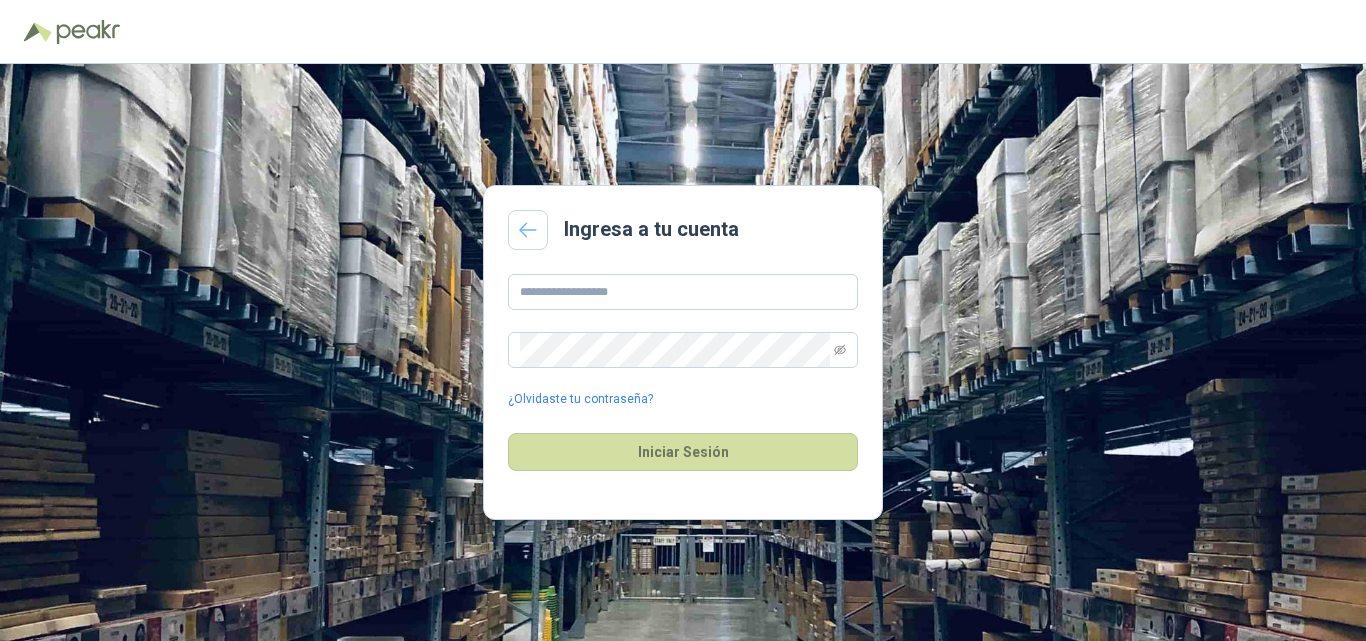 scroll, scrollTop: 0, scrollLeft: 0, axis: both 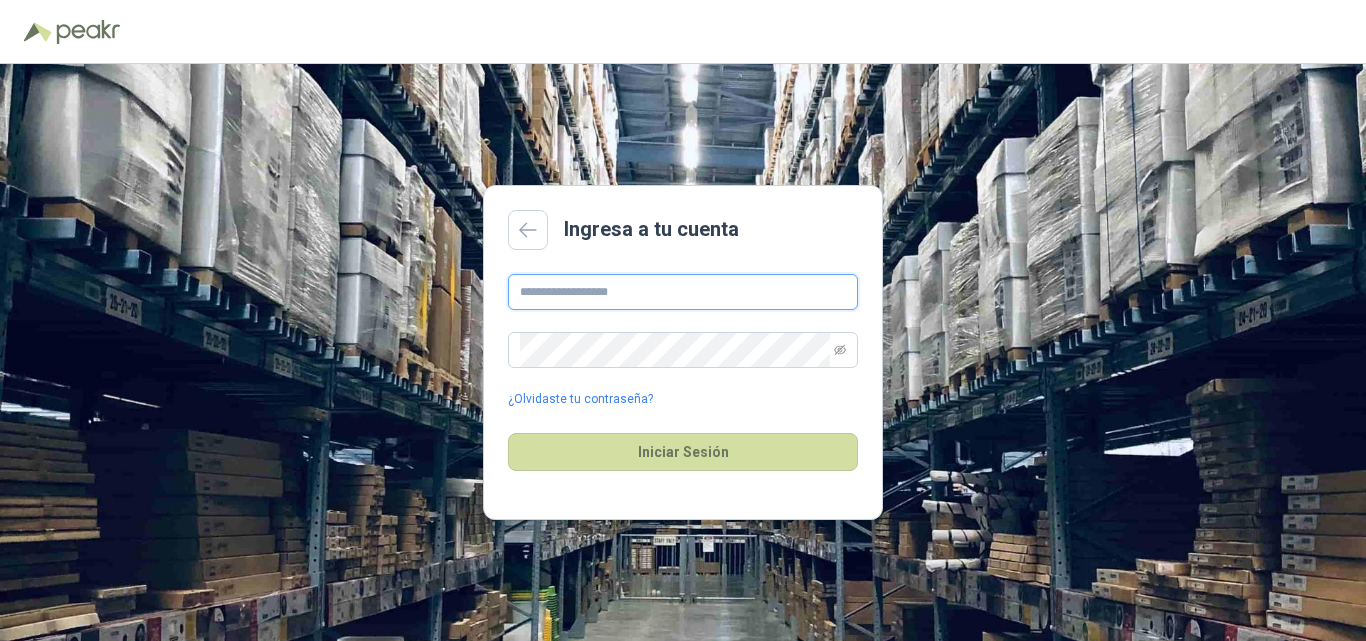 click at bounding box center (683, 292) 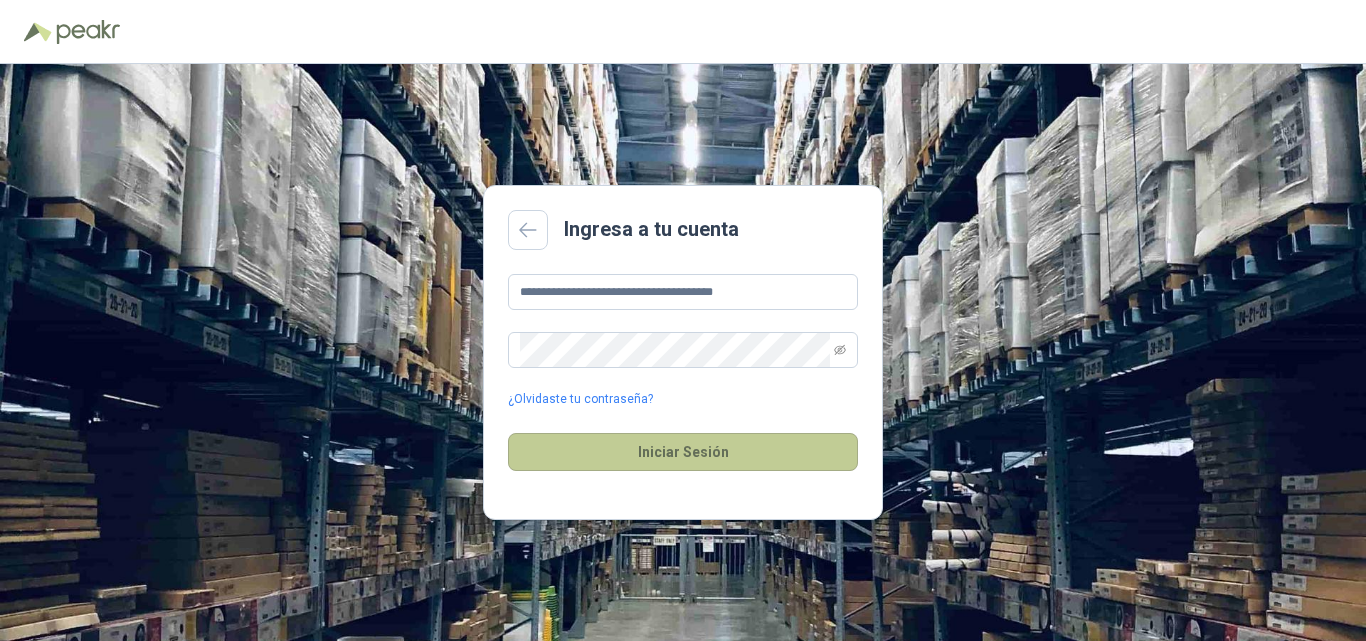 click on "Iniciar Sesión" at bounding box center [683, 452] 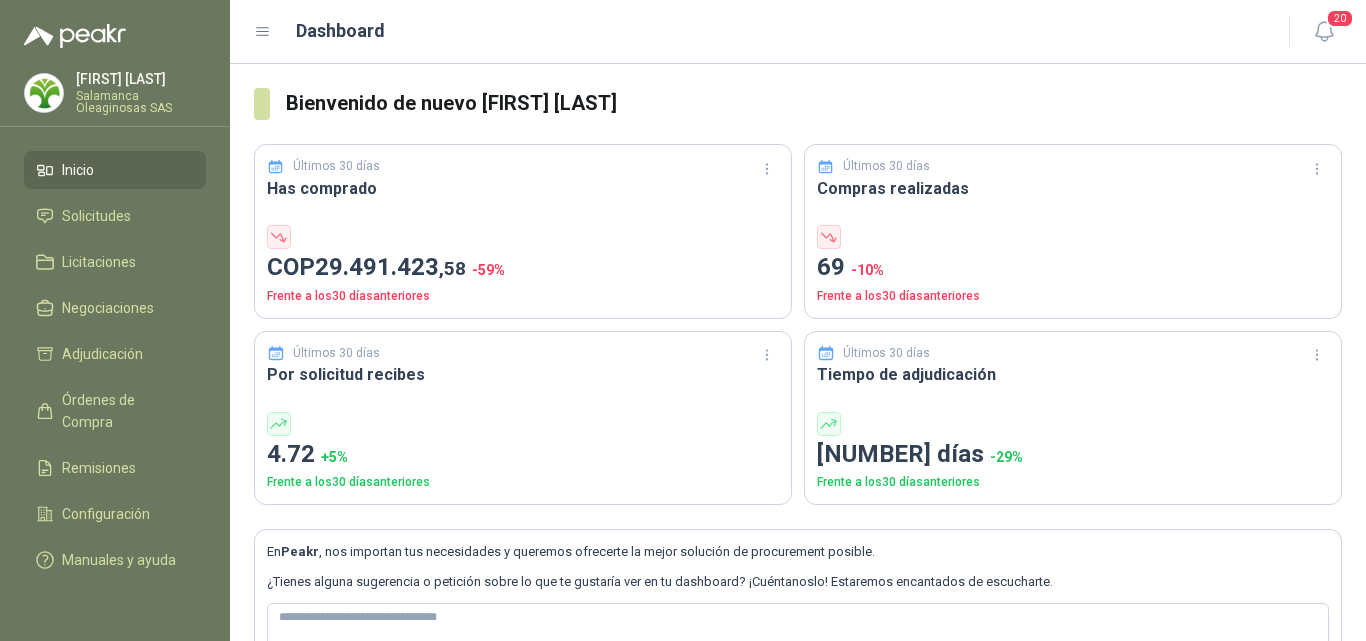 click on "Henry Benitez   Salamanca Oleaginosas SAS" at bounding box center (141, 93) 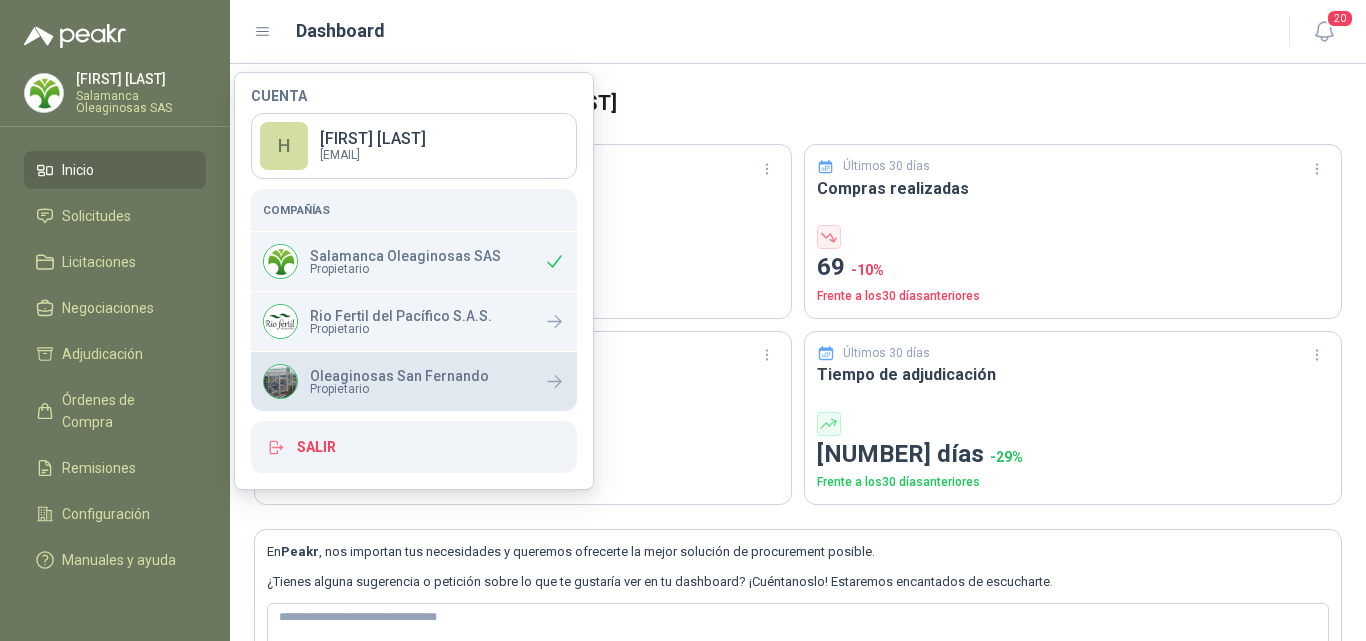 click on "Oleaginosas San Fernando" at bounding box center (399, 376) 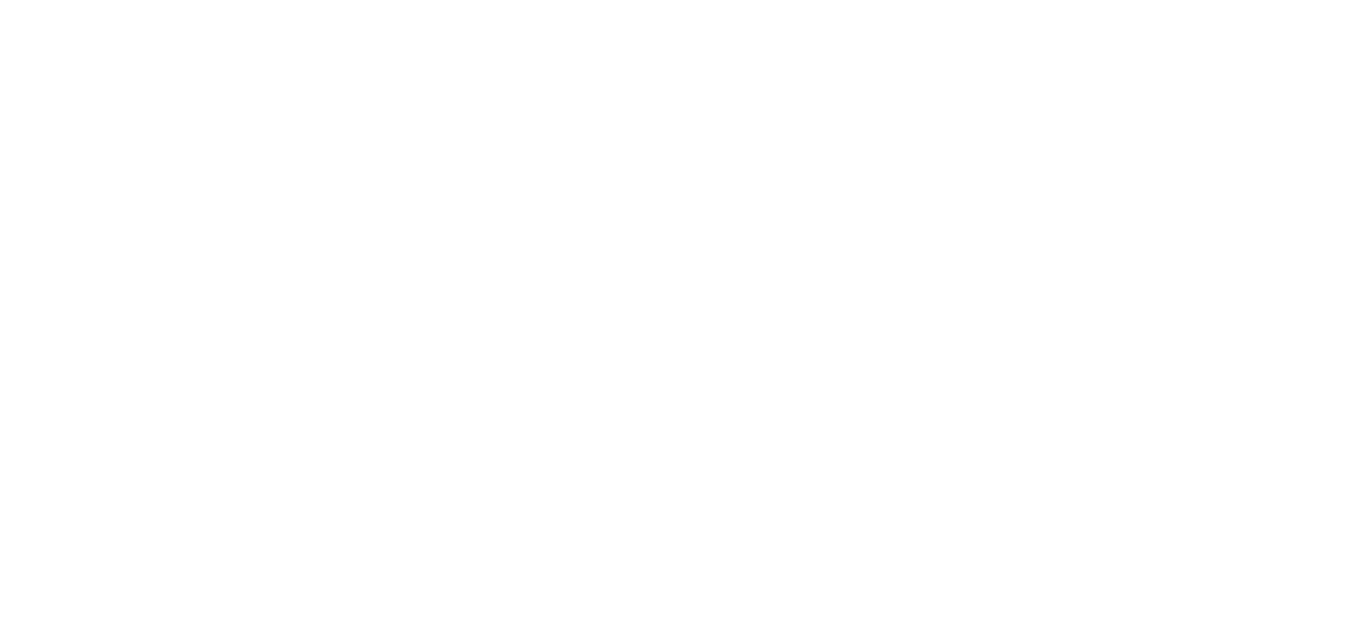 scroll, scrollTop: 0, scrollLeft: 0, axis: both 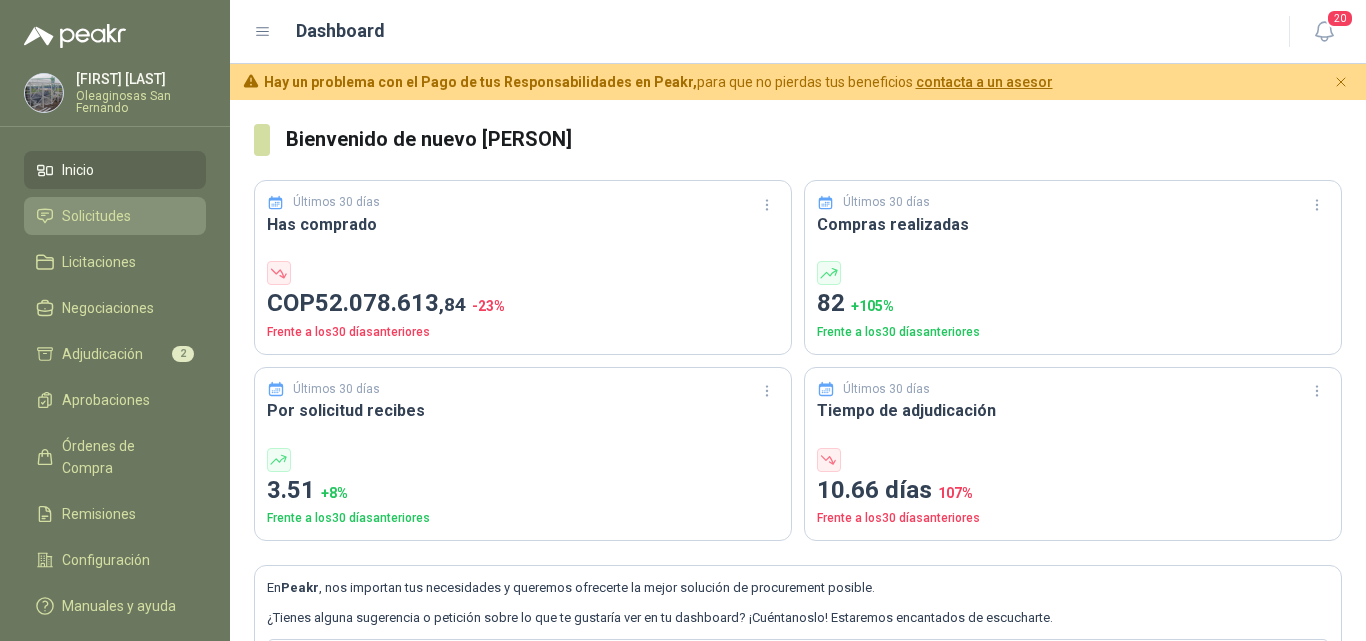 click on "Solicitudes" at bounding box center [96, 216] 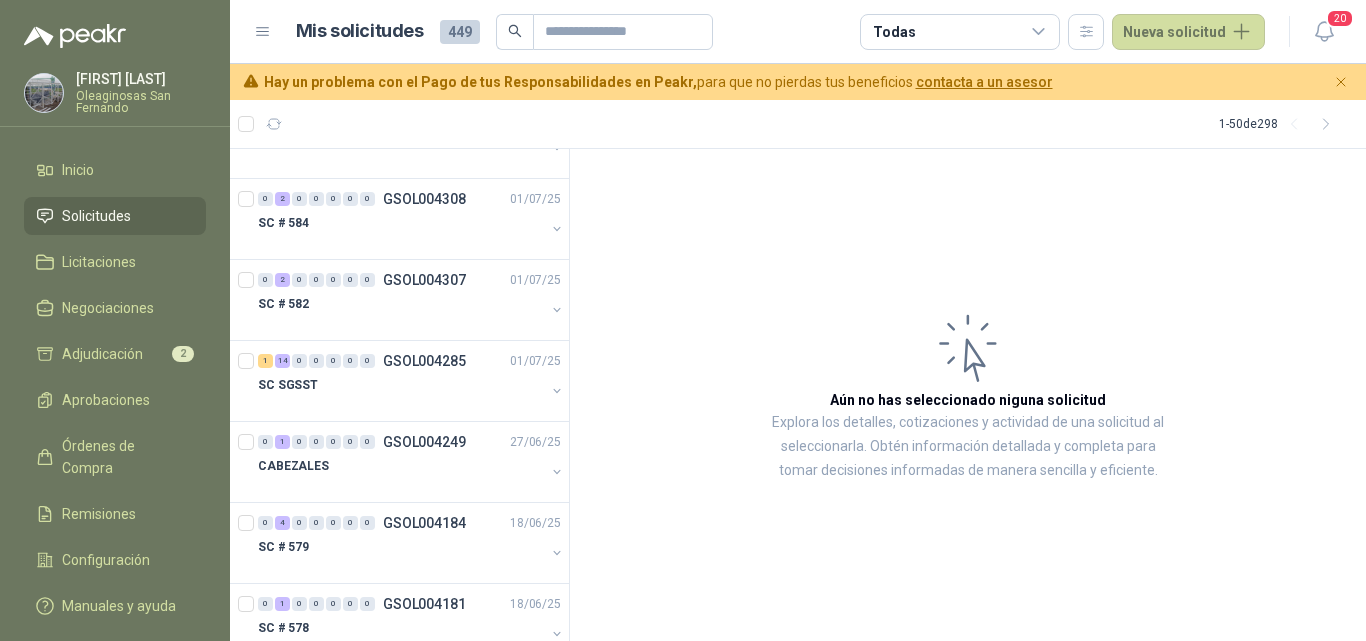 scroll, scrollTop: 700, scrollLeft: 0, axis: vertical 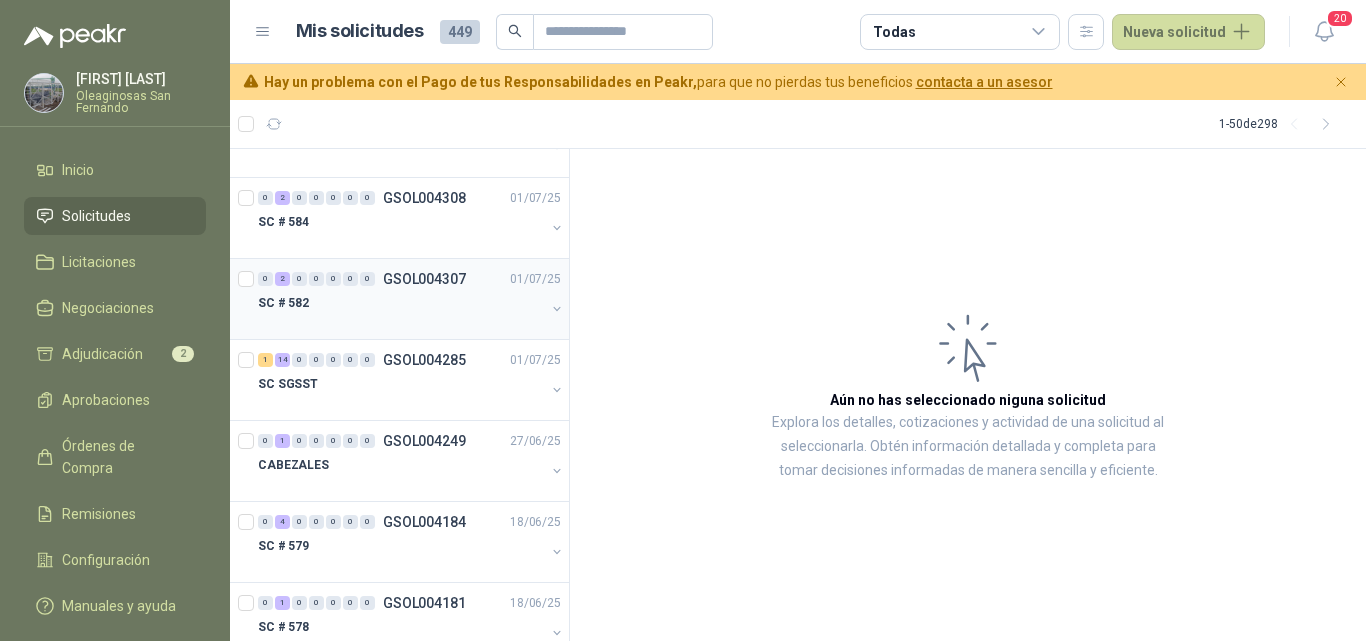 click on "SC # 582" at bounding box center (401, 303) 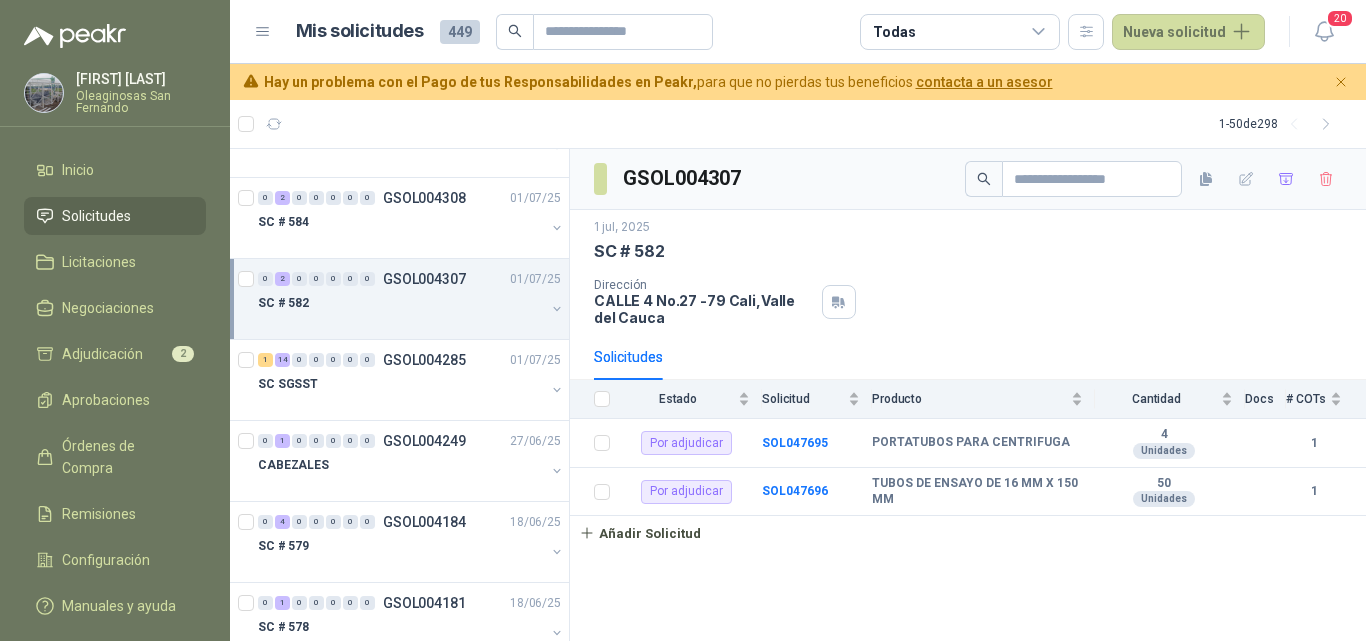 click on "SC # 582" at bounding box center [401, 303] 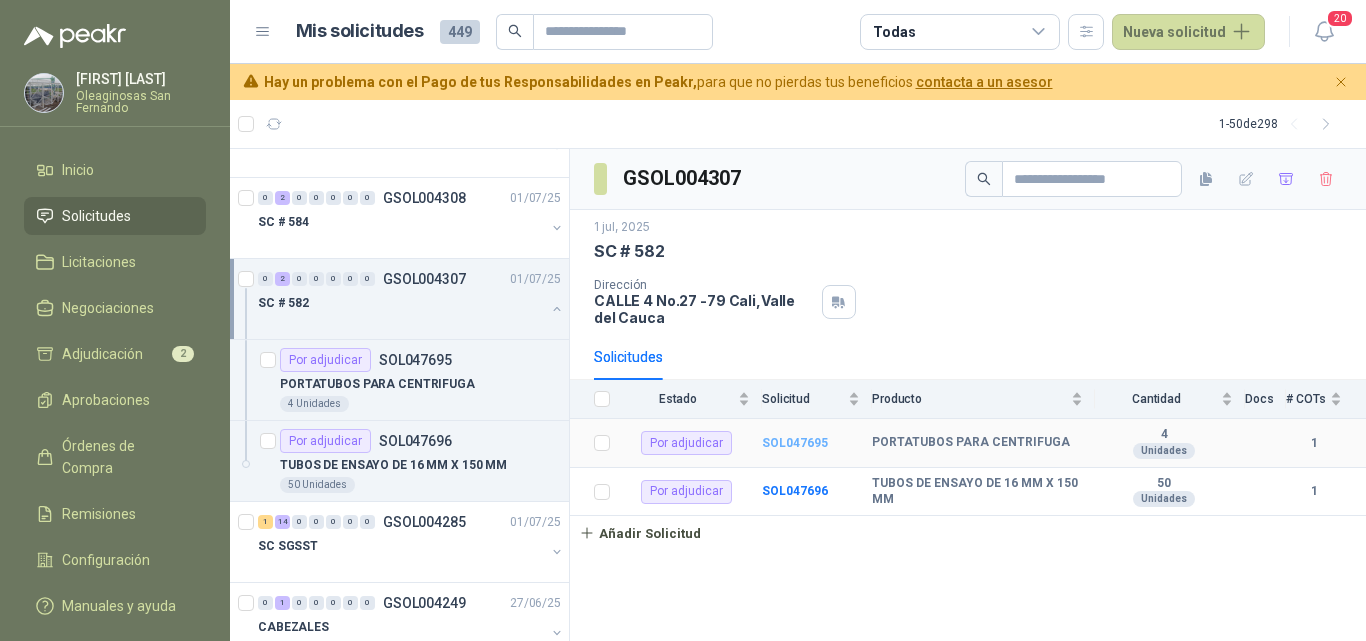 click on "SOL047695" at bounding box center [795, 443] 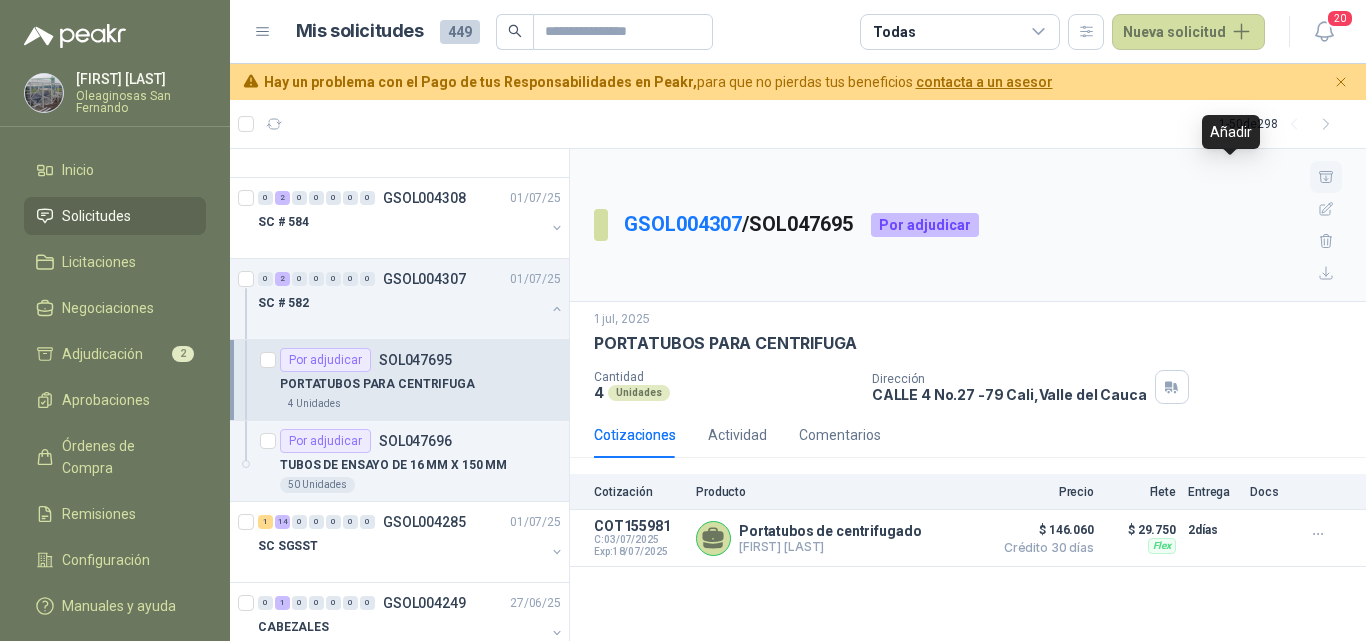 click at bounding box center (1326, 176) 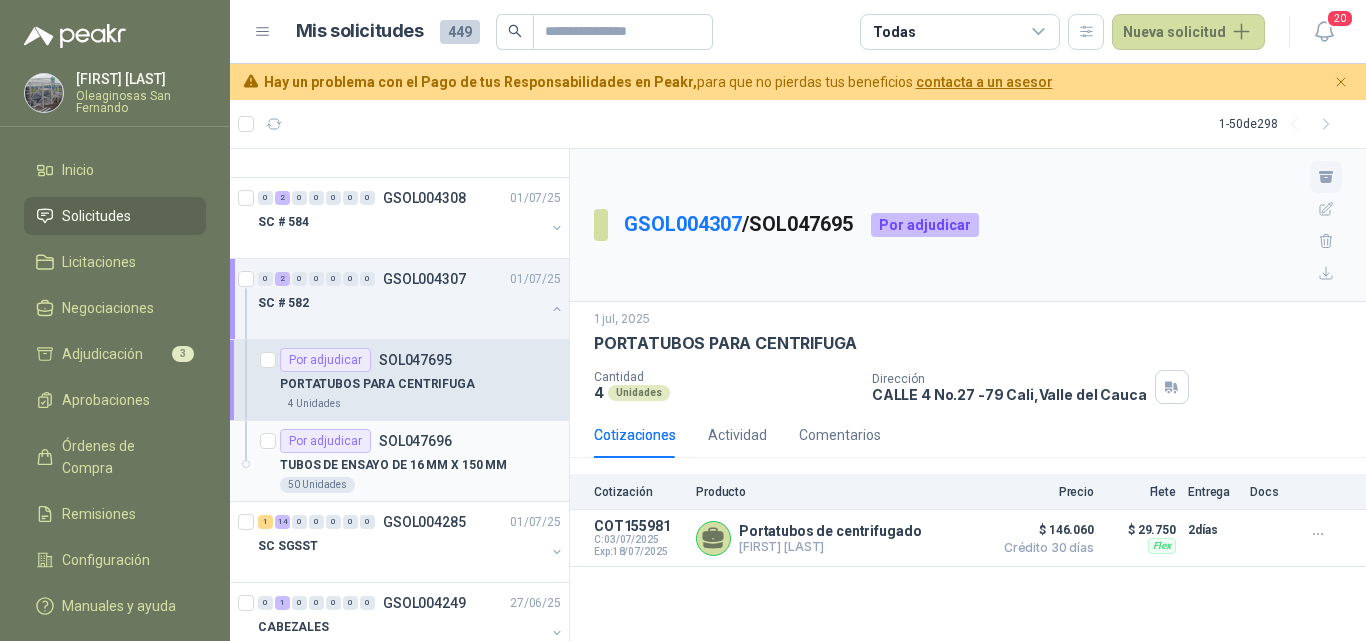 click on "50   Unidades" at bounding box center (420, 485) 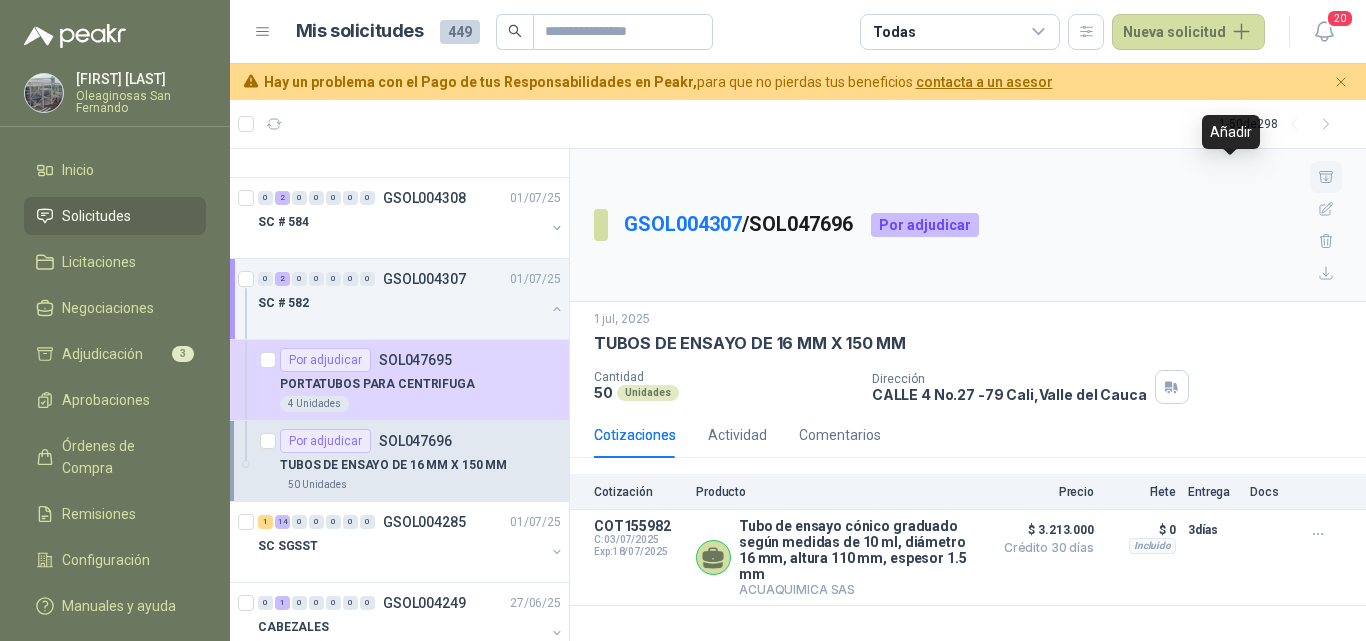 click at bounding box center (1326, 177) 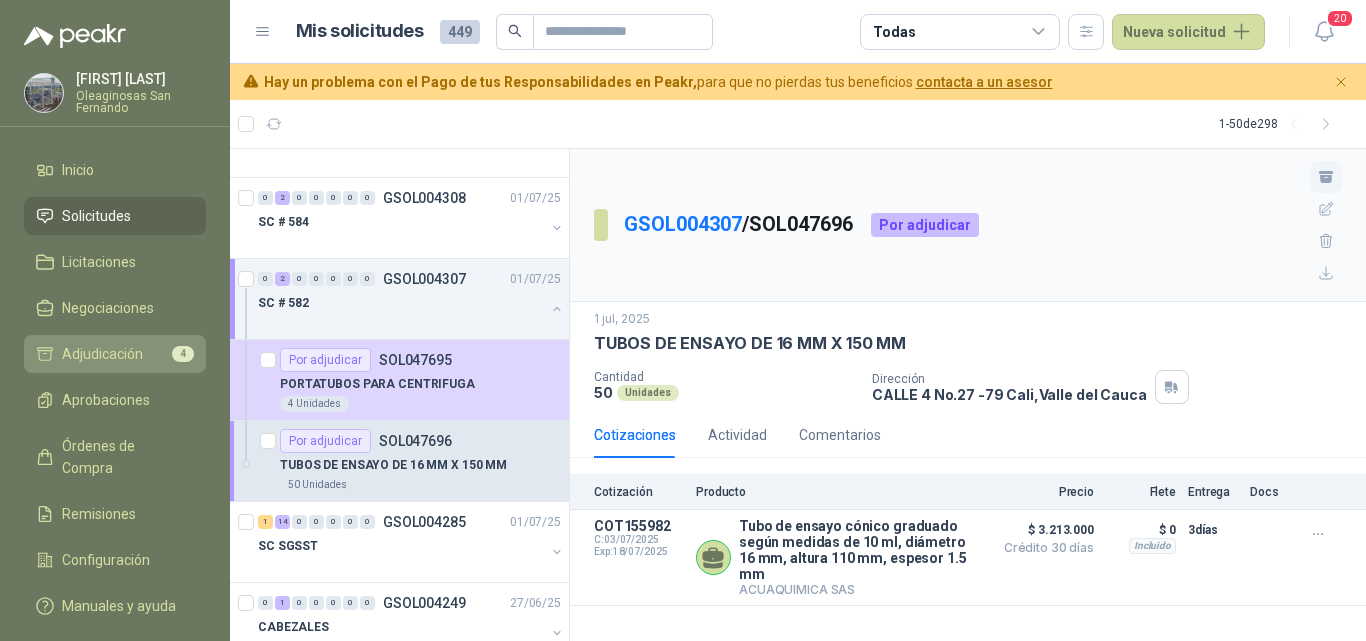 click on "Adjudicación" at bounding box center (102, 354) 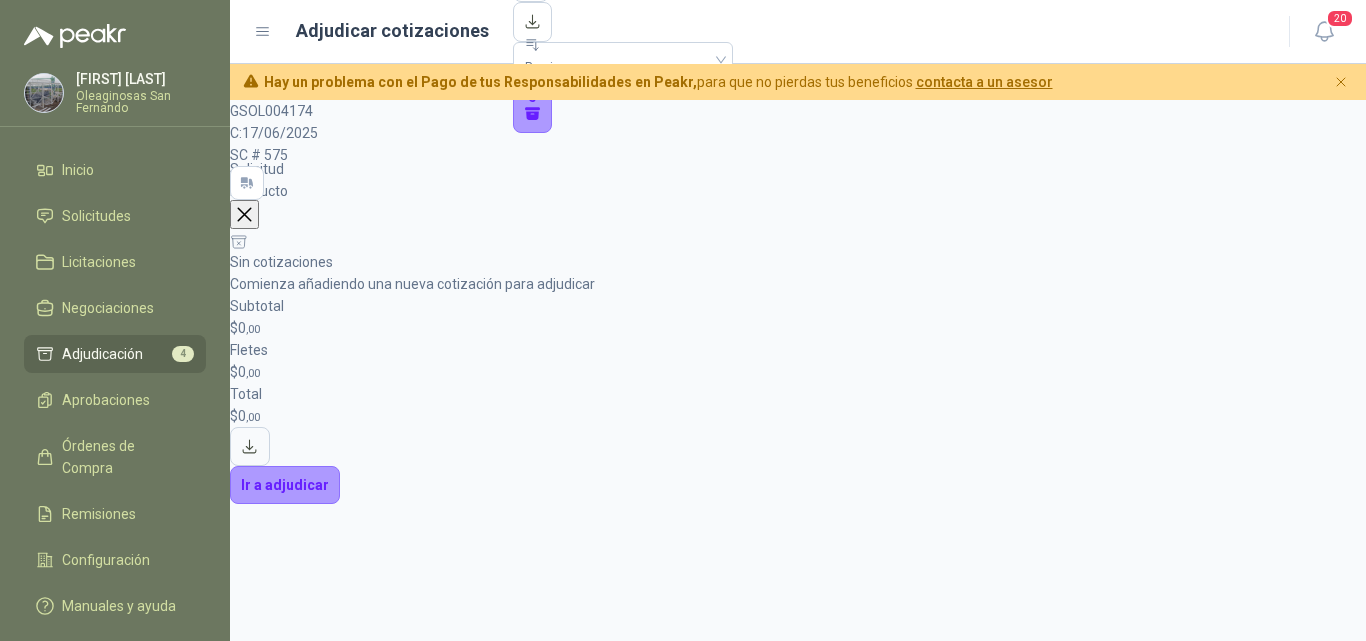click on "SC # 575" at bounding box center (798, 155) 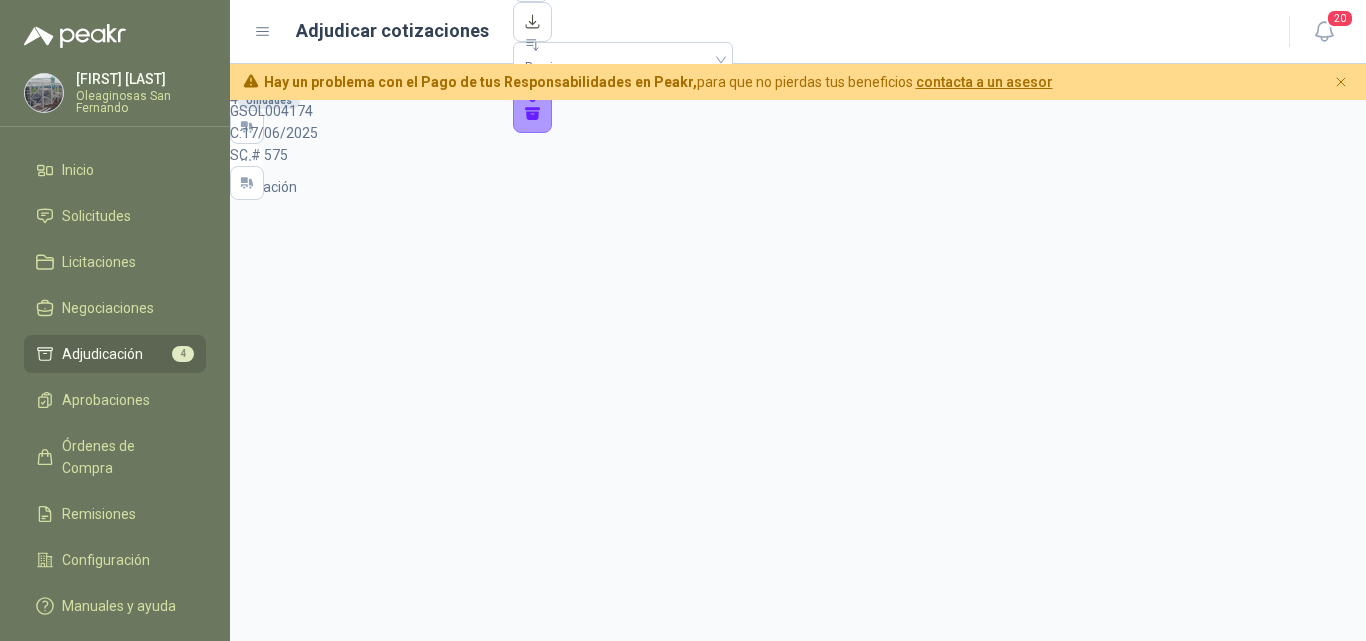 scroll, scrollTop: 353, scrollLeft: 0, axis: vertical 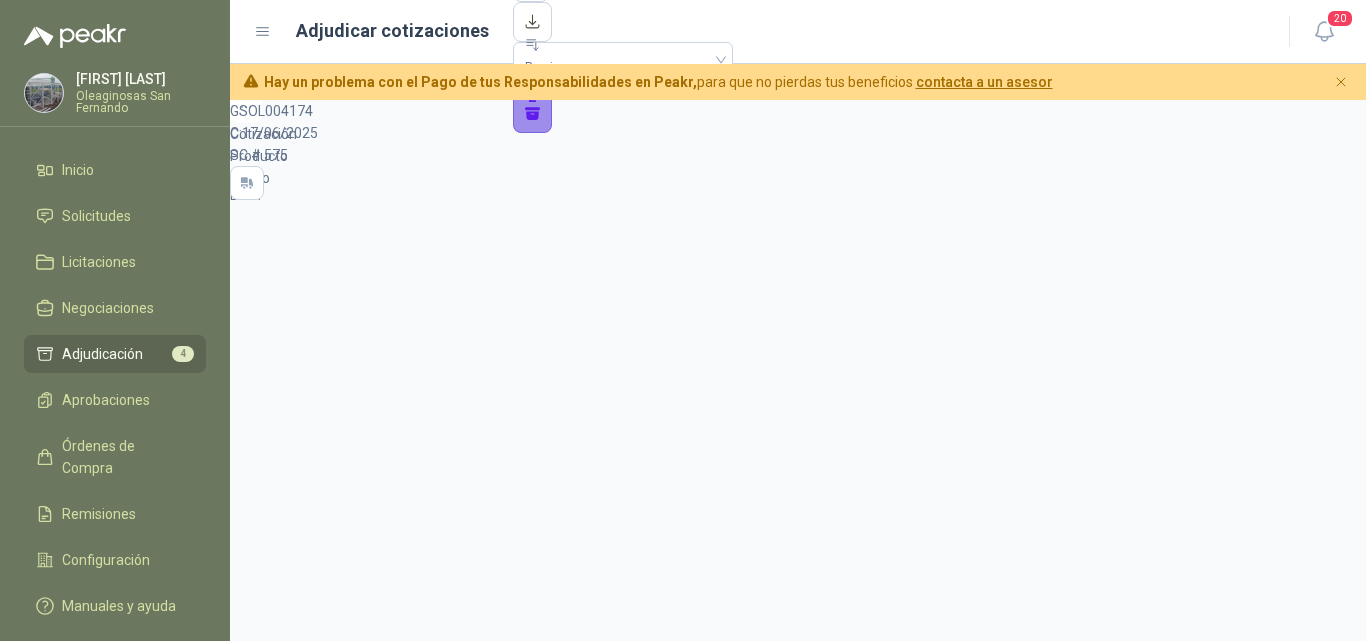 click on "2" at bounding box center [533, 106] 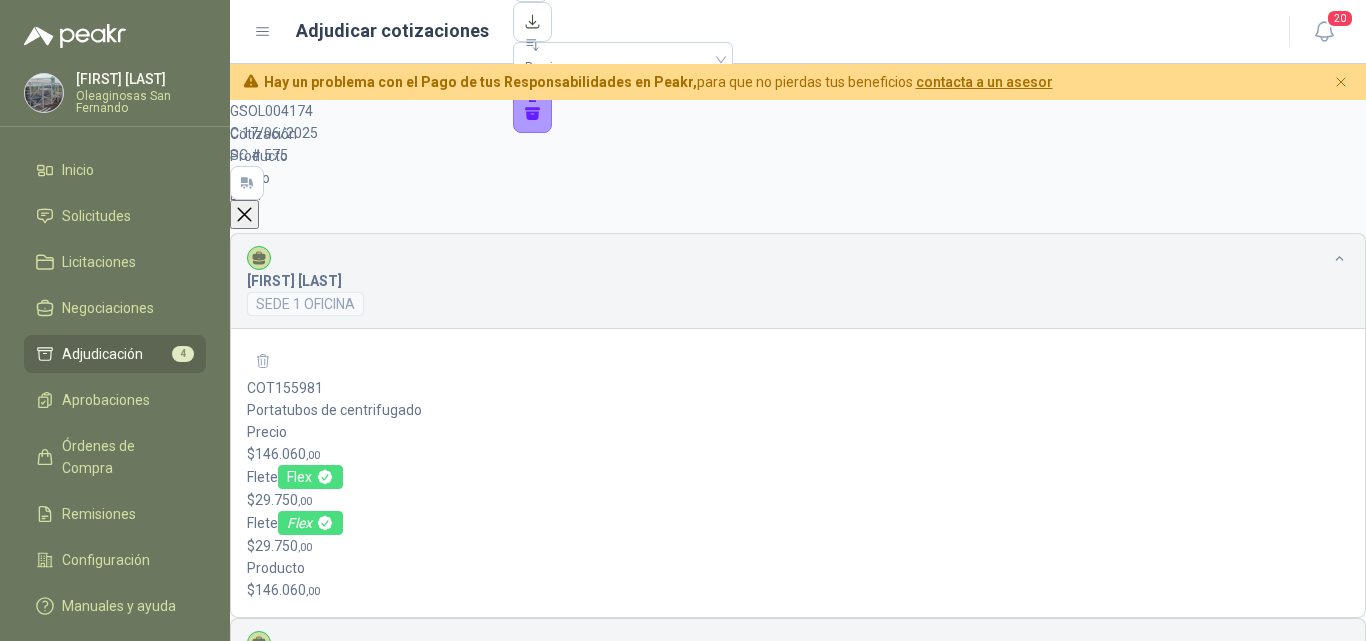 scroll, scrollTop: 0, scrollLeft: 0, axis: both 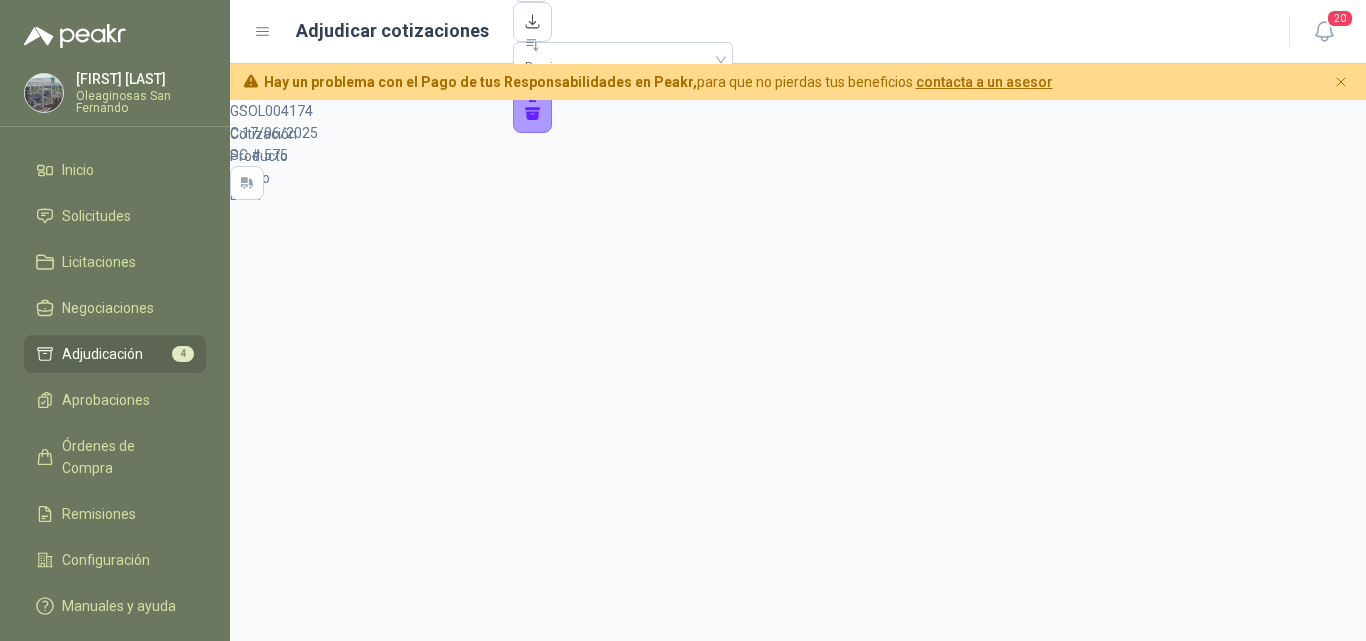 click on "Detalles" at bounding box center [256, 2094] 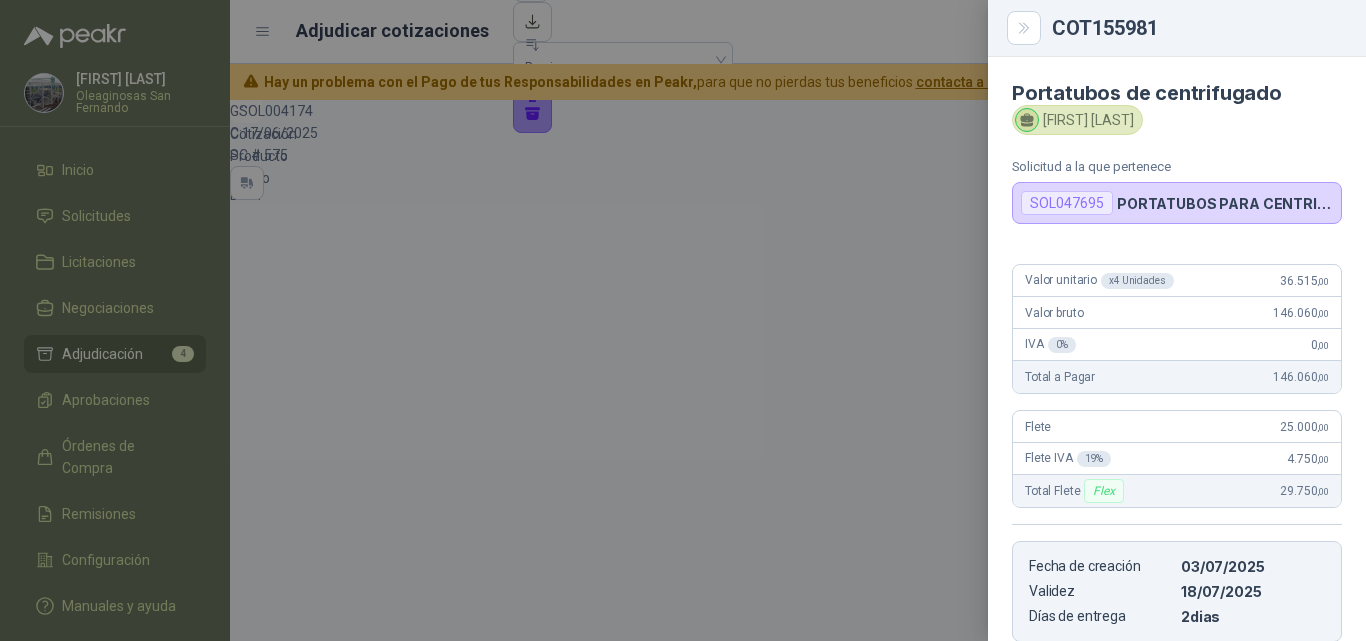 click at bounding box center [683, 320] 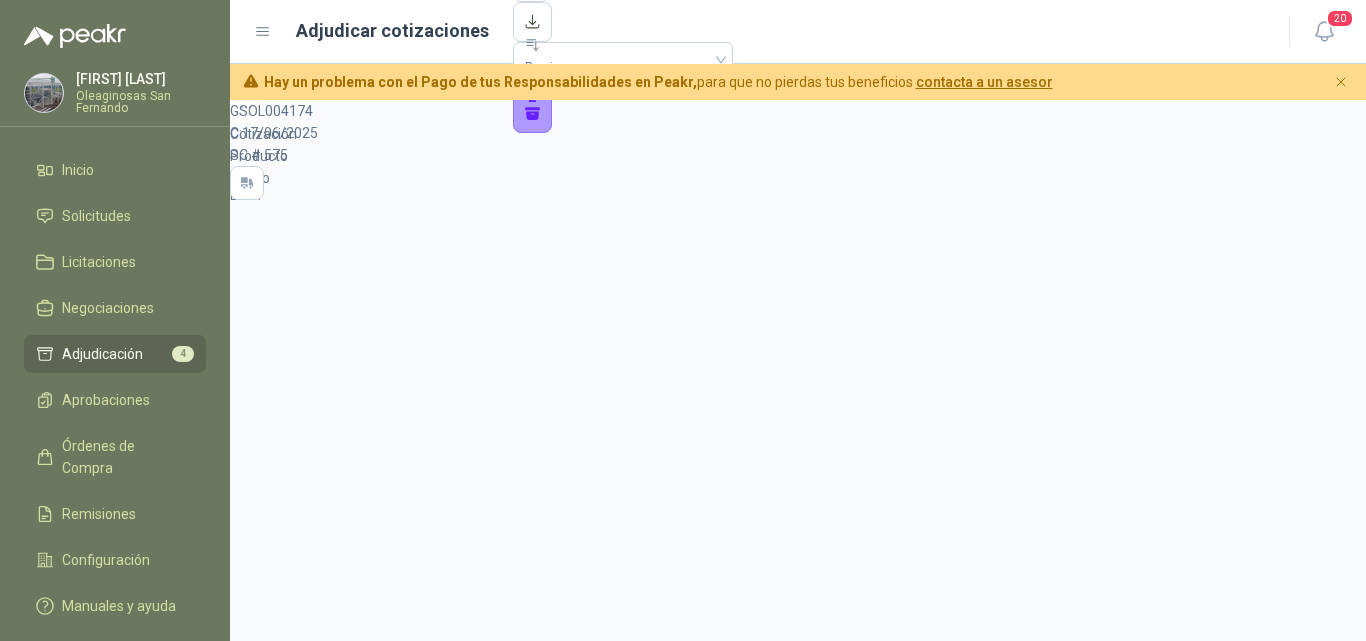 click on "Detalles" at bounding box center [256, 2735] 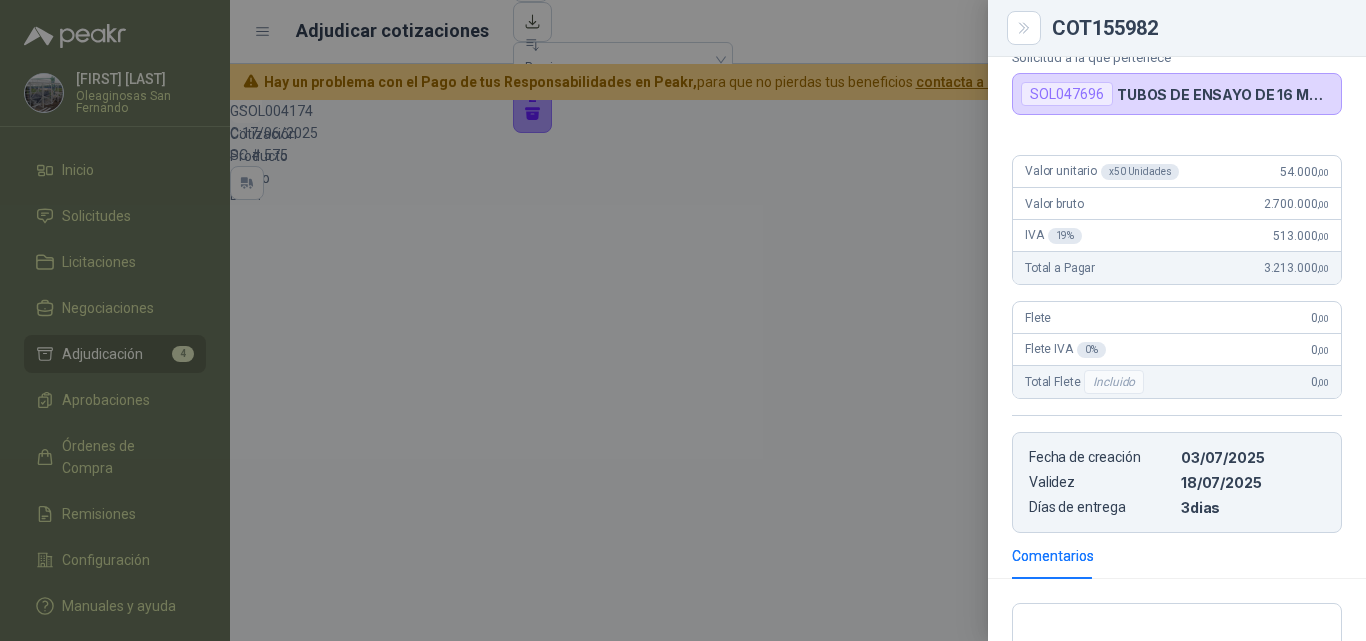scroll, scrollTop: 0, scrollLeft: 0, axis: both 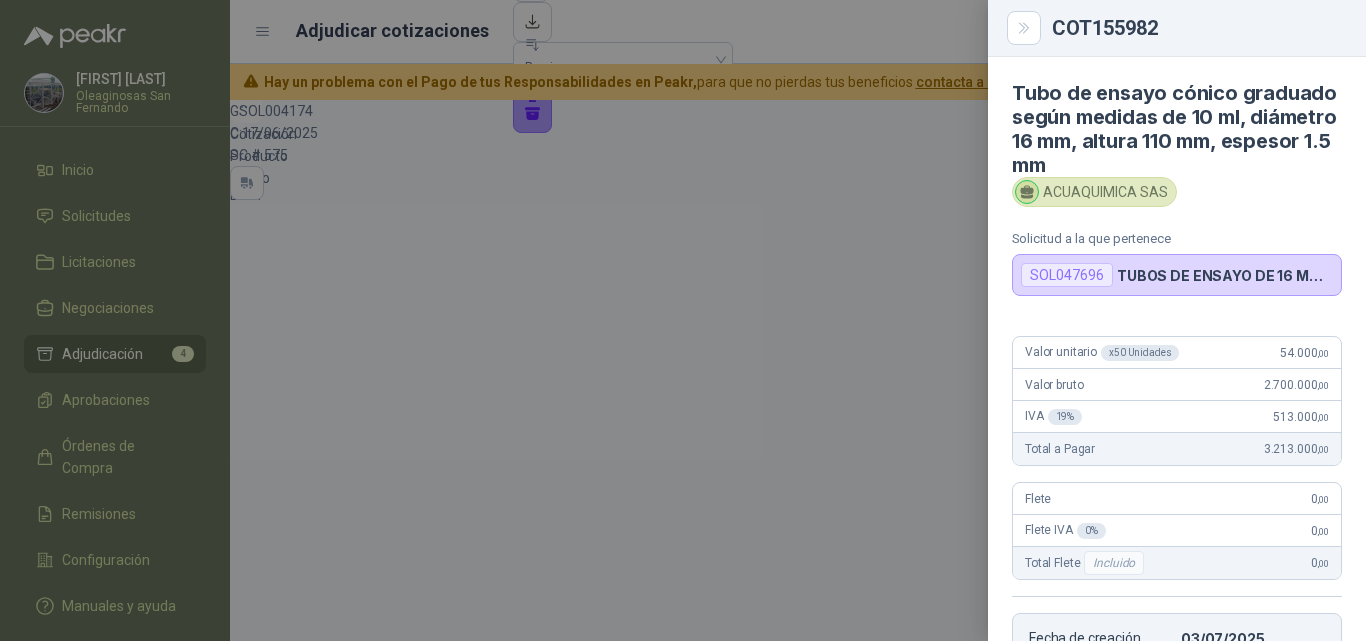 click at bounding box center [683, 320] 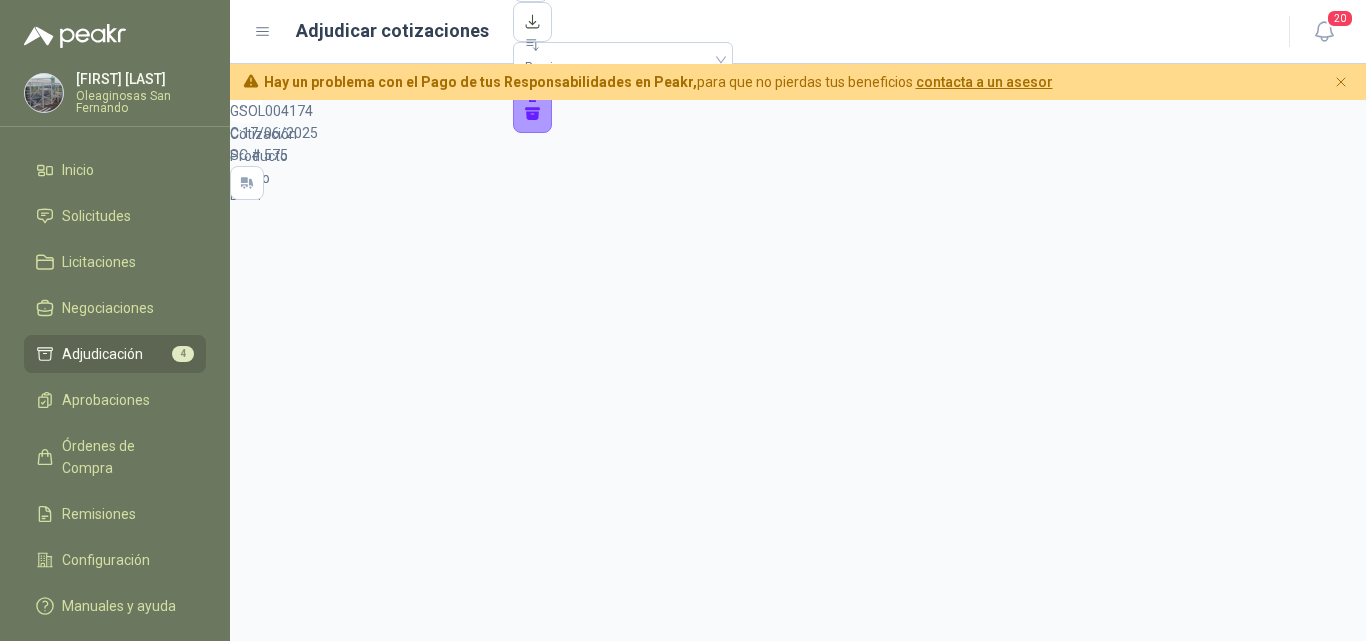 click on "Adjudicación" at bounding box center [102, 354] 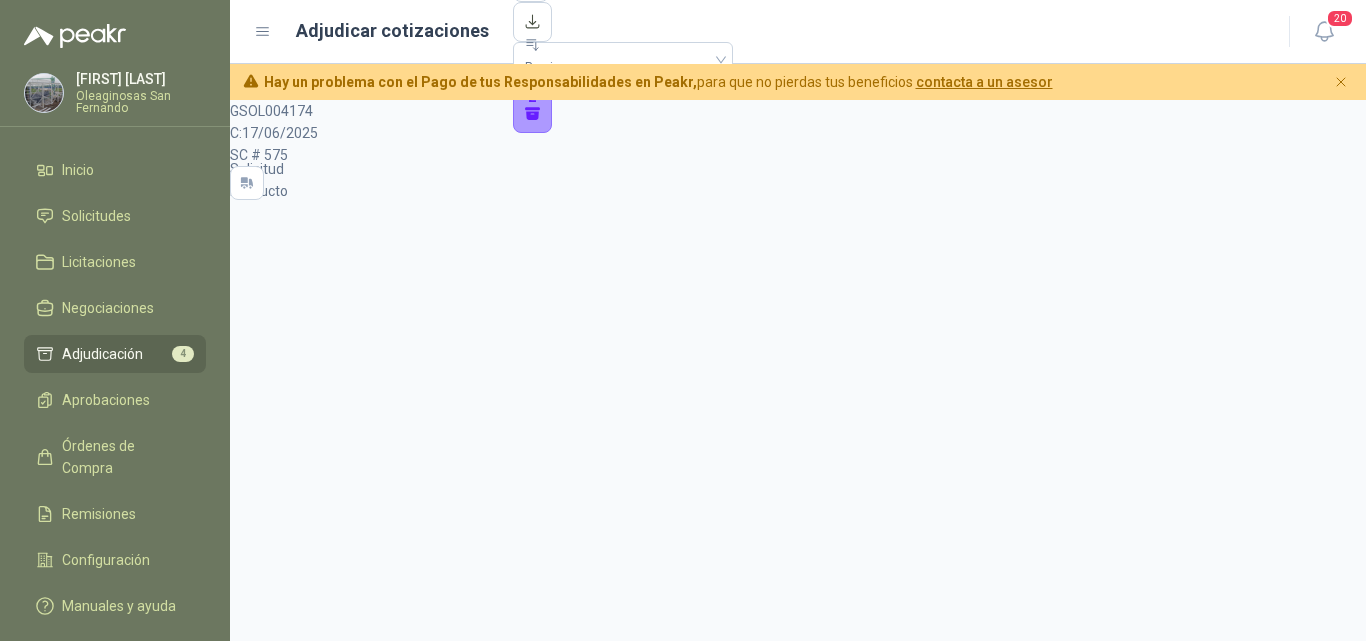 scroll, scrollTop: 353, scrollLeft: 0, axis: vertical 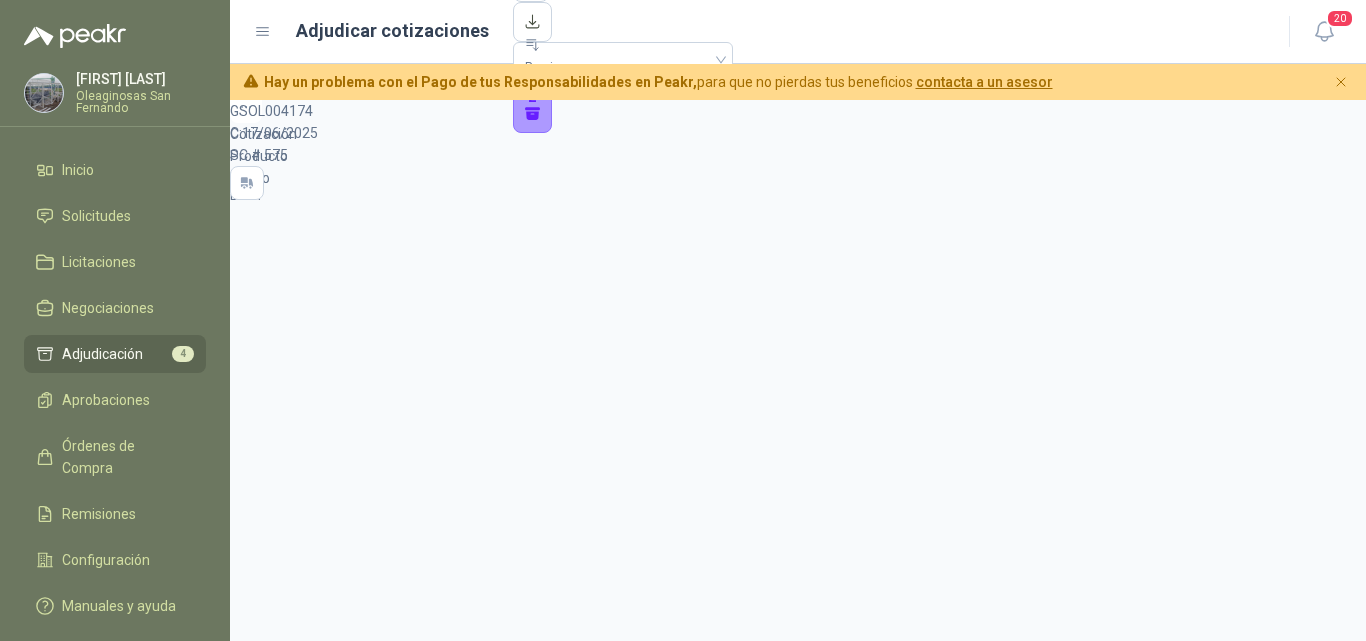 click on "Adjudicación" at bounding box center [102, 354] 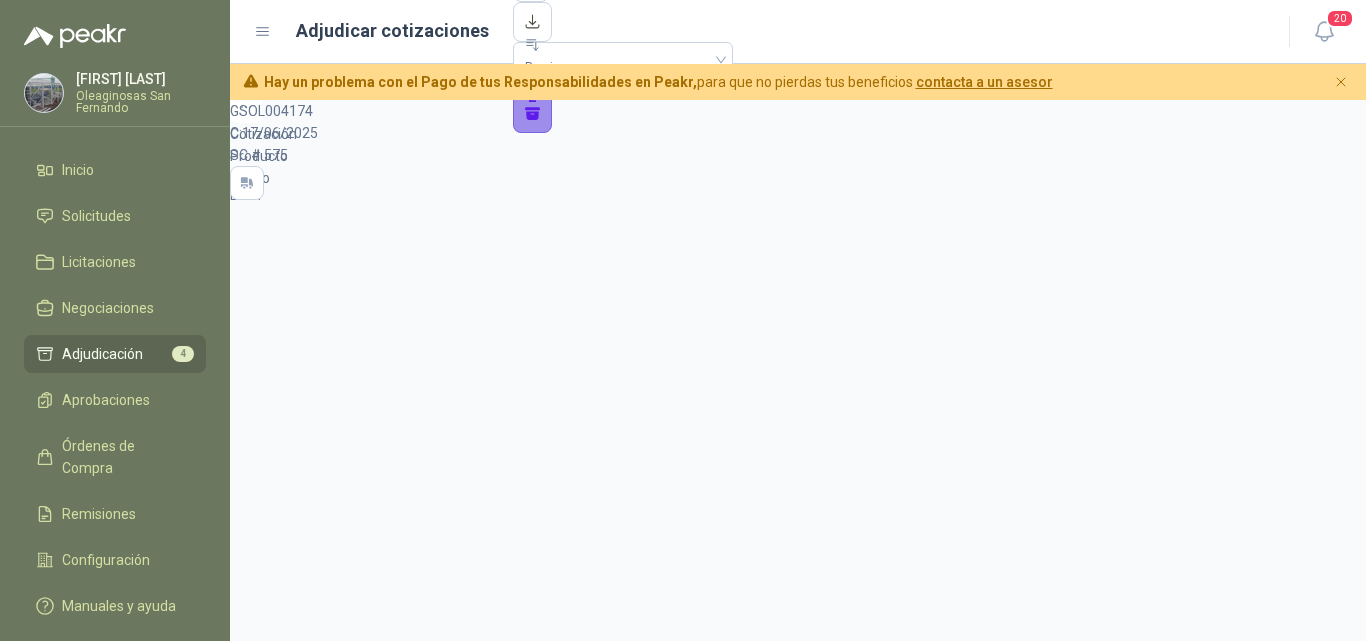 click on "2" at bounding box center (533, 106) 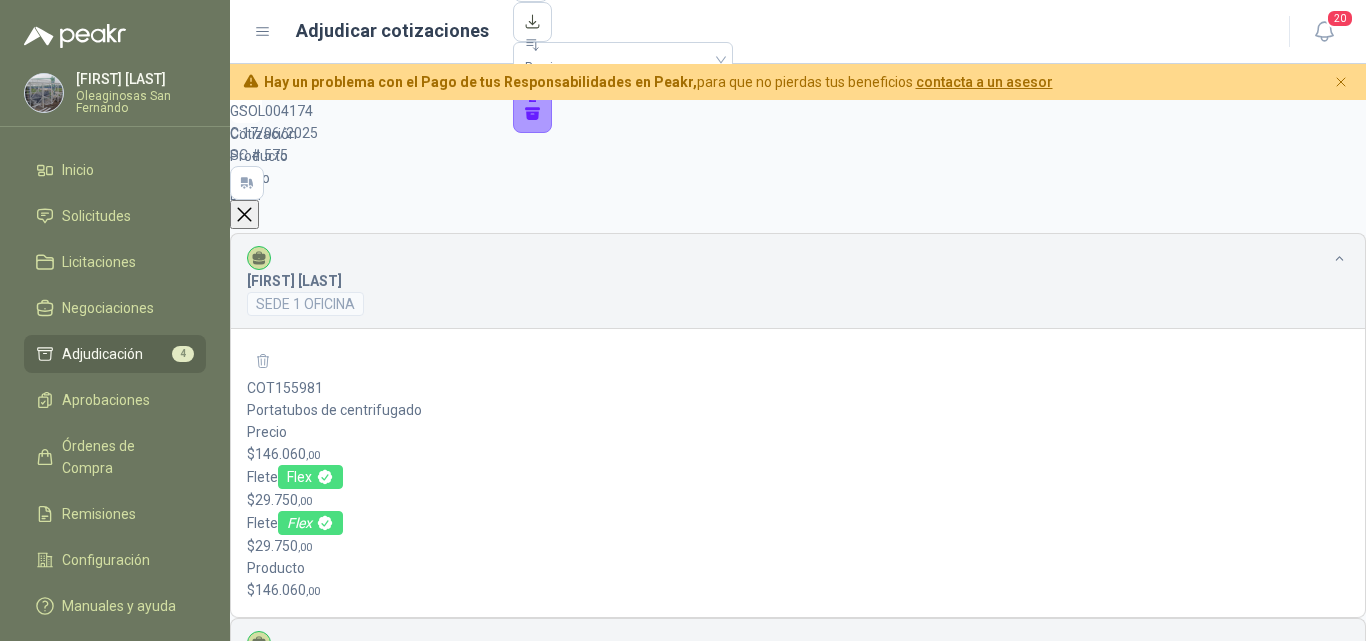 click on "SC # 575" at bounding box center [798, 155] 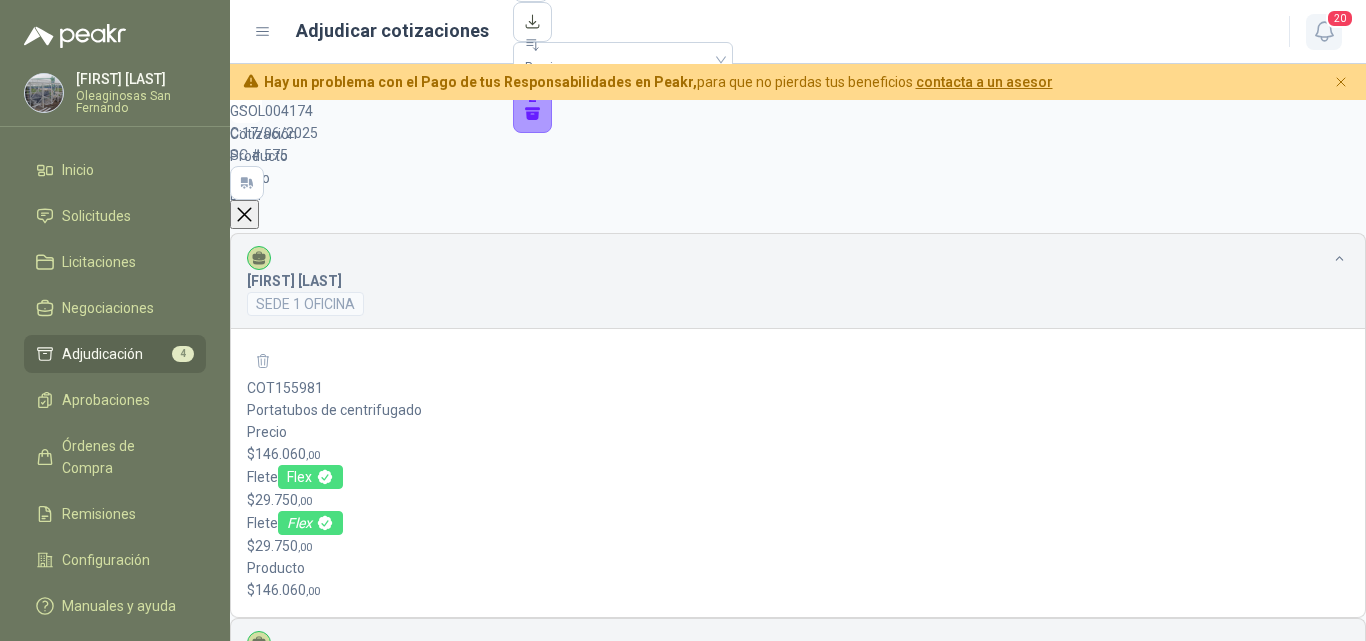 click at bounding box center (244, 214) 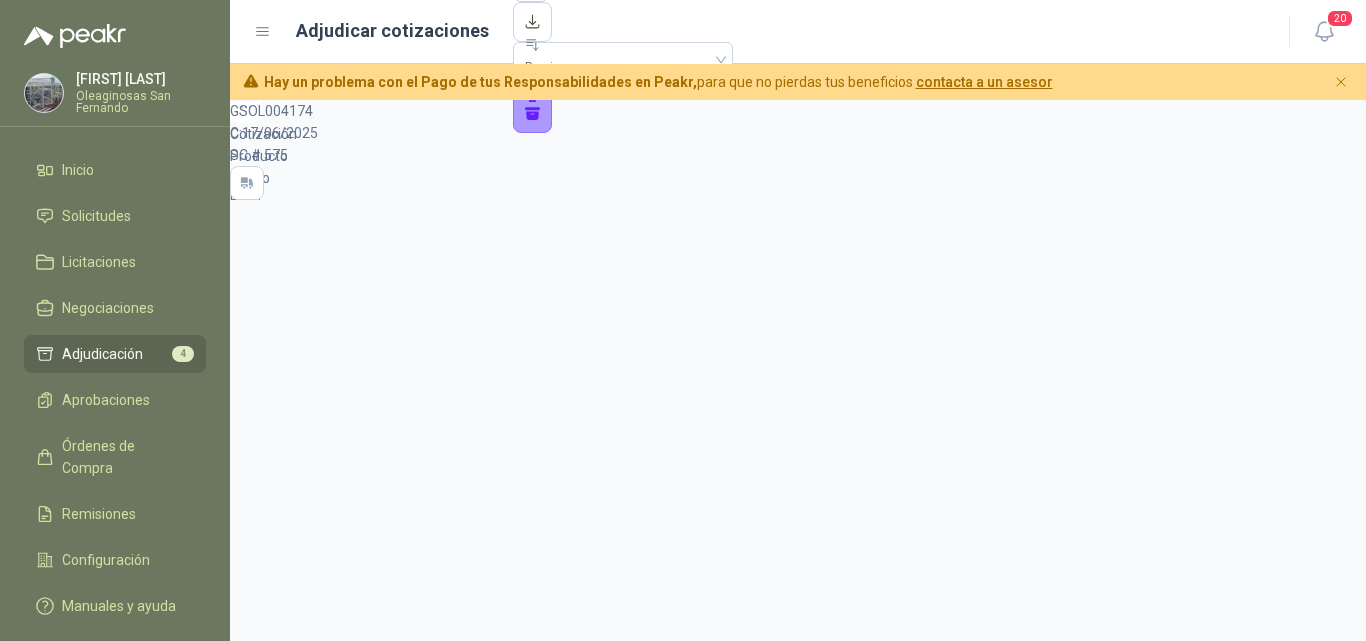 click on "Detalles" at bounding box center (256, 2094) 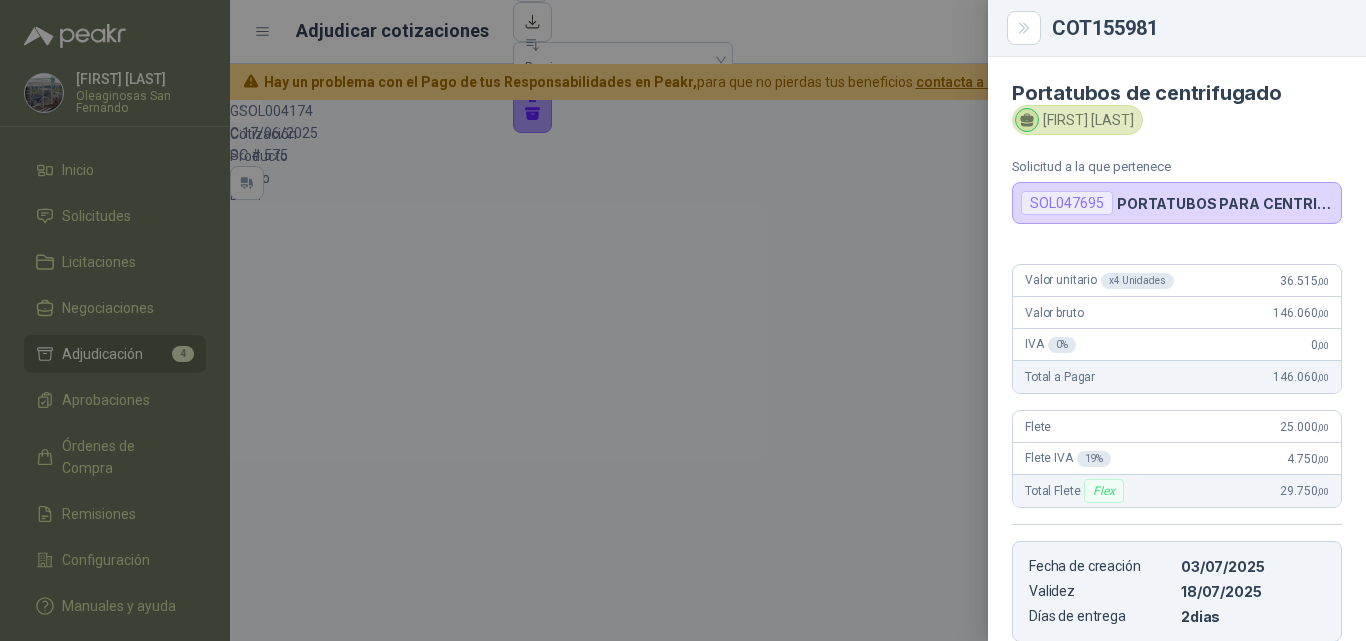 click at bounding box center [683, 320] 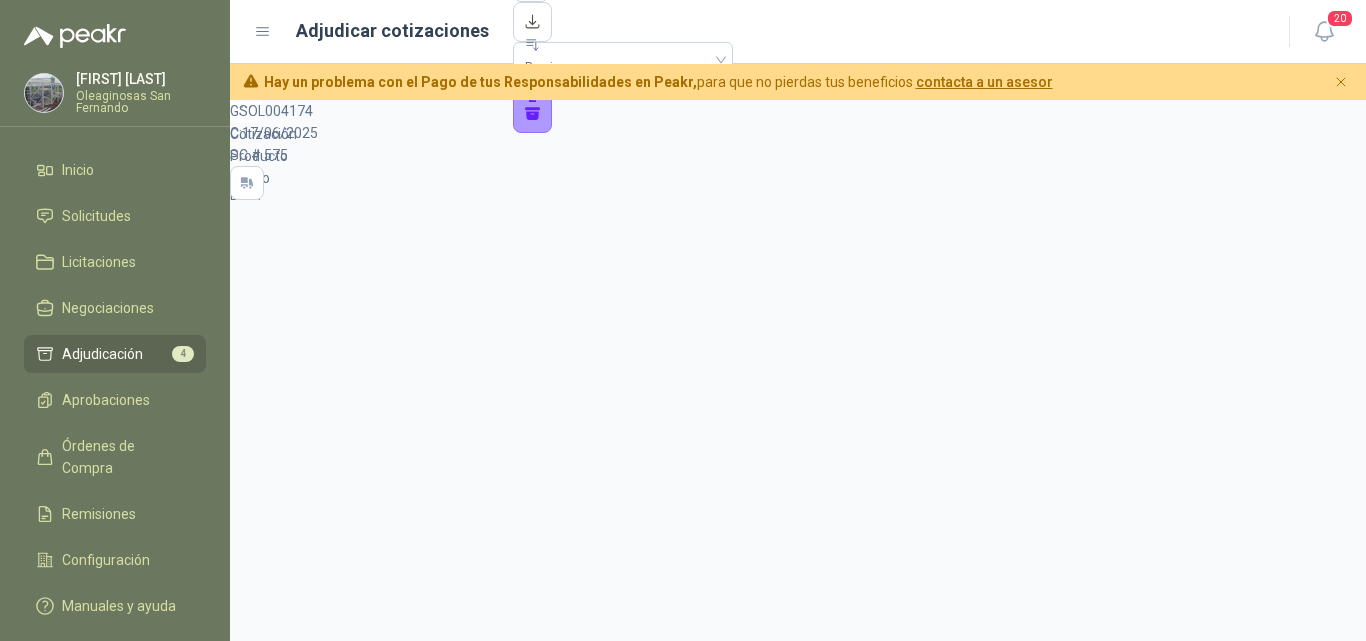 click on "Detalles" at bounding box center (256, 2735) 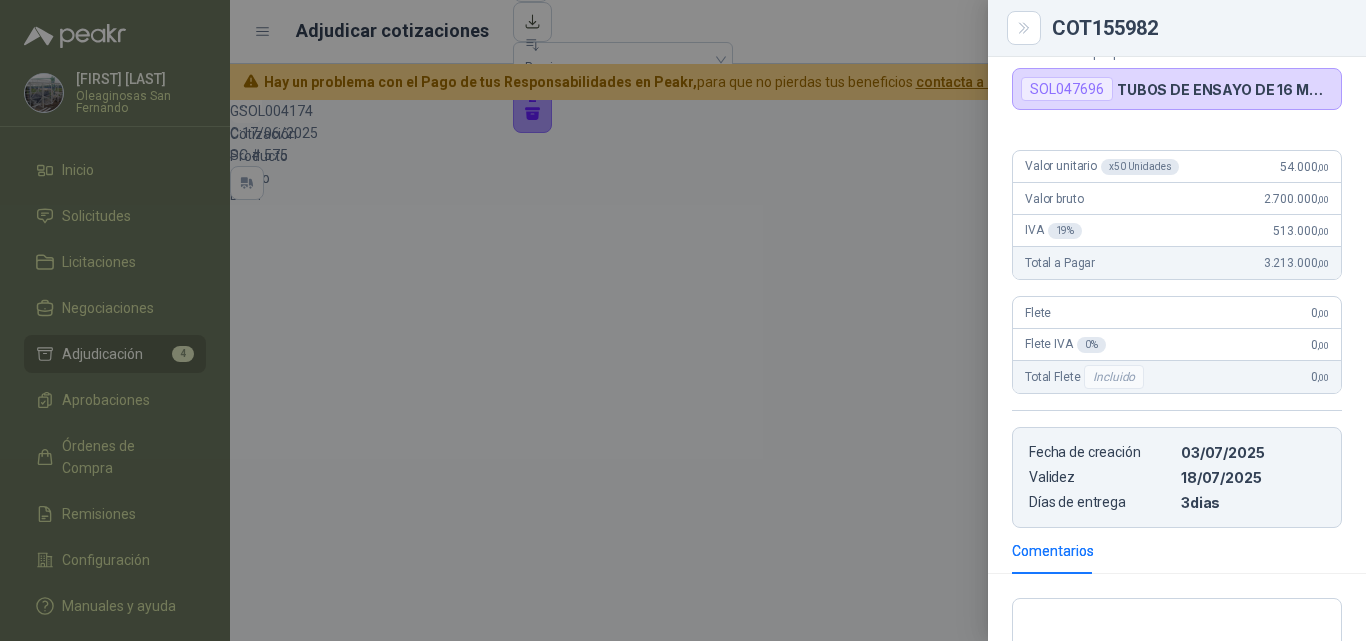 scroll, scrollTop: 0, scrollLeft: 0, axis: both 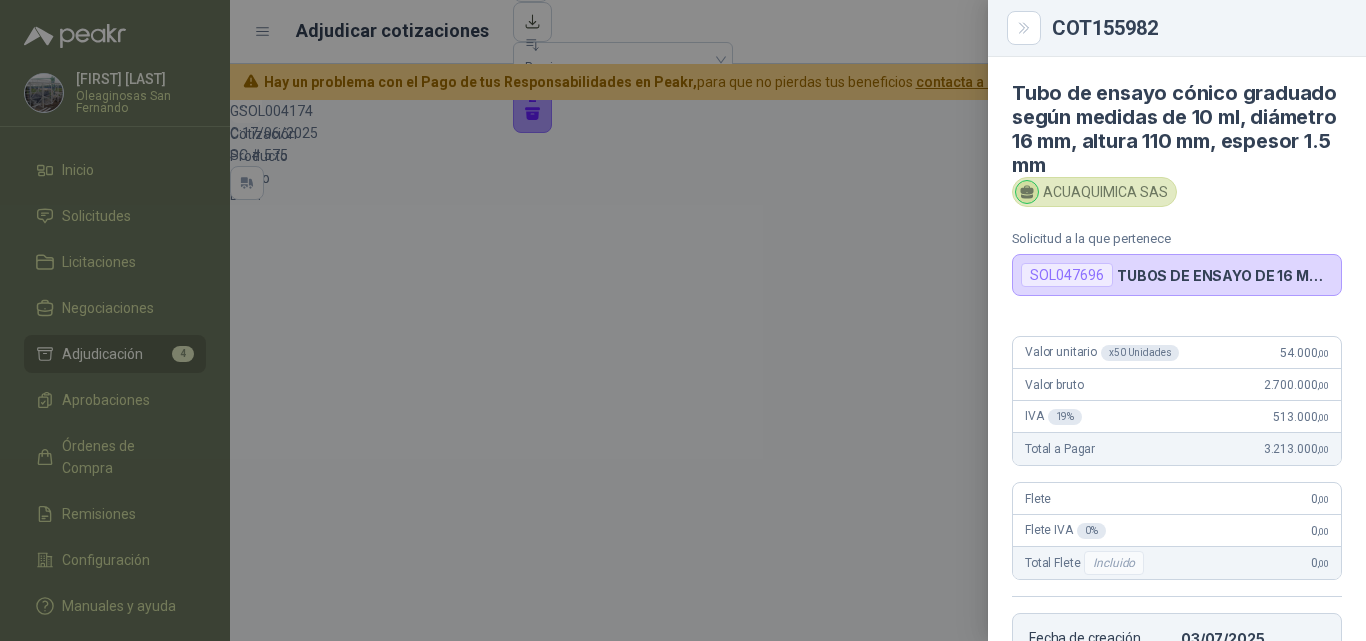 click at bounding box center [683, 320] 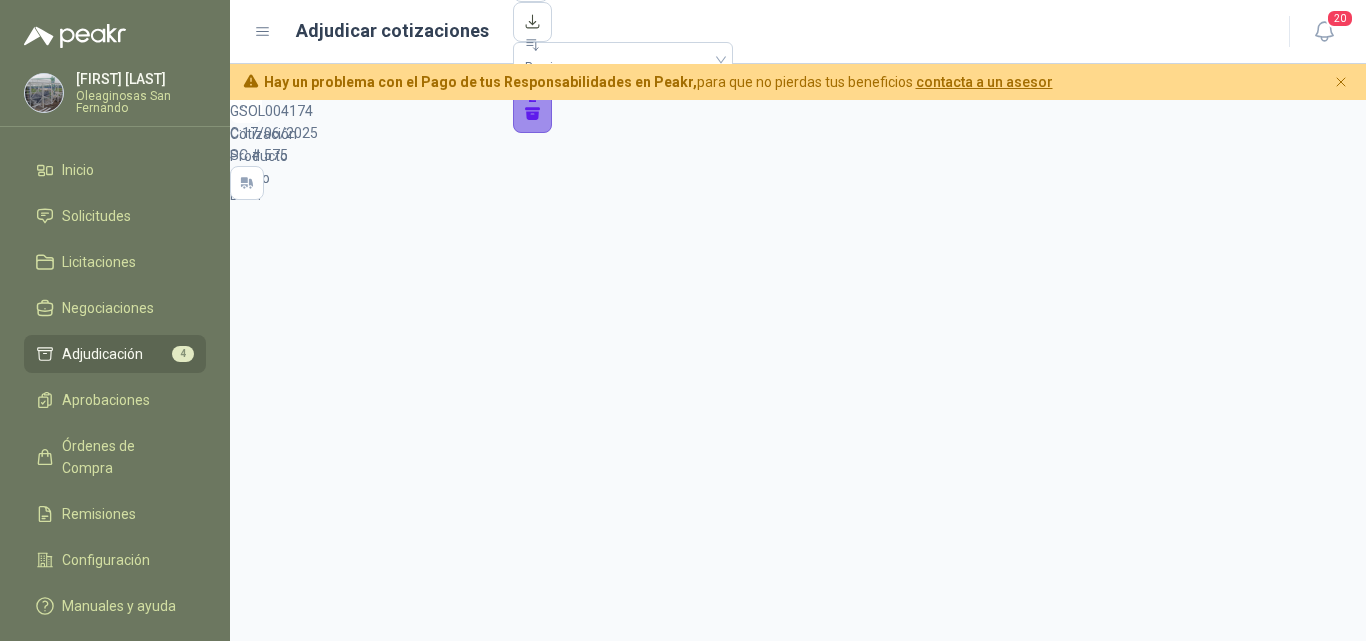 click on "2" at bounding box center (533, 106) 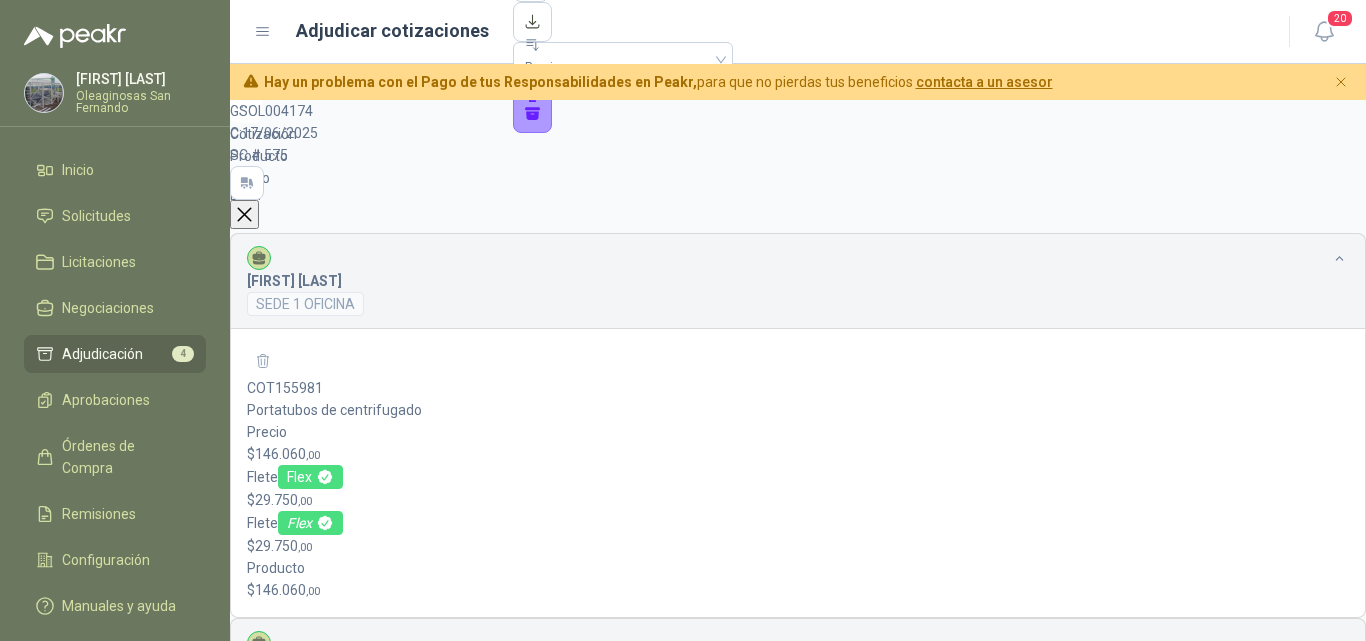 scroll, scrollTop: 113, scrollLeft: 0, axis: vertical 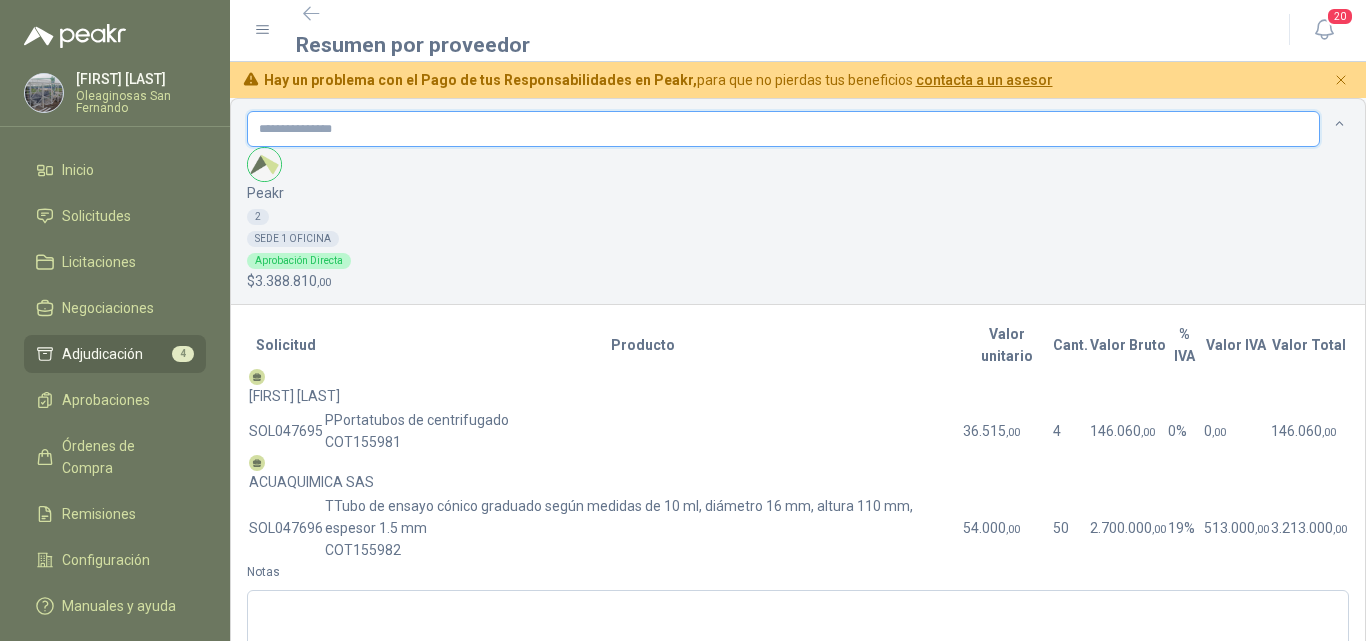 click at bounding box center (783, 129) 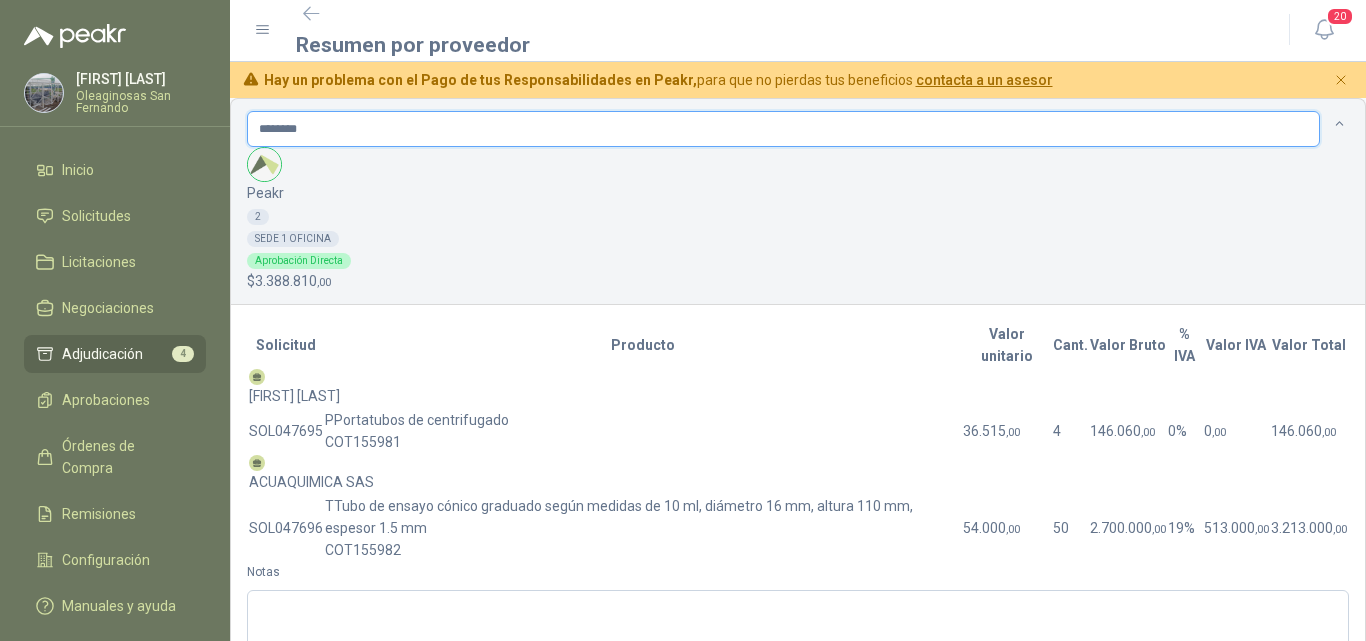 type on "********" 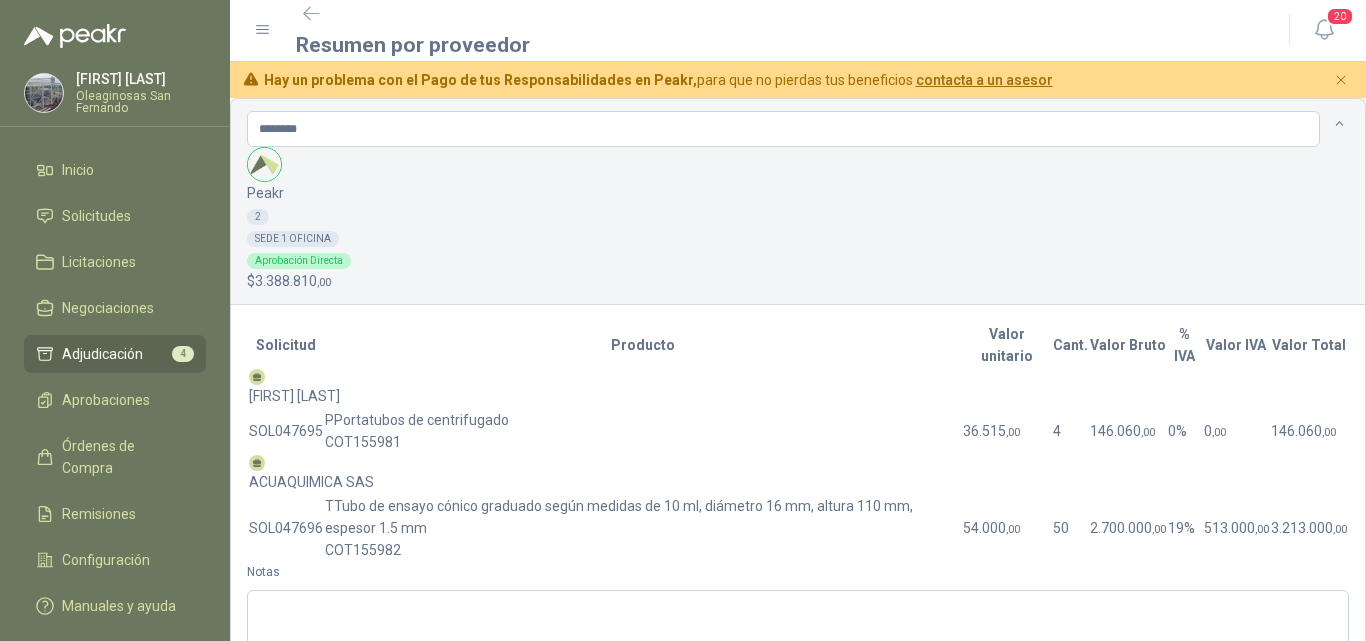 click on "Adjudicar" at bounding box center (273, 905) 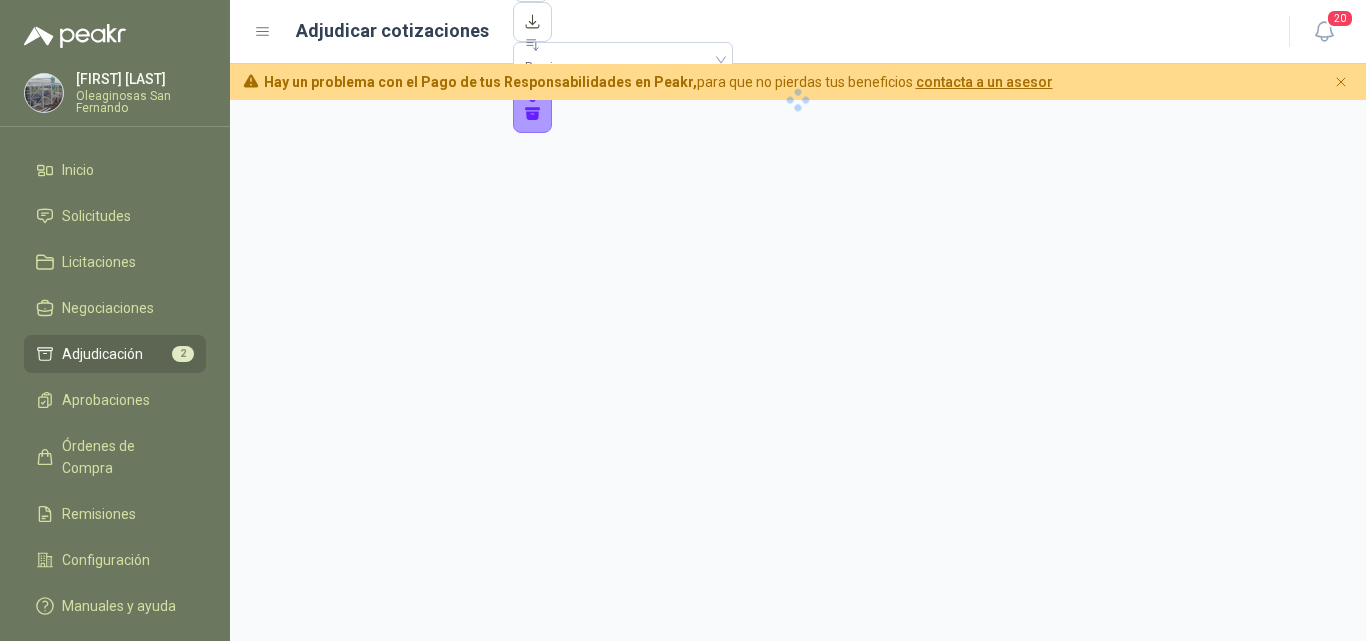 scroll, scrollTop: 0, scrollLeft: 0, axis: both 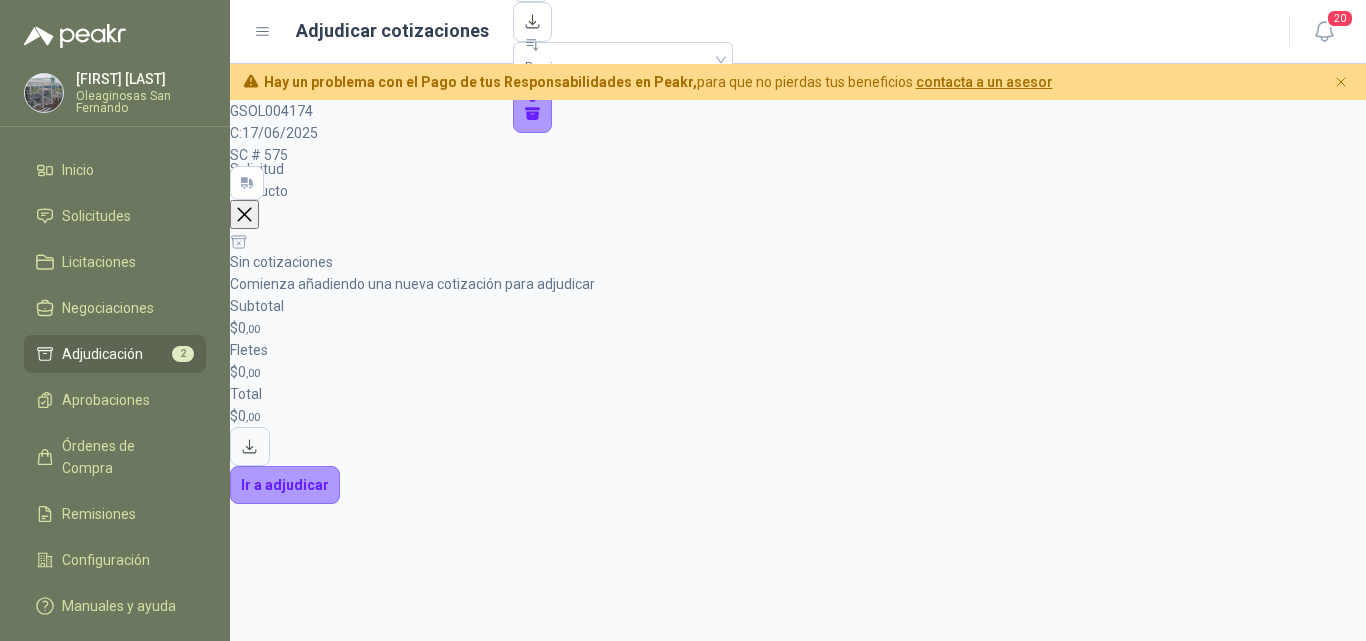 click at bounding box center (244, 214) 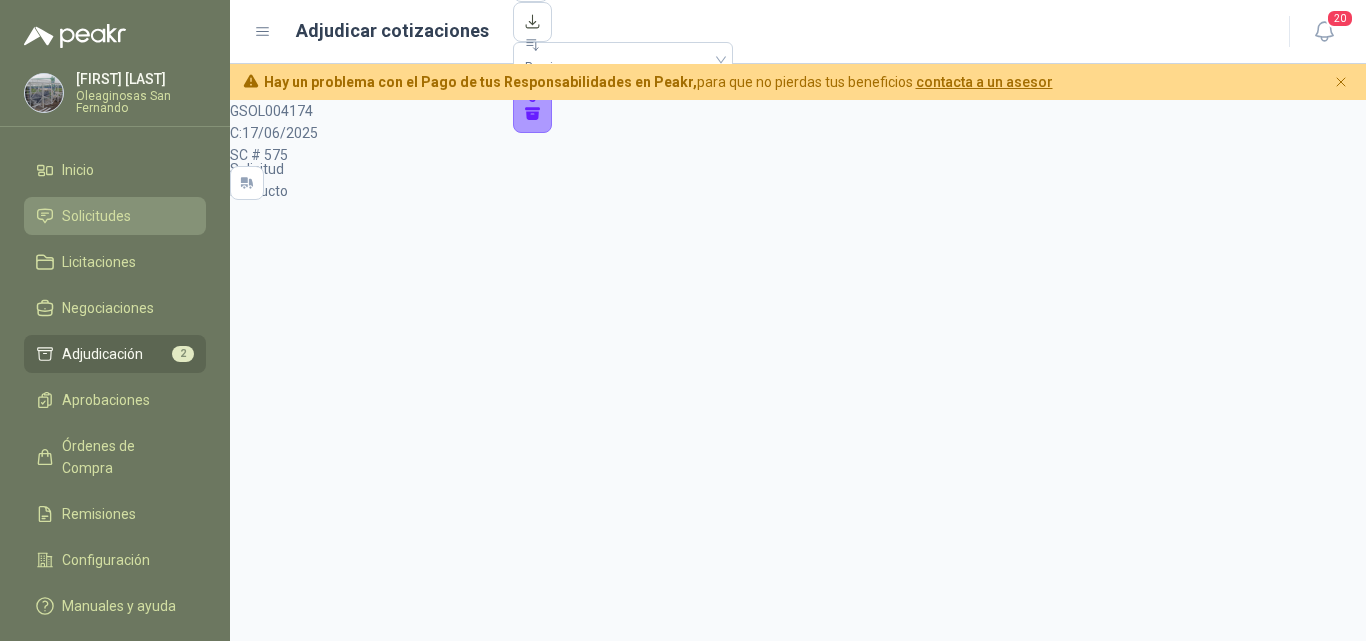 click on "Solicitudes" at bounding box center [96, 216] 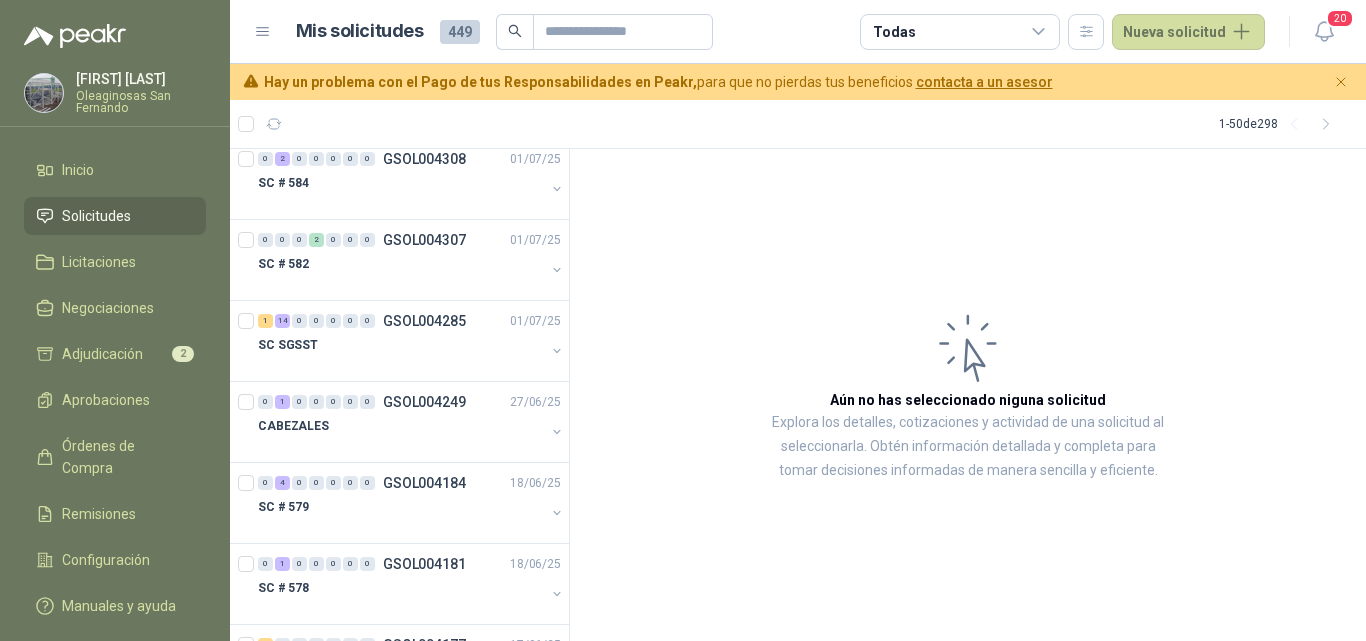 scroll, scrollTop: 800, scrollLeft: 0, axis: vertical 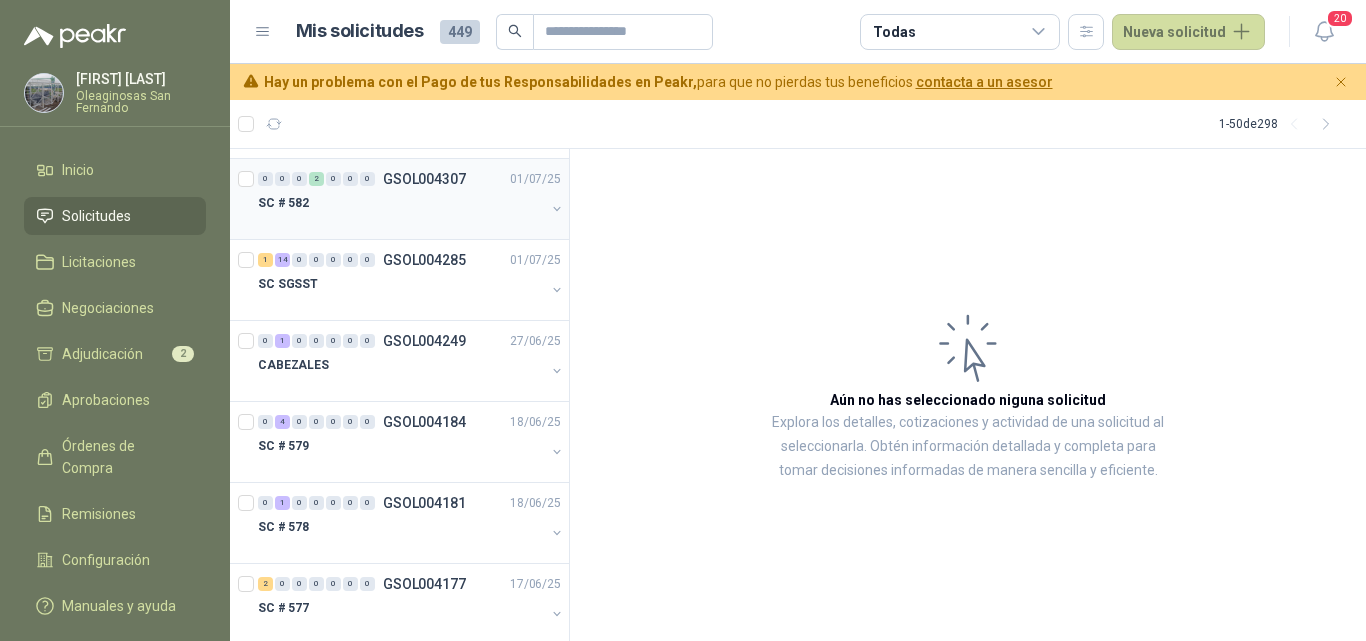 click on "SC # 582" at bounding box center (401, 203) 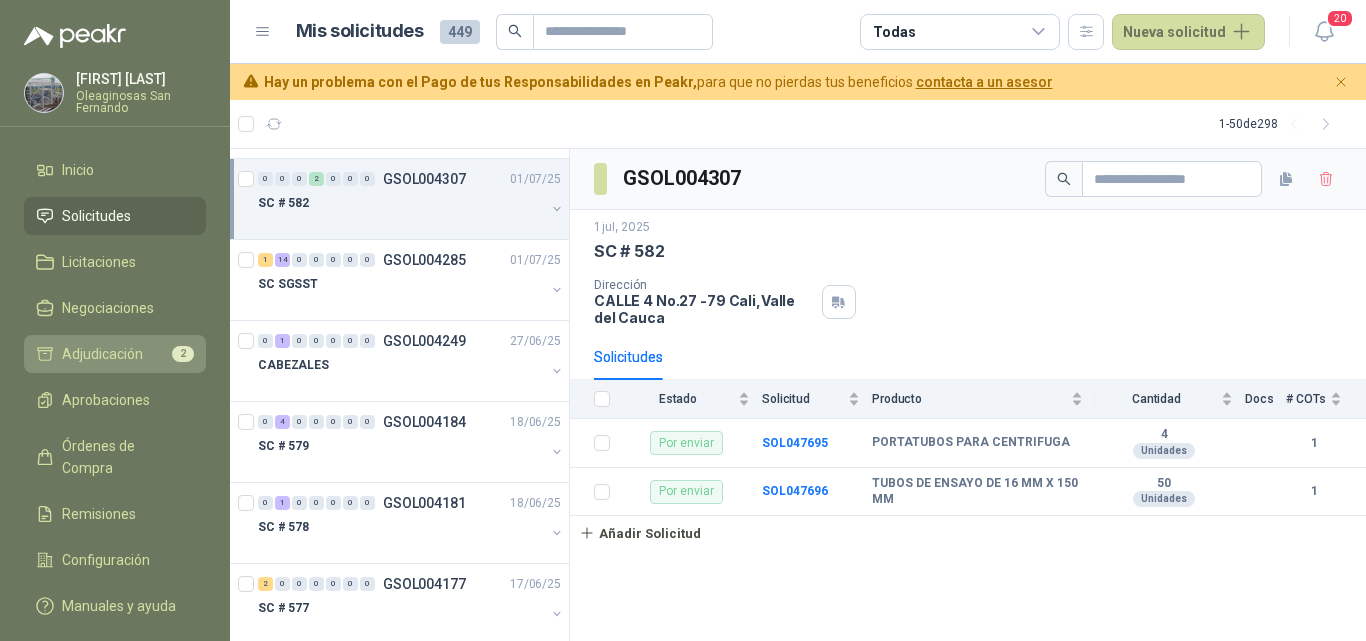 click on "Adjudicación" at bounding box center [102, 354] 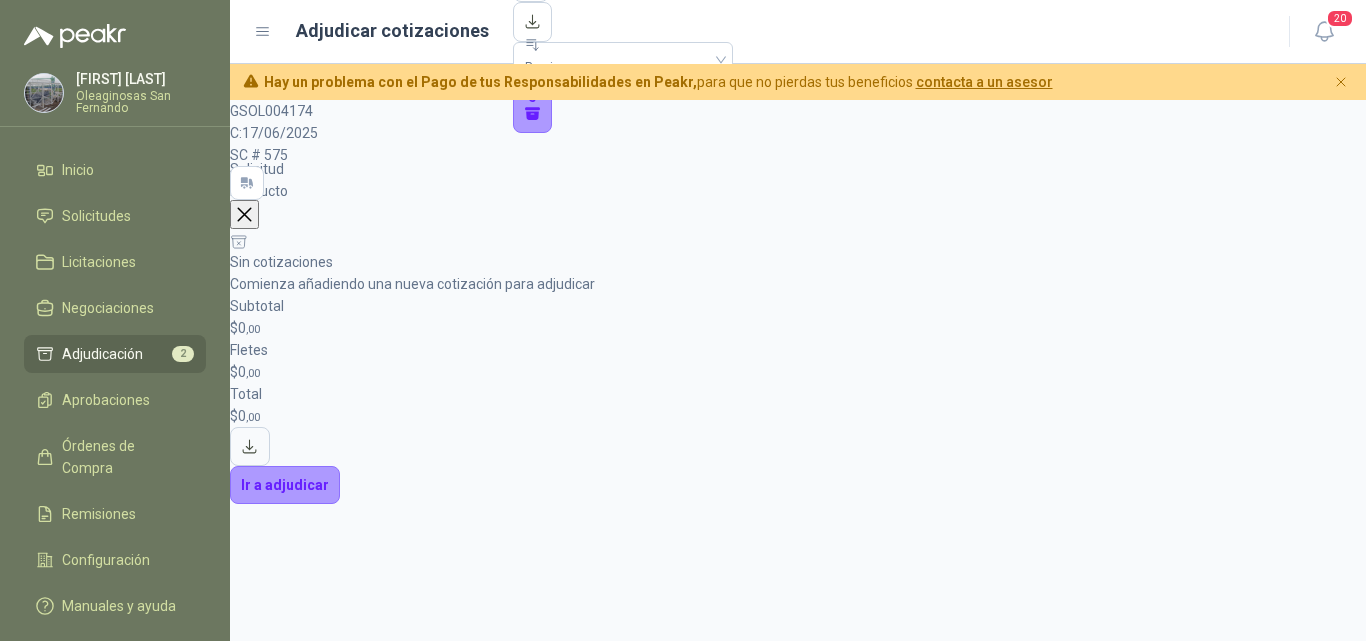click at bounding box center (244, 214) 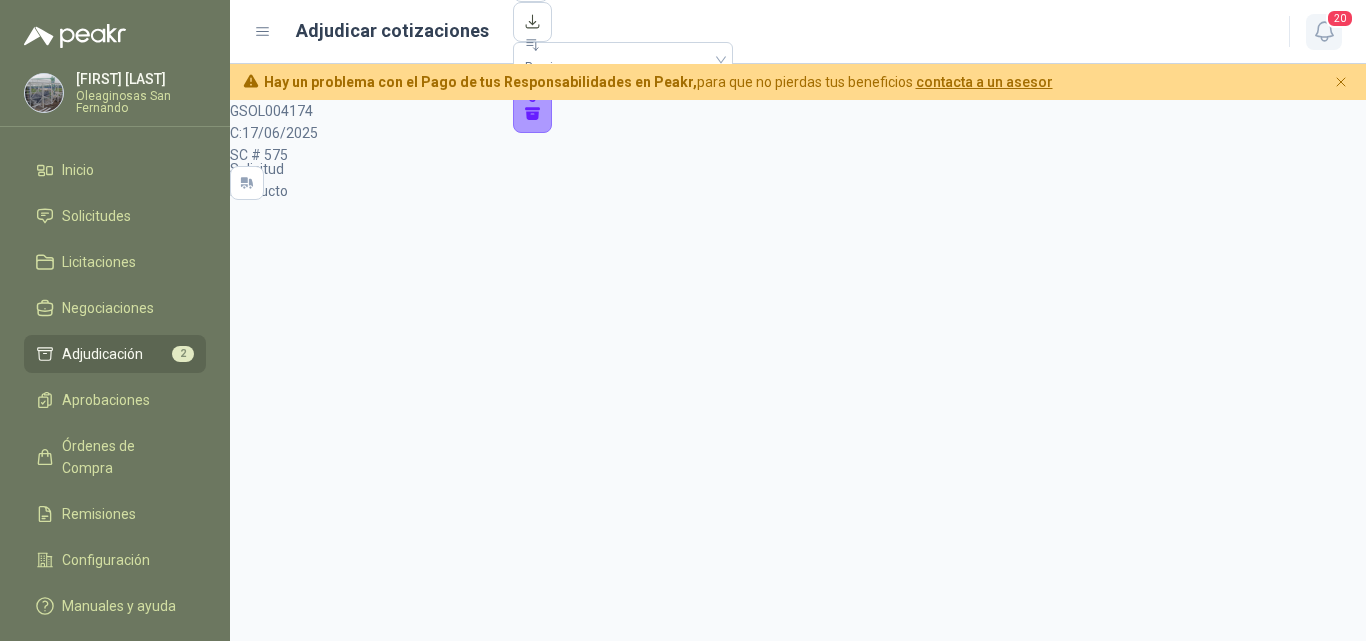 click on "20" at bounding box center (1340, 18) 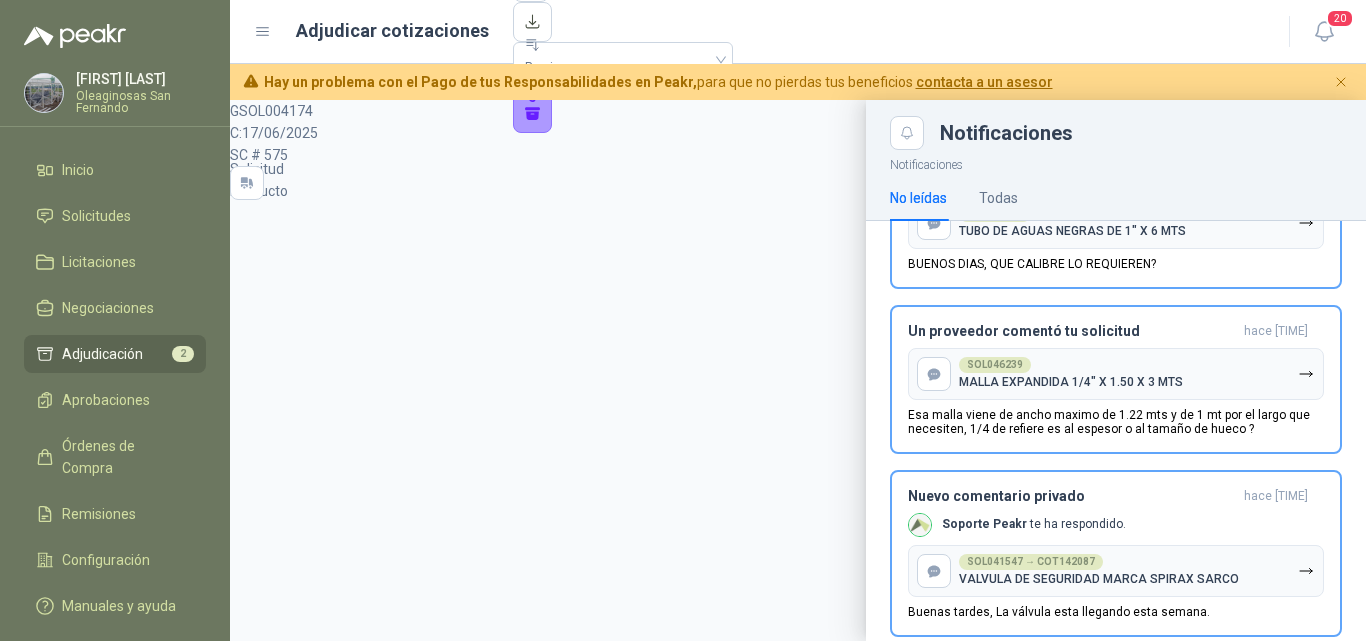 scroll, scrollTop: 3008, scrollLeft: 0, axis: vertical 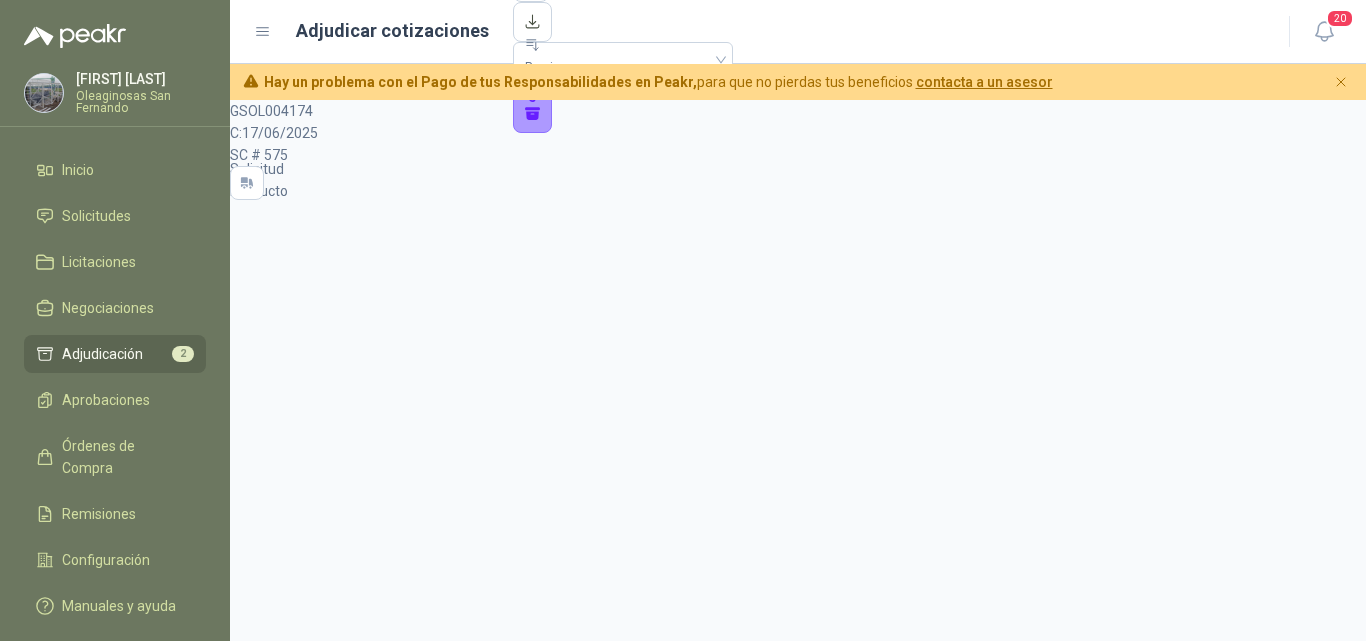 click on "Oleaginosas San Fernando" at bounding box center (141, 102) 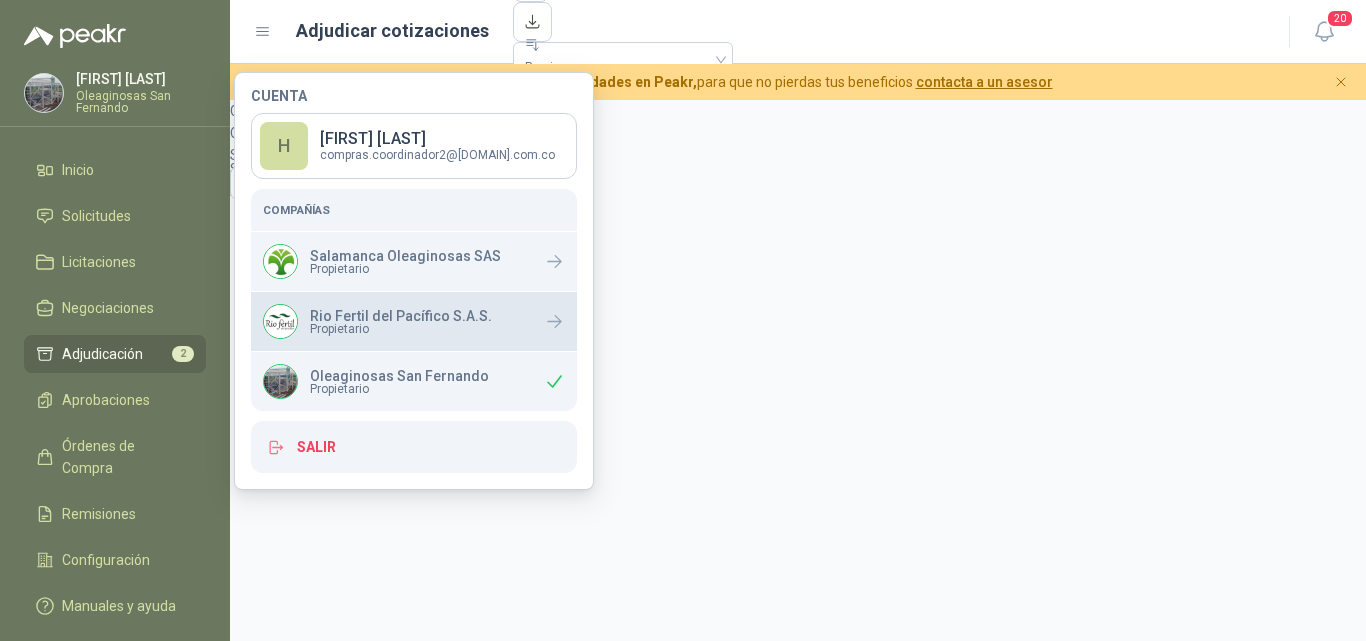 click on "Propietario" at bounding box center (401, 329) 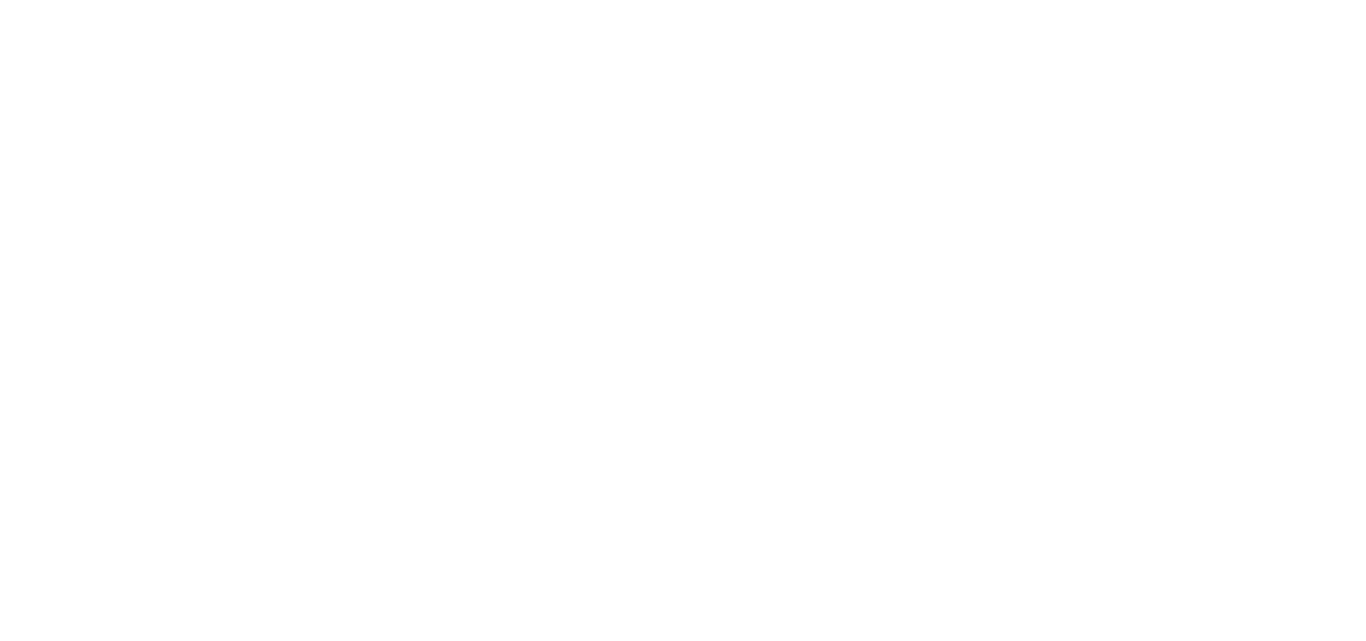 scroll, scrollTop: 0, scrollLeft: 0, axis: both 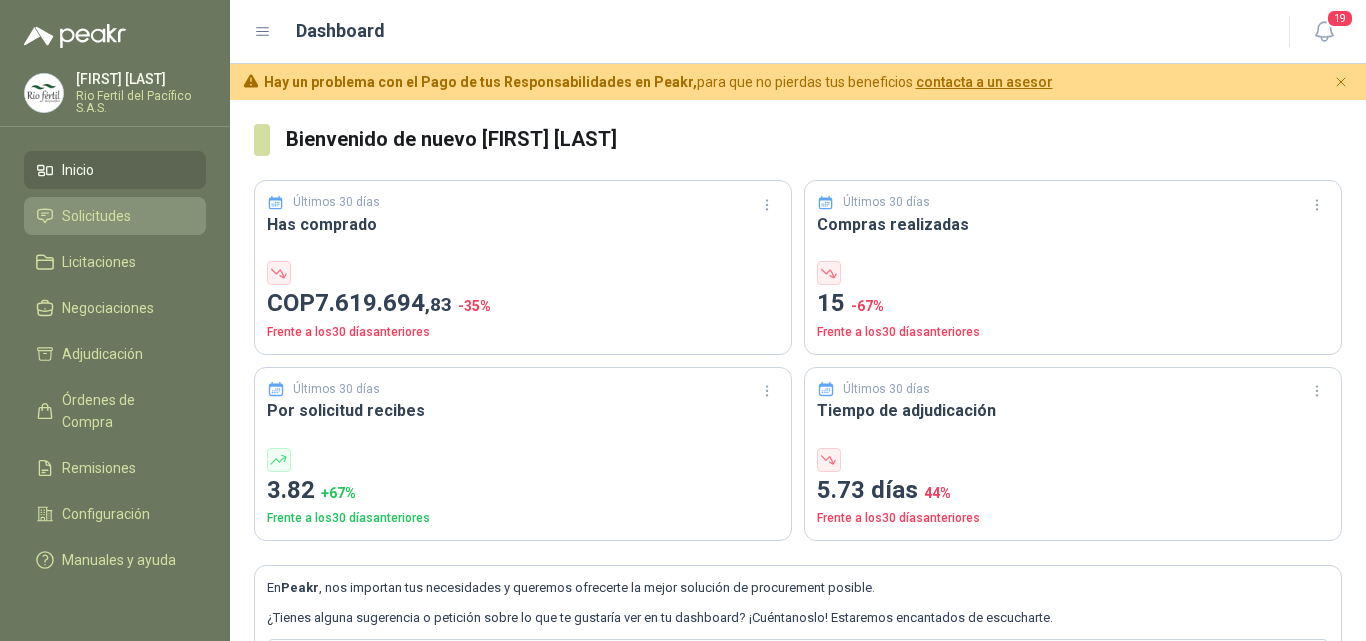 click on "Solicitudes" at bounding box center [96, 216] 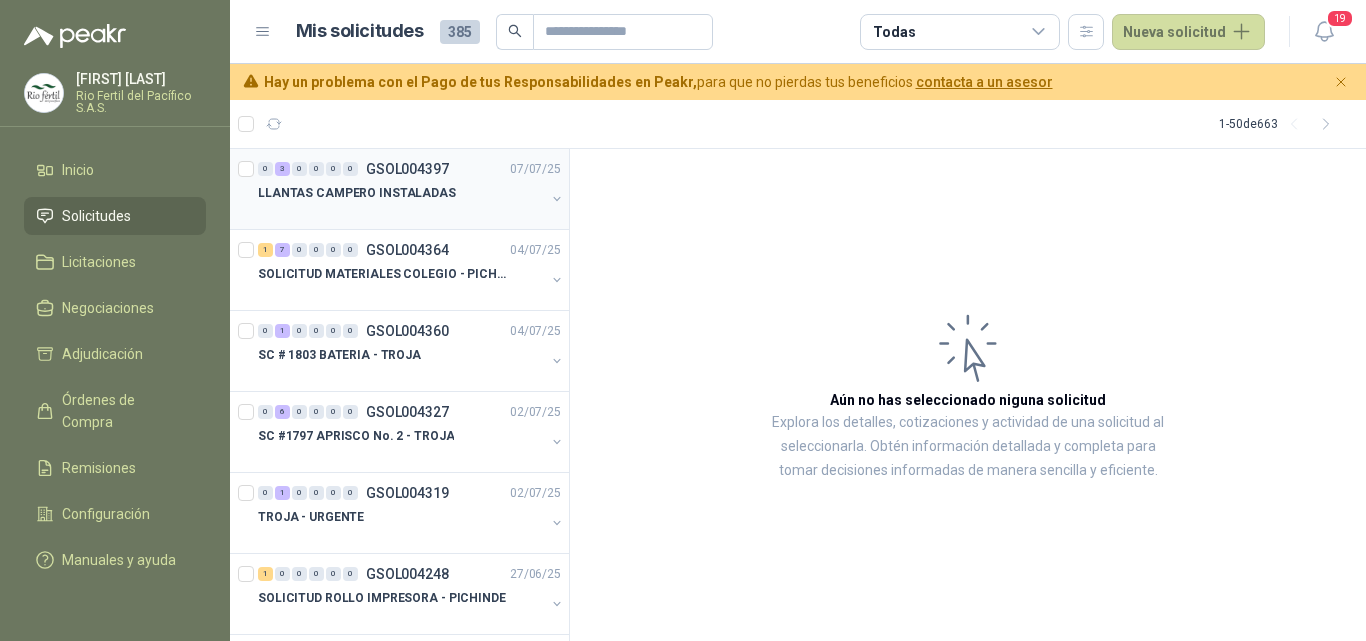 click on "LLANTAS CAMPERO INSTALADAS" at bounding box center [357, 193] 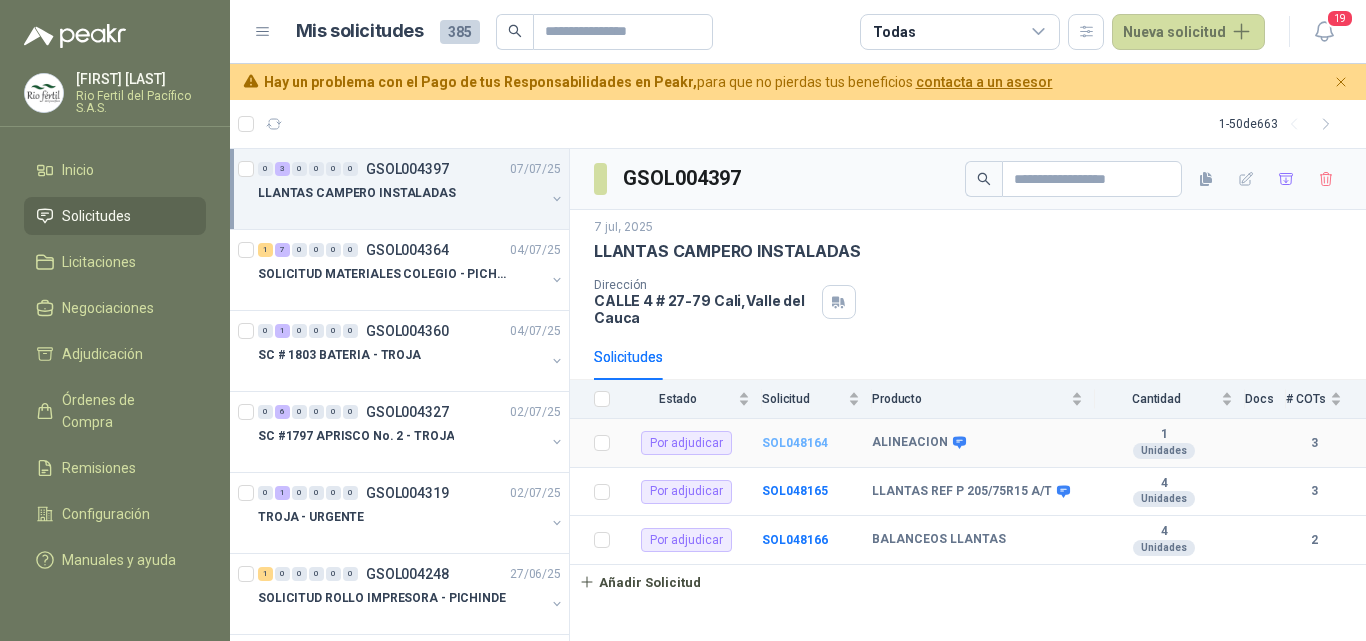 click on "SOL048164" at bounding box center (795, 443) 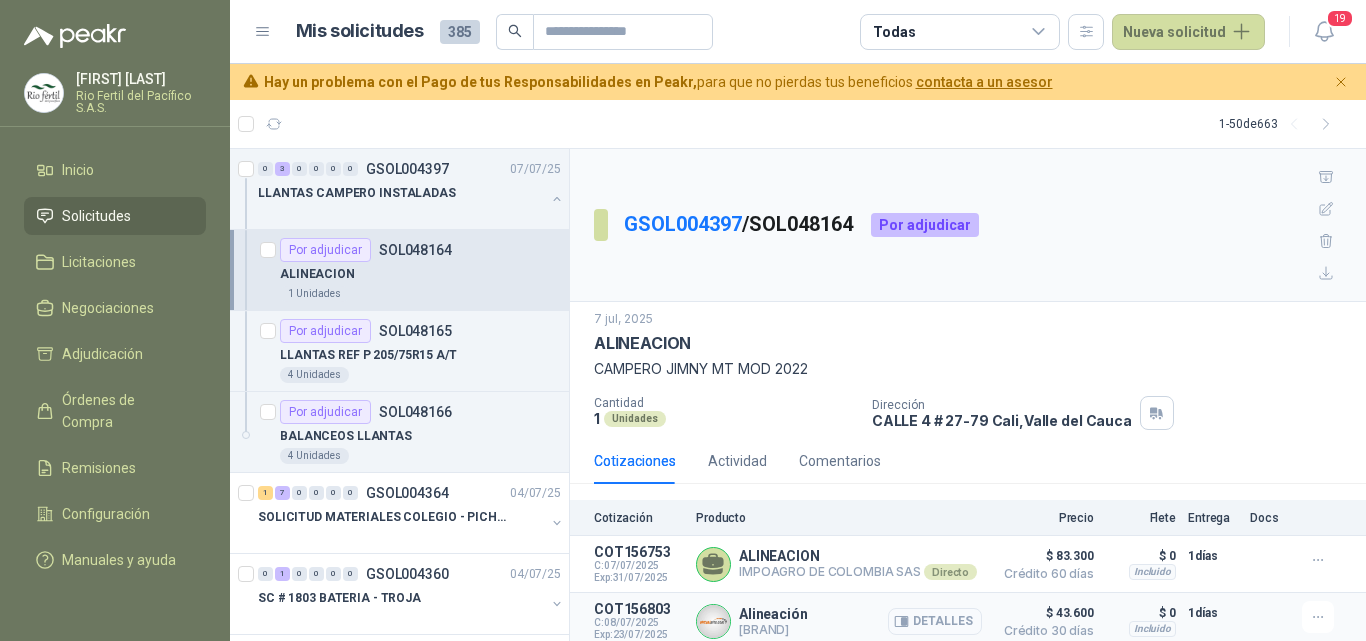 click on "Detalles" at bounding box center (0, 0) 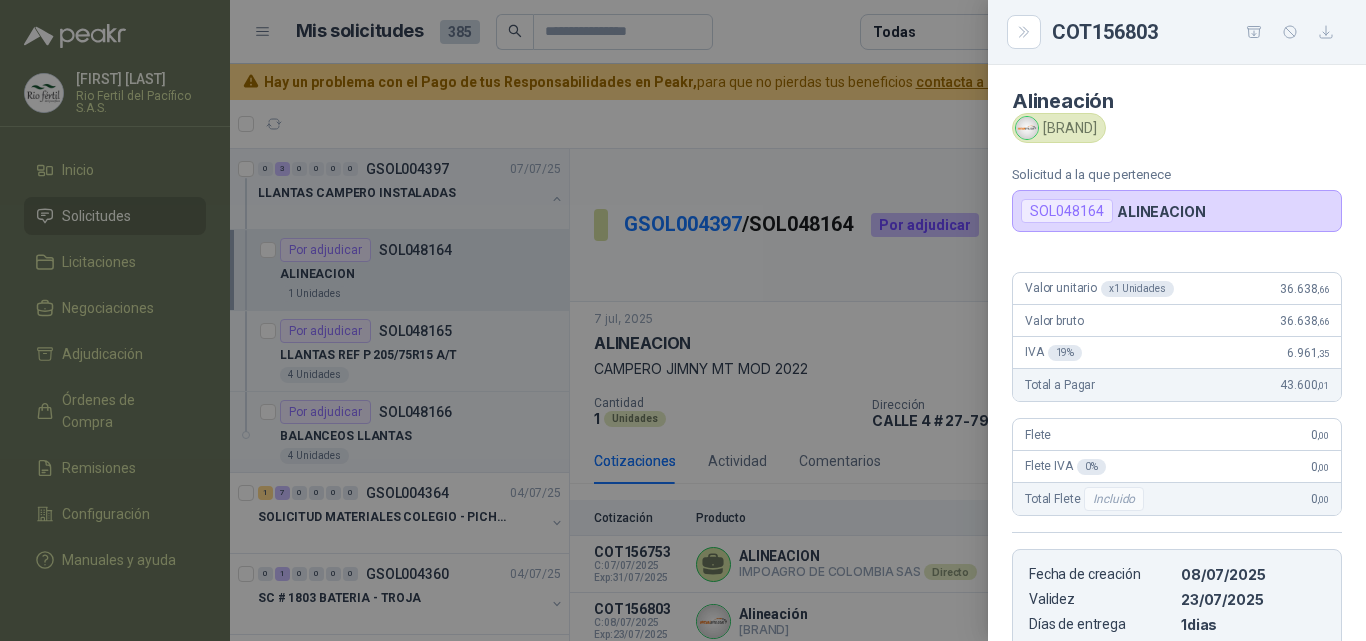 click at bounding box center [683, 320] 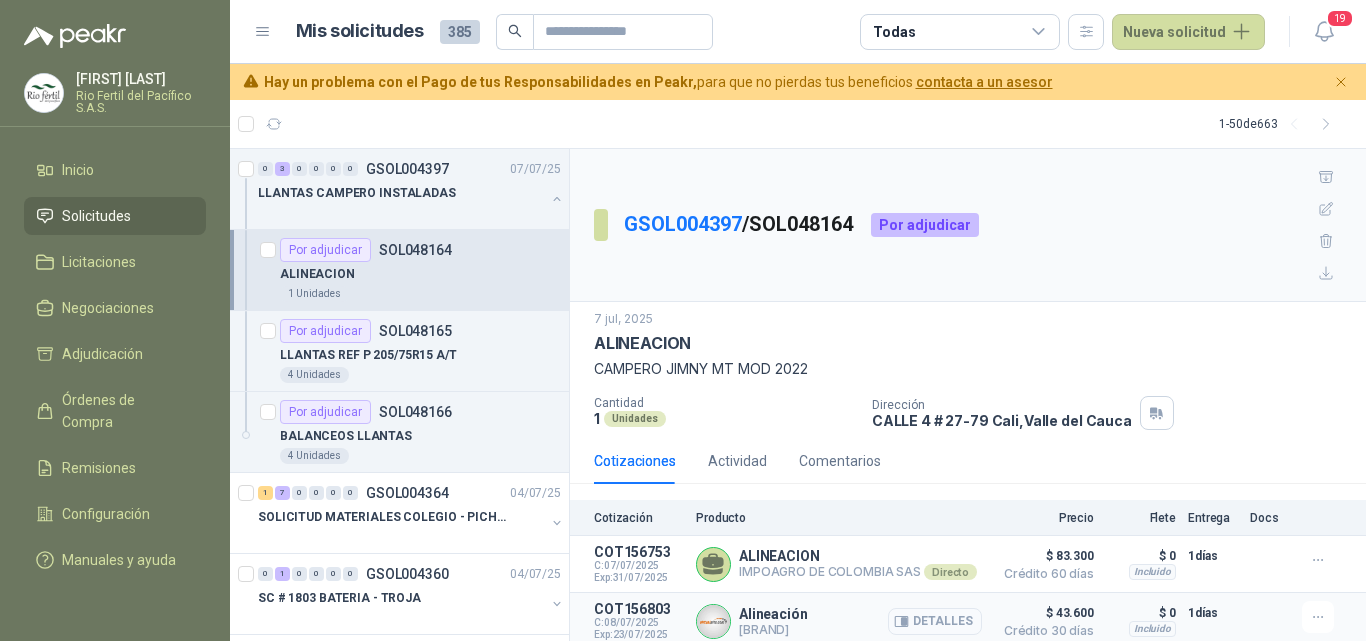 click on "Detalles" at bounding box center (0, 0) 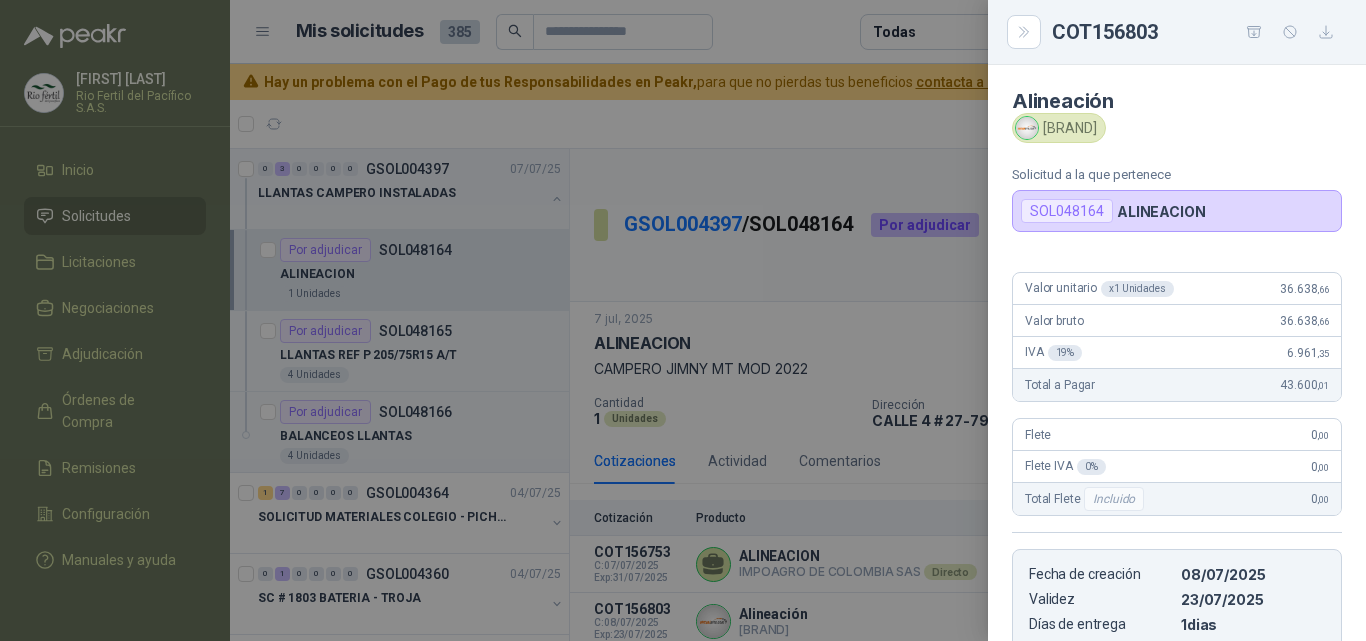 click at bounding box center (683, 320) 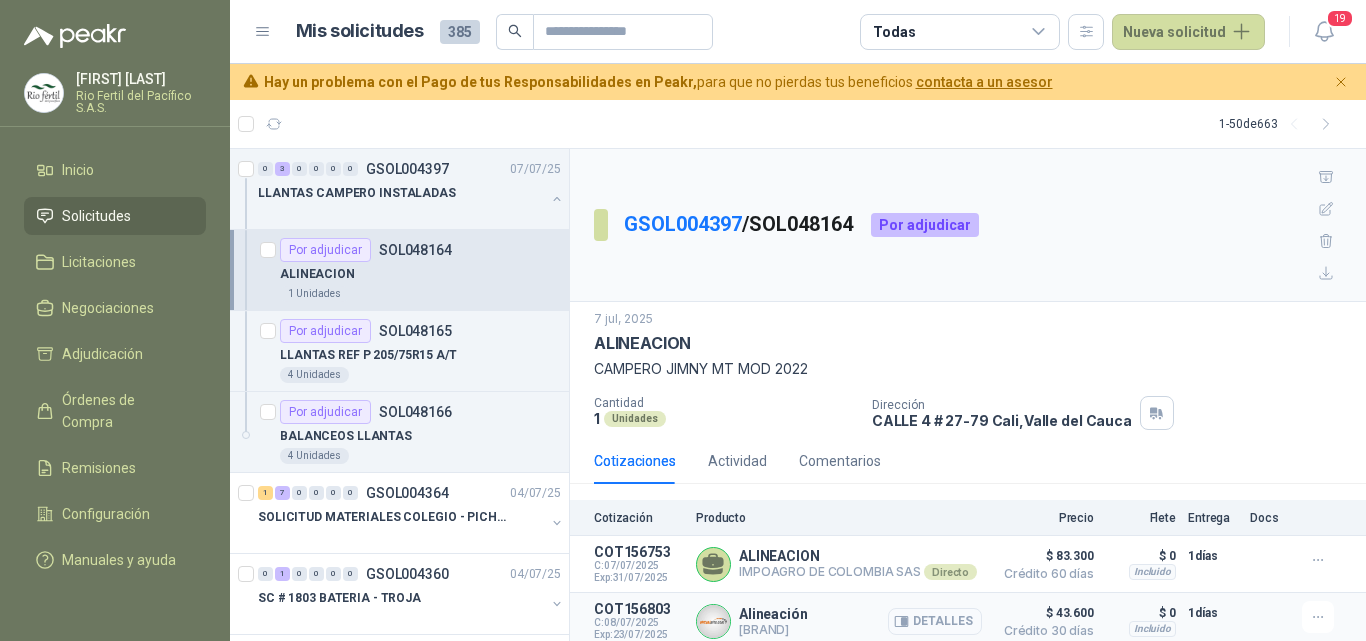 click on "Detalles" at bounding box center [0, 0] 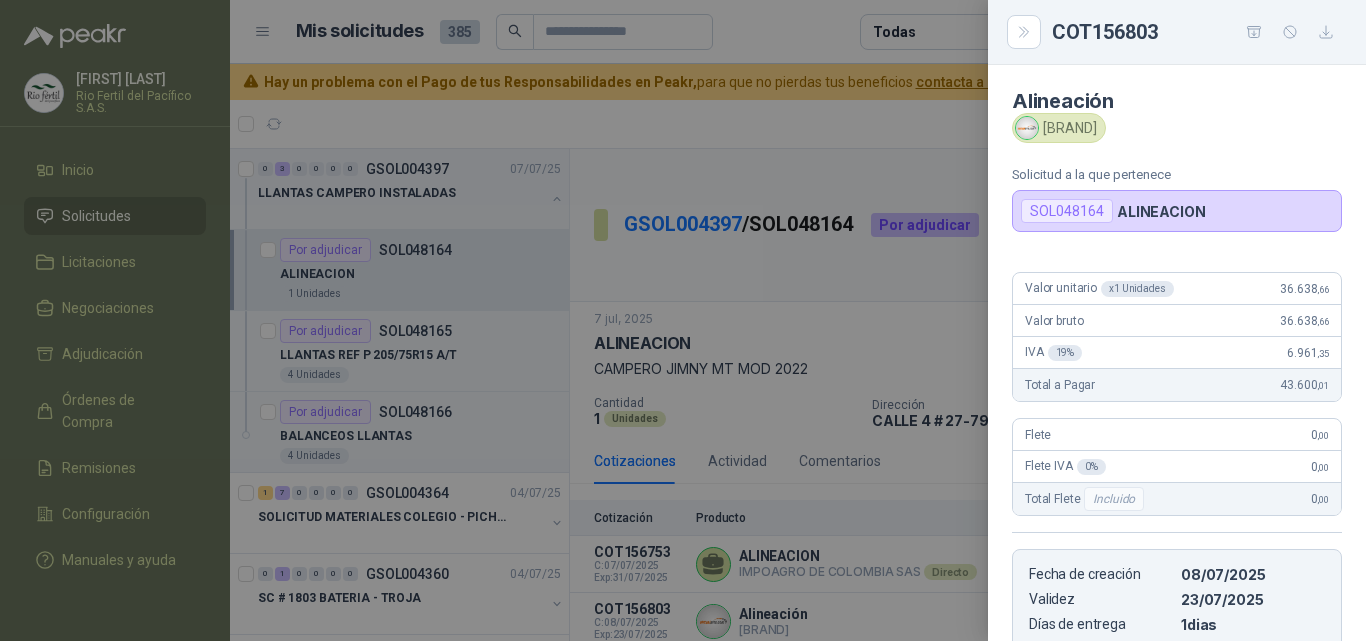 click at bounding box center (683, 320) 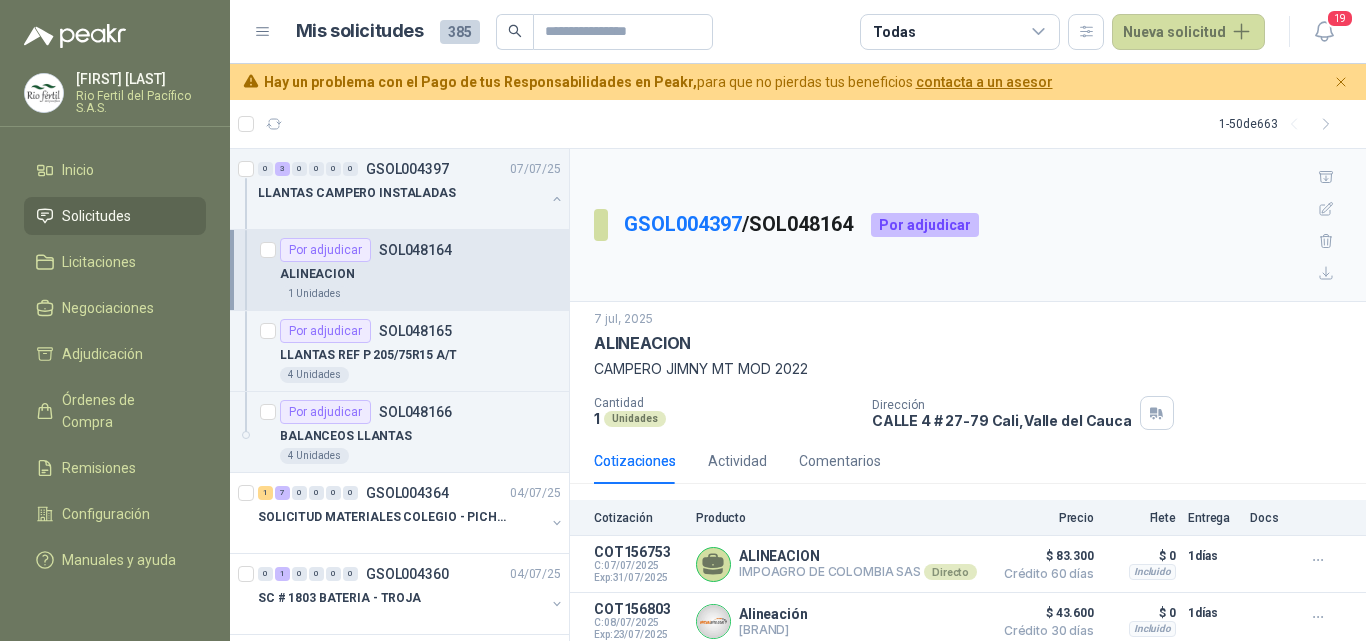 click on "Detalles" at bounding box center [0, 0] 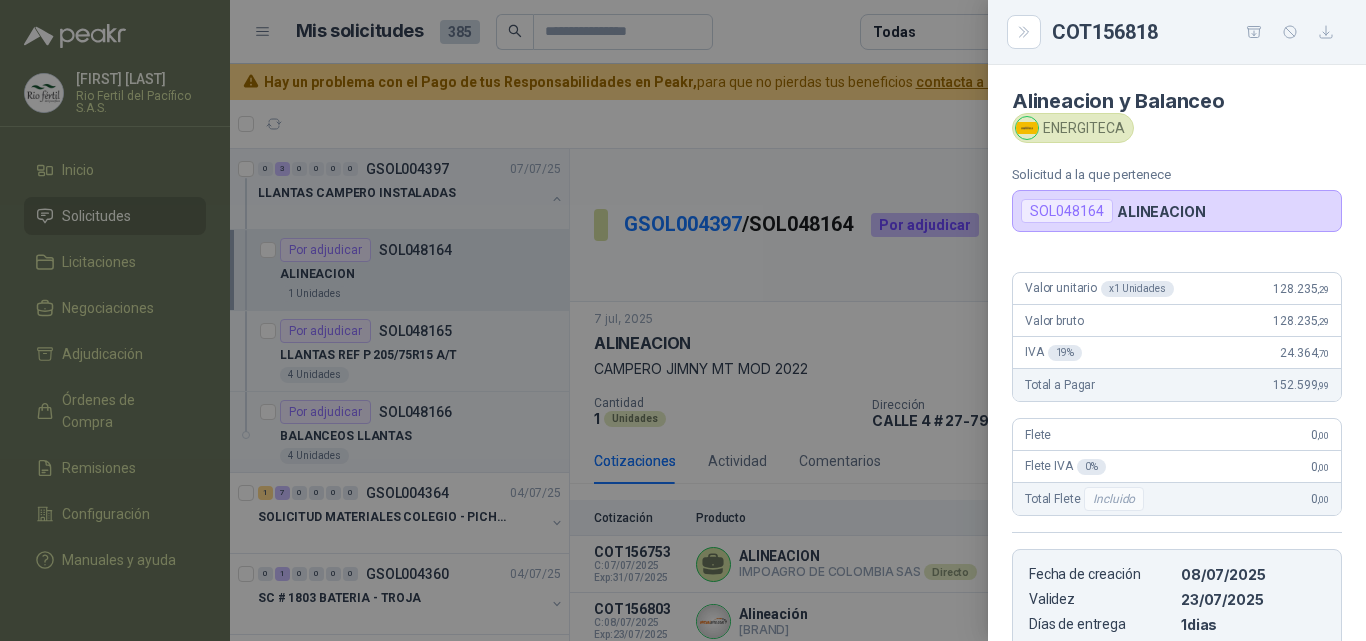 click at bounding box center [683, 320] 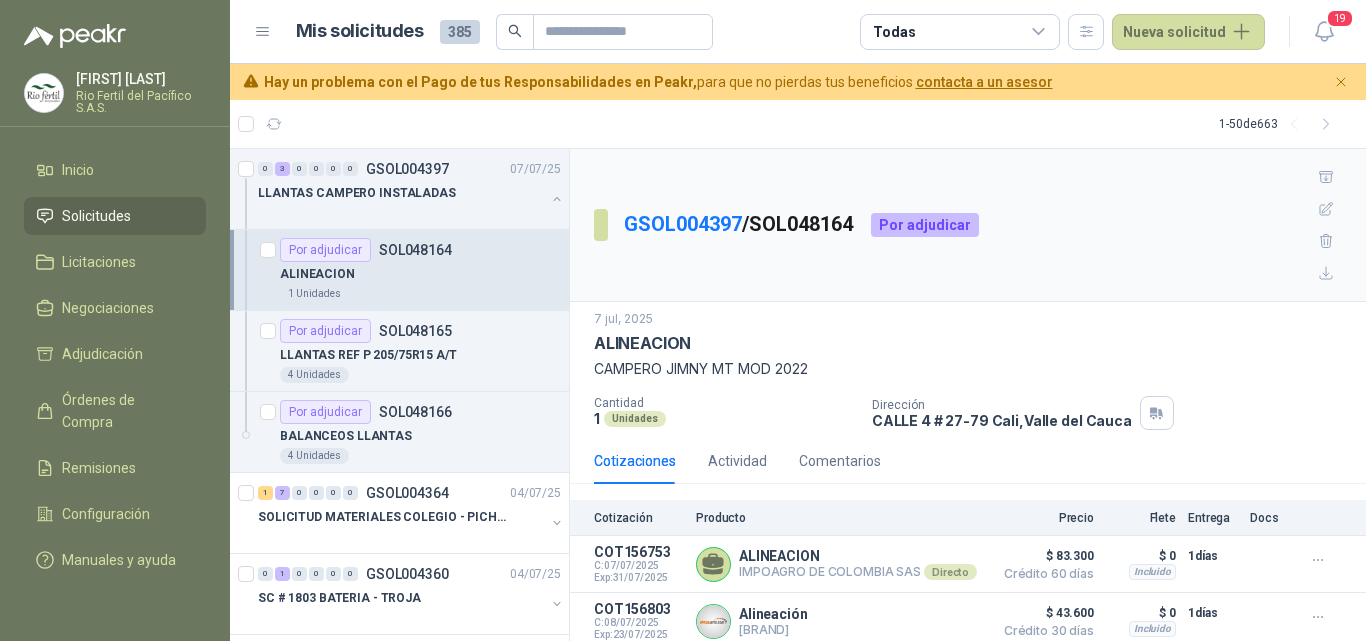 click on "Detalles" at bounding box center (0, 0) 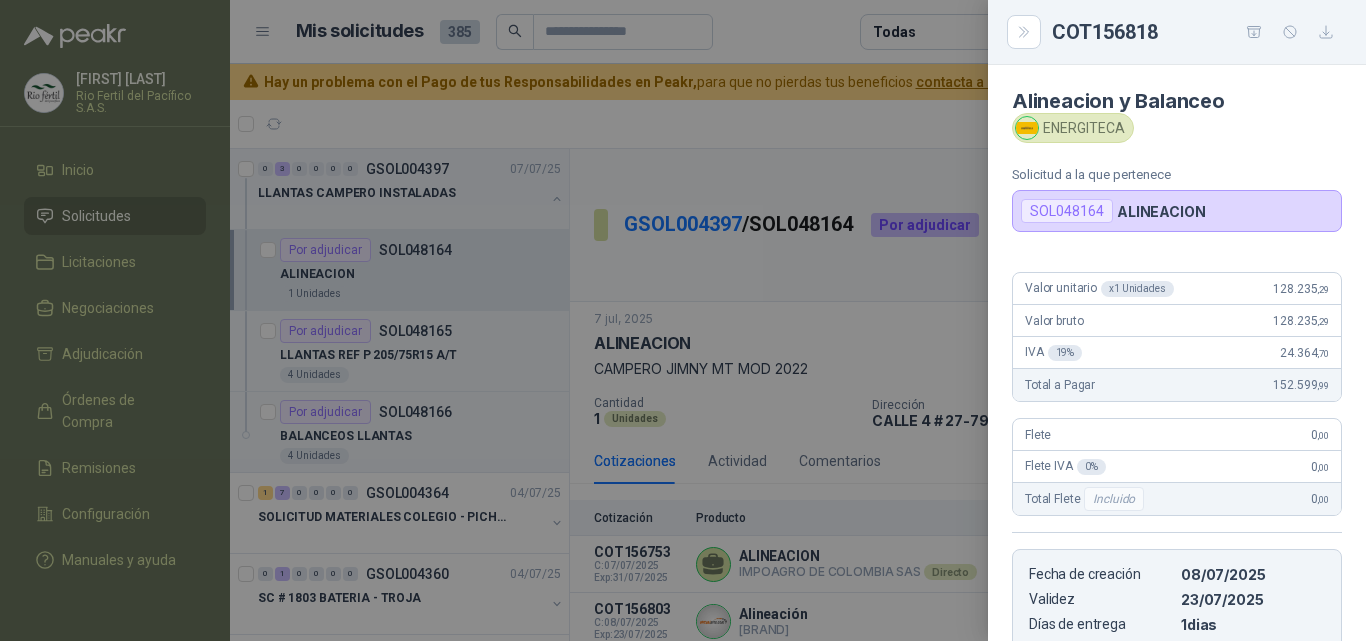 click at bounding box center (683, 320) 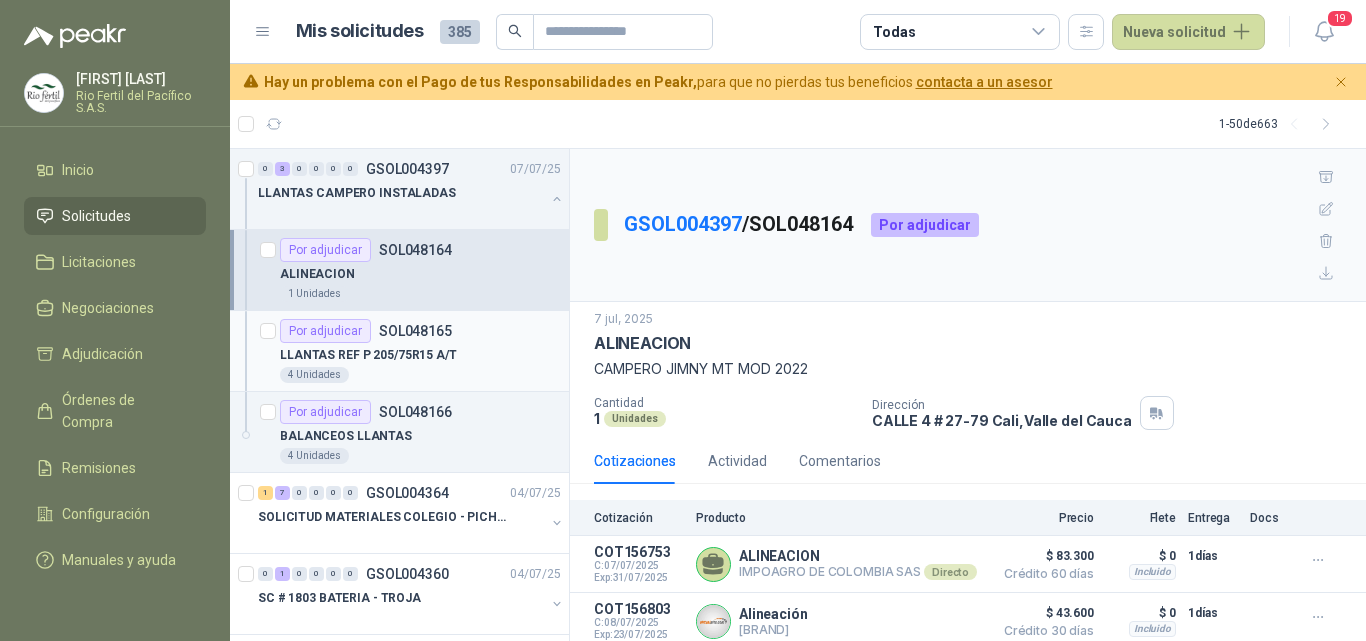 click on "4   Unidades" at bounding box center (420, 375) 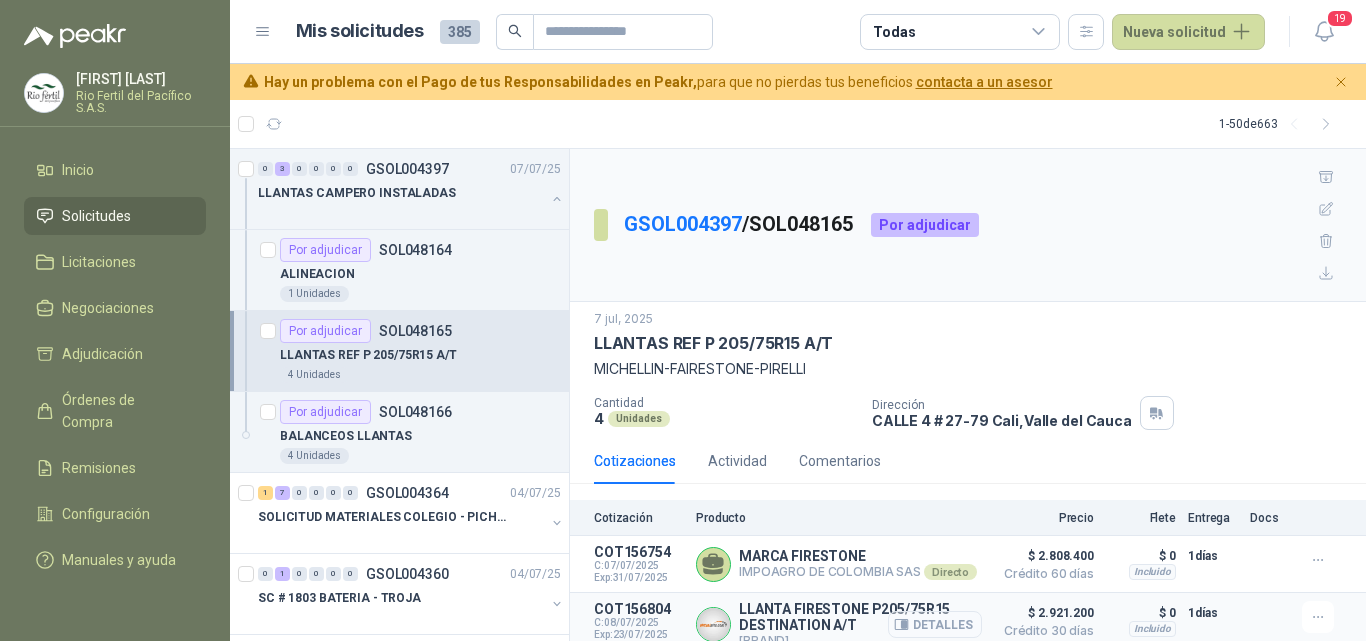 click on "Detalles" at bounding box center (0, 0) 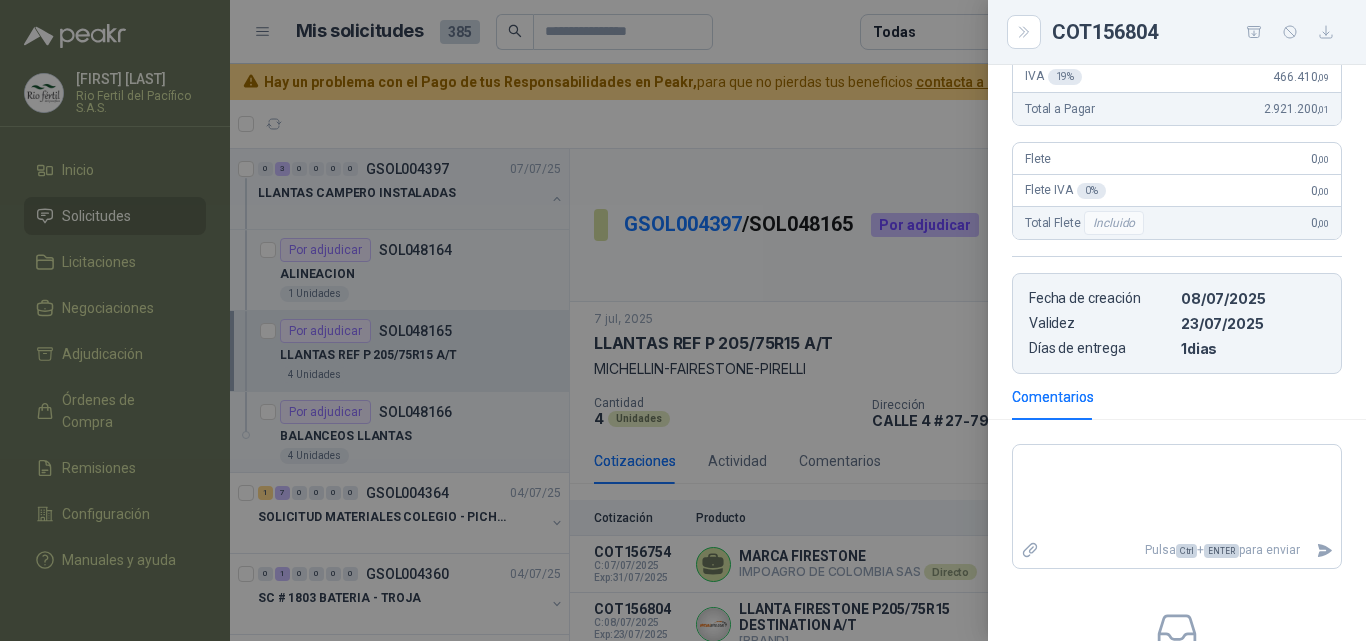 scroll, scrollTop: 200, scrollLeft: 0, axis: vertical 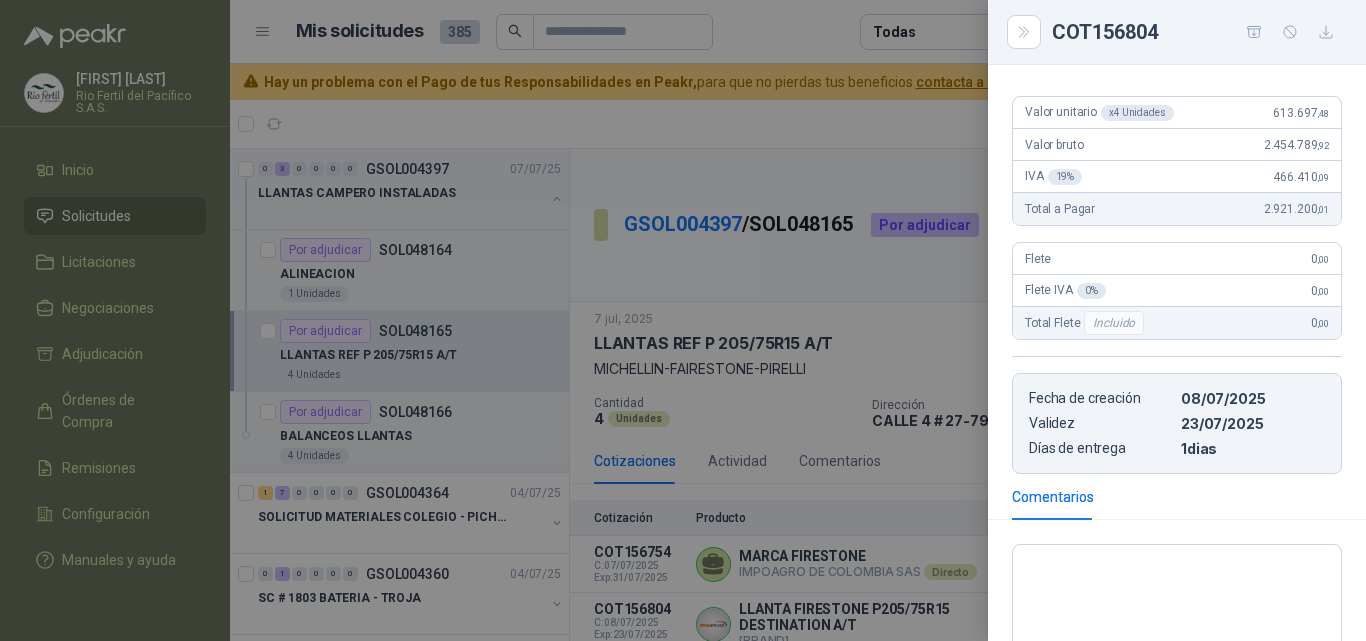 click at bounding box center [683, 320] 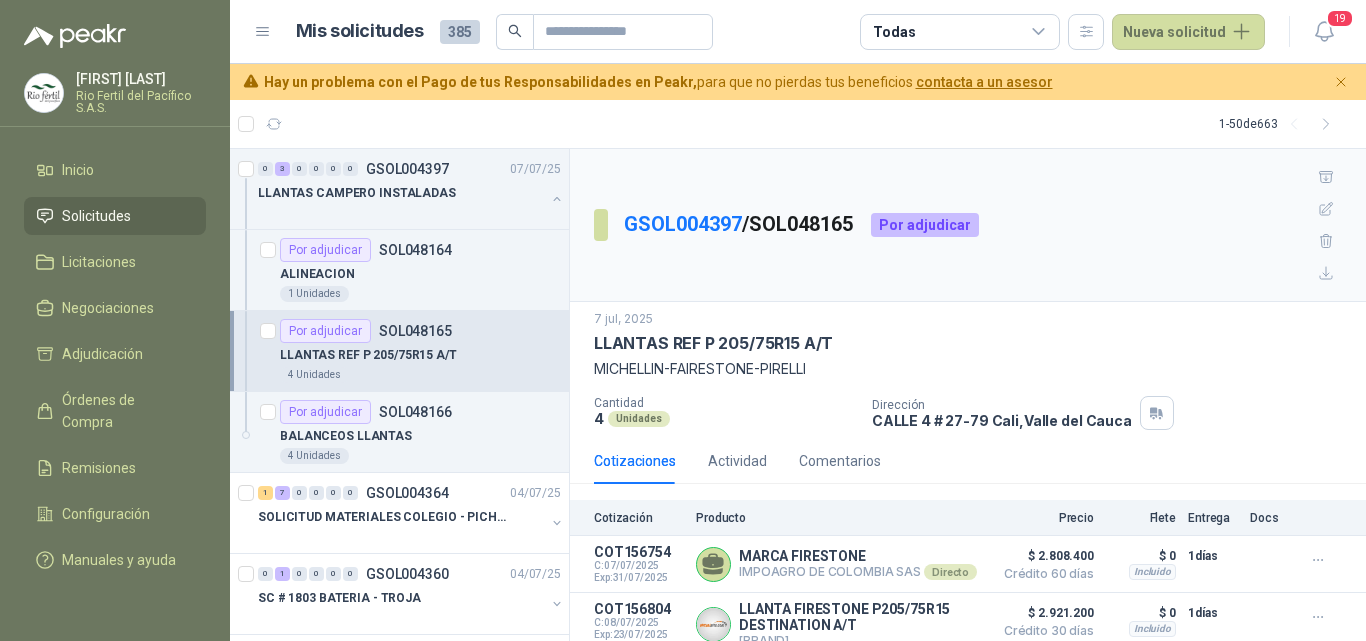click on "Detalles" at bounding box center (0, 0) 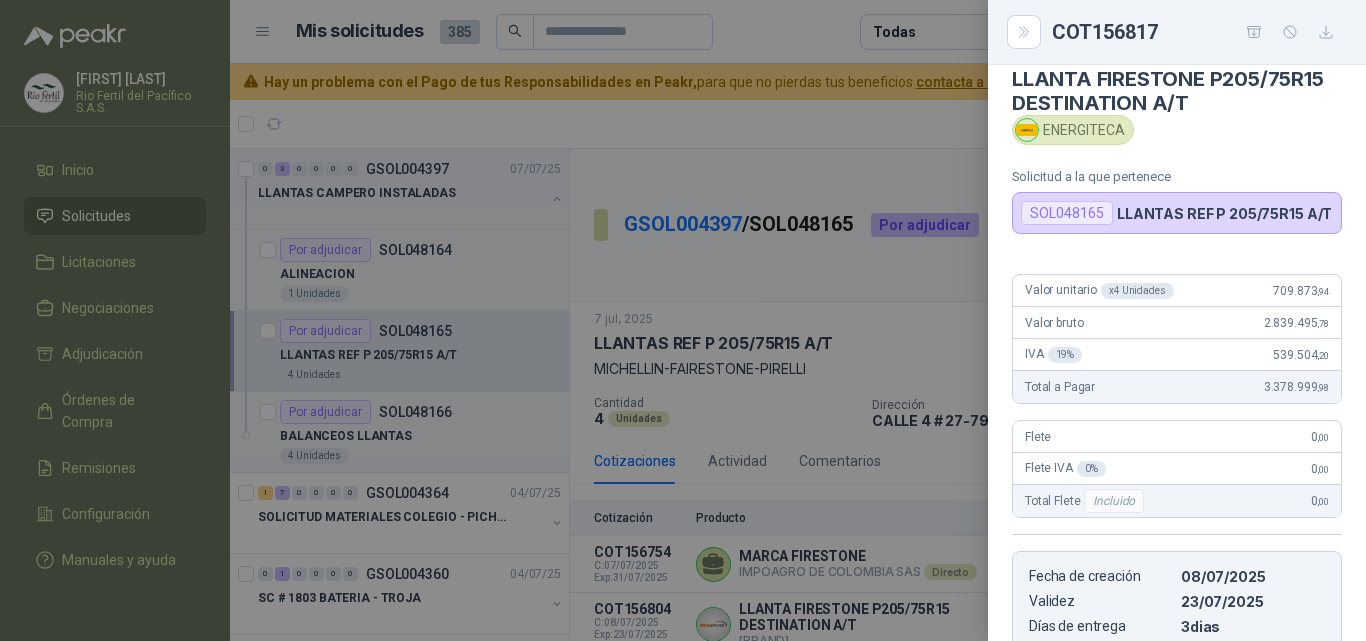 scroll, scrollTop: 0, scrollLeft: 0, axis: both 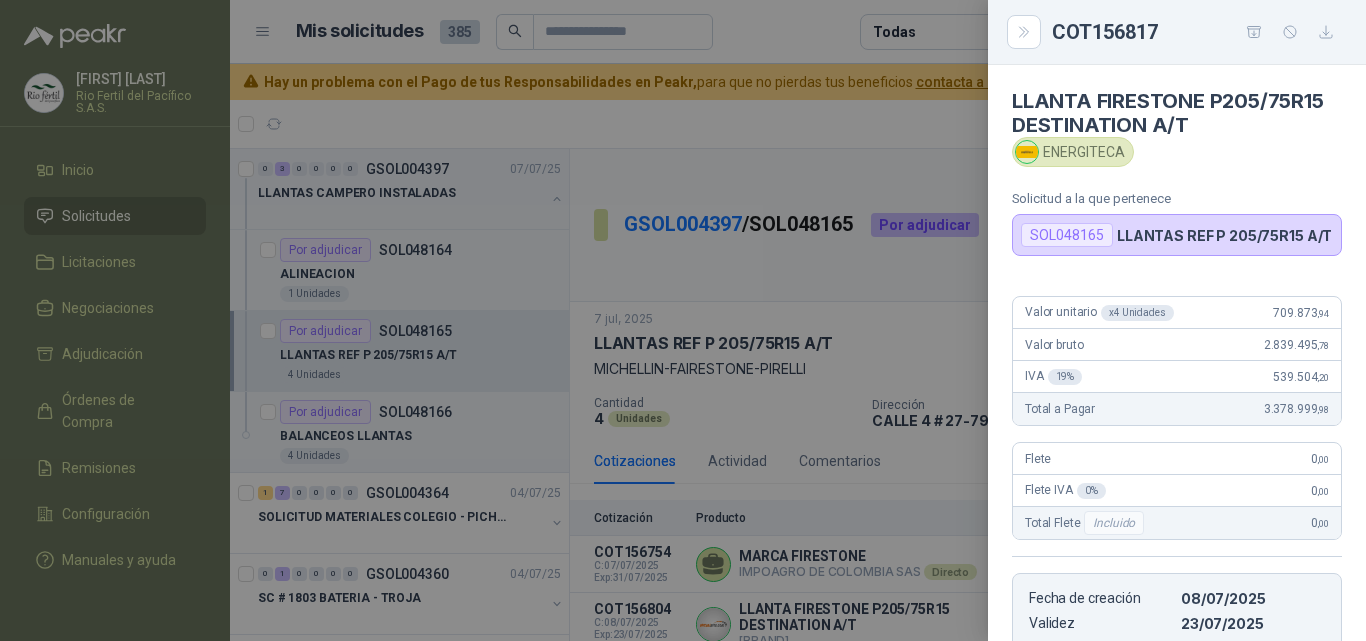 click at bounding box center (683, 320) 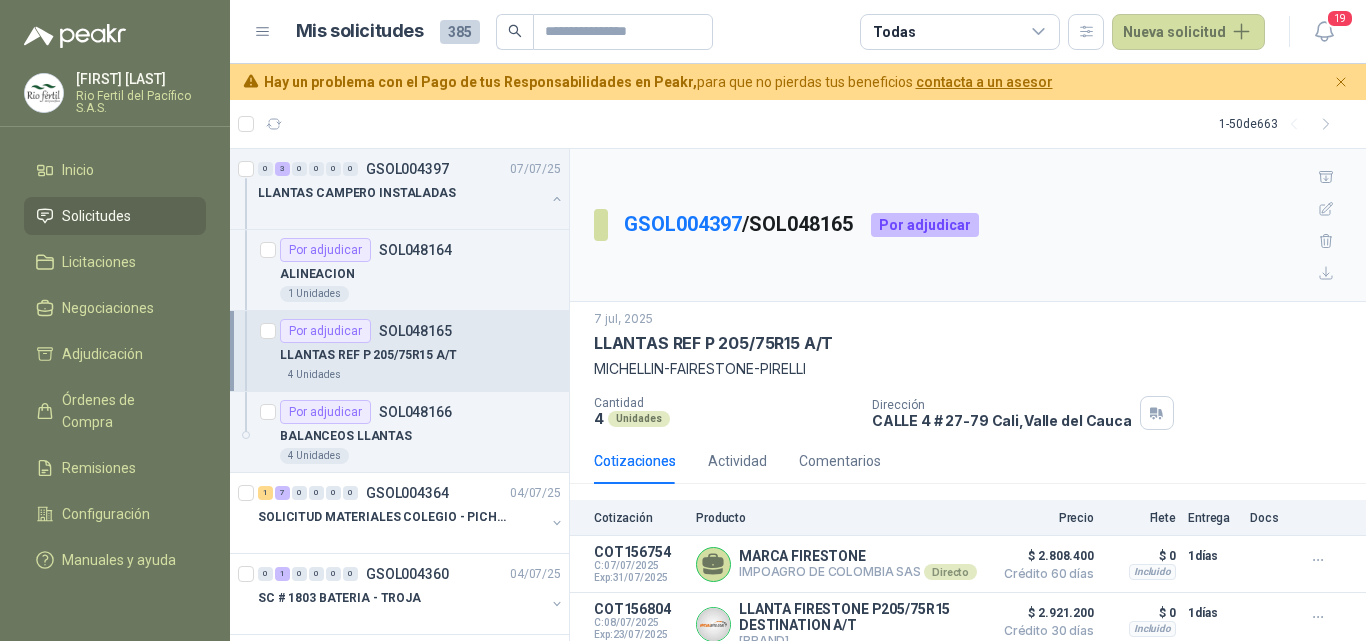 click on "Detalles" at bounding box center (0, 0) 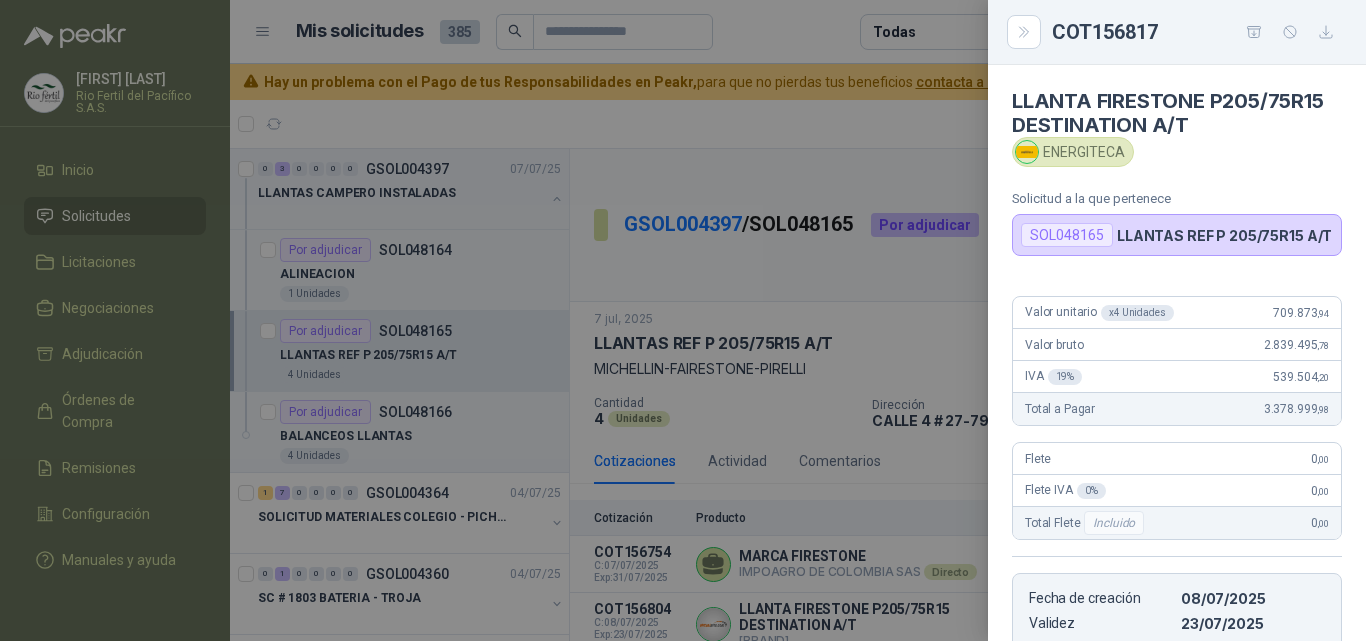 click at bounding box center [683, 320] 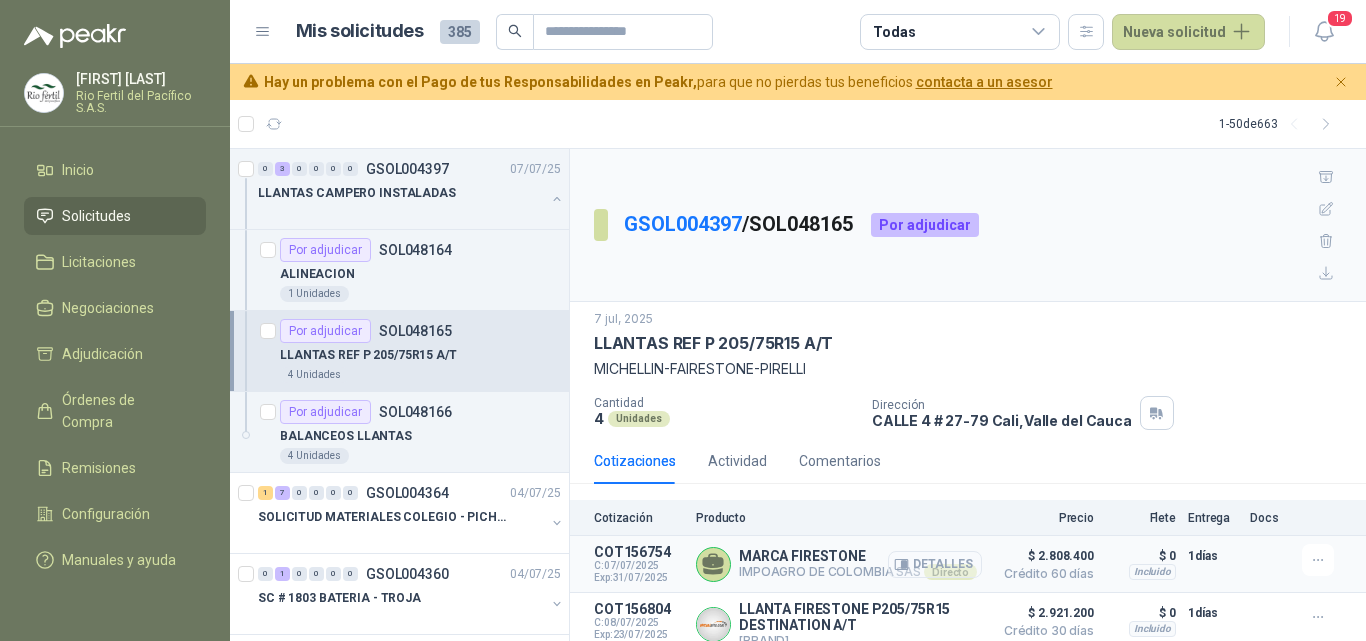 click on "Detalles" at bounding box center (935, 564) 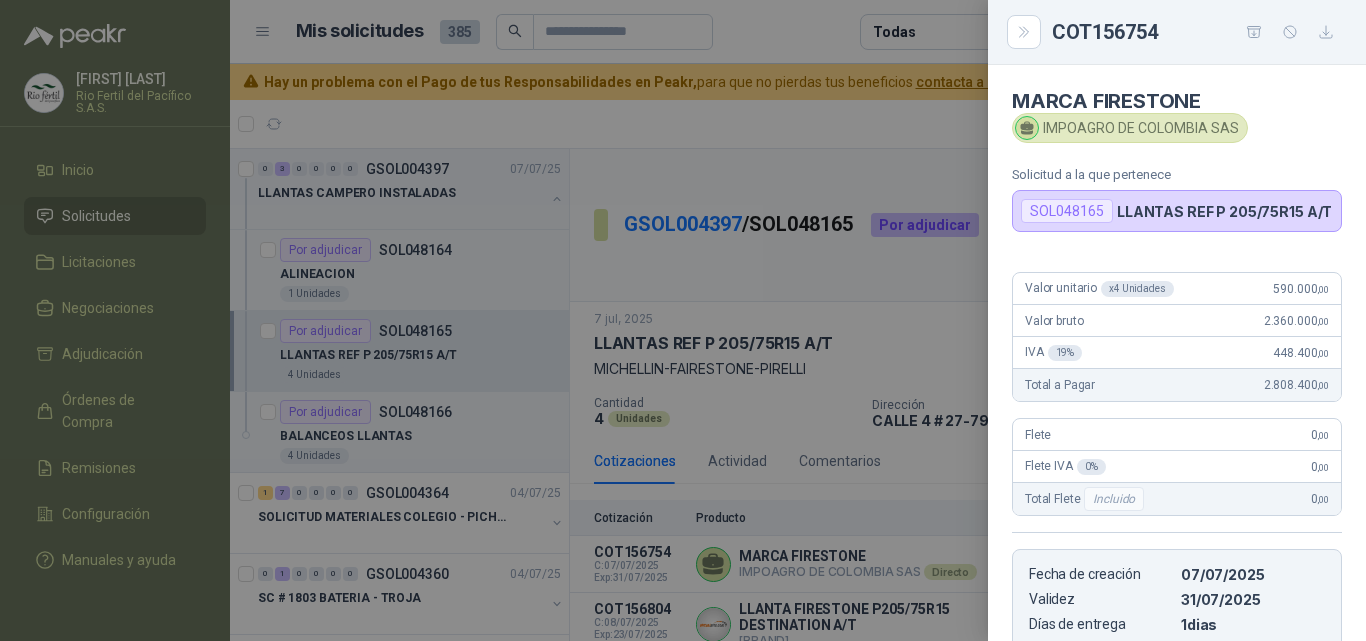 click at bounding box center (683, 320) 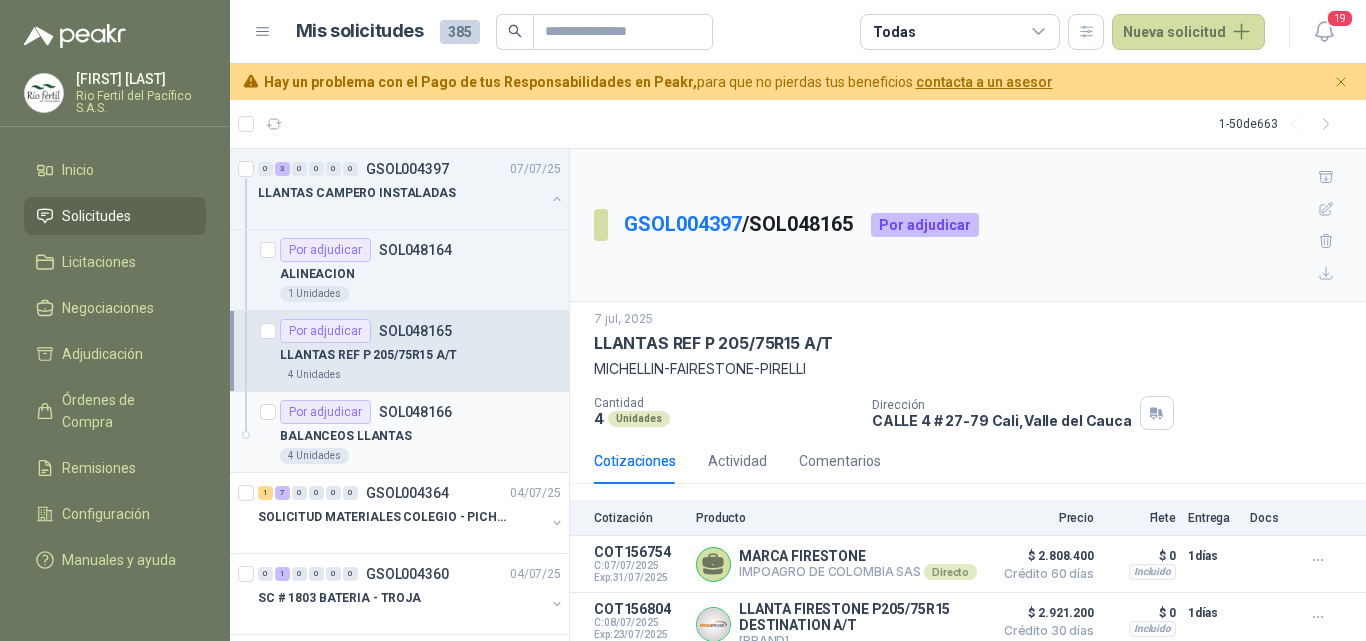 click on "Por adjudicar SOL048166" at bounding box center [420, 412] 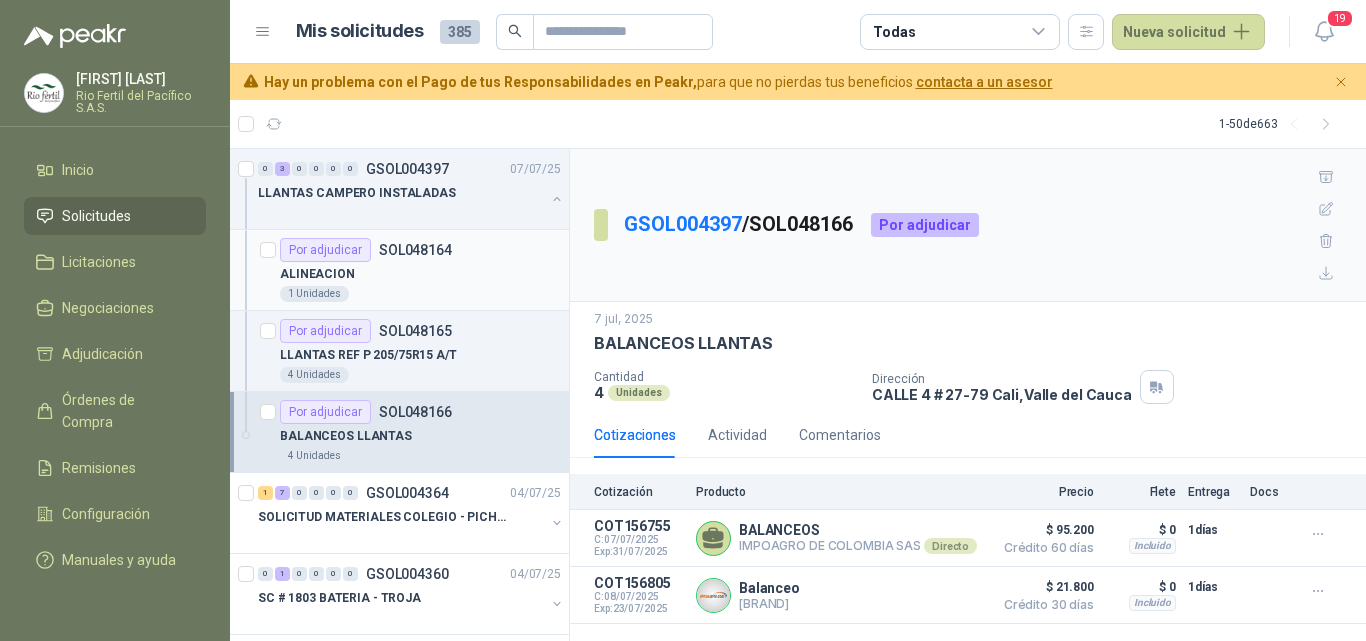 click on "ALINEACION" at bounding box center (420, 274) 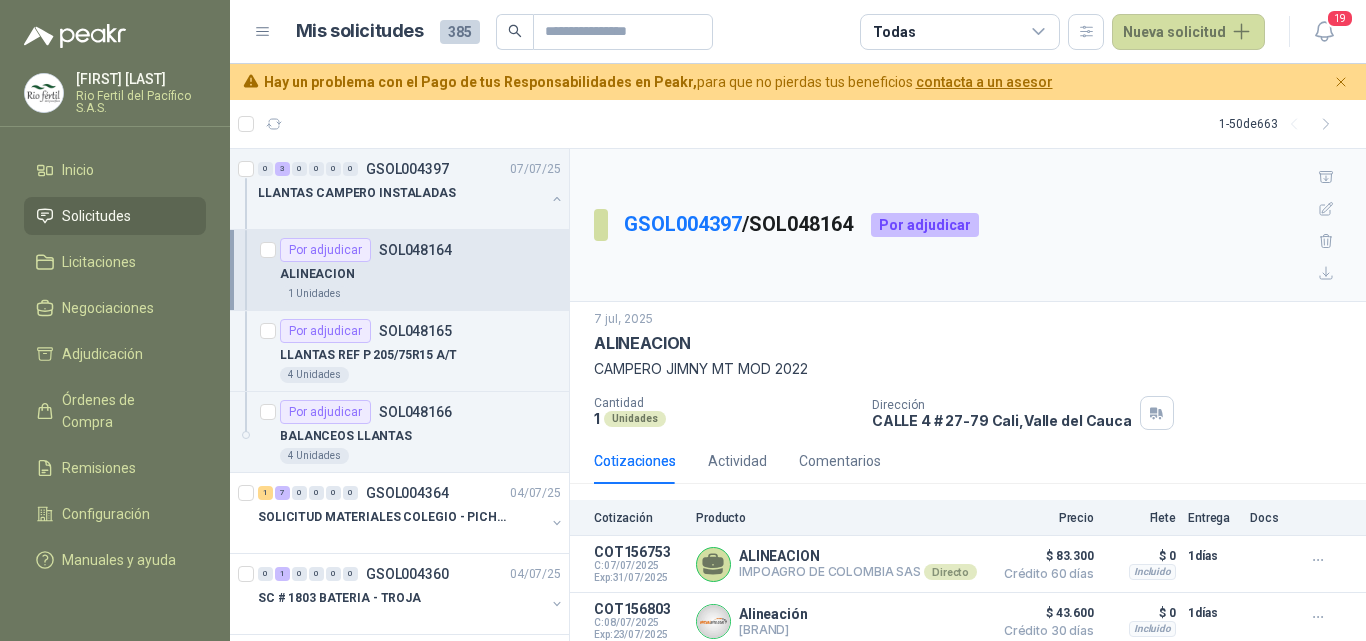 click on "Rio Fertil del Pacífico S.A.S." at bounding box center [141, 102] 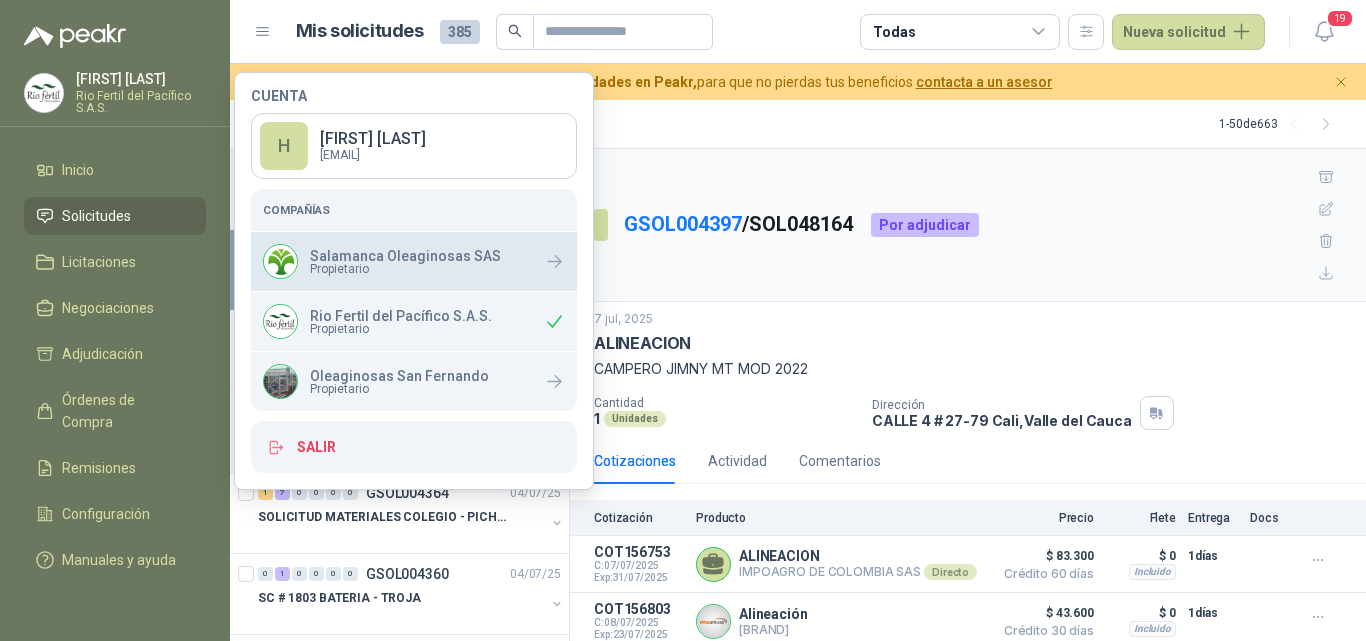 click on "Salamanca Oleaginosas SAS" at bounding box center (405, 256) 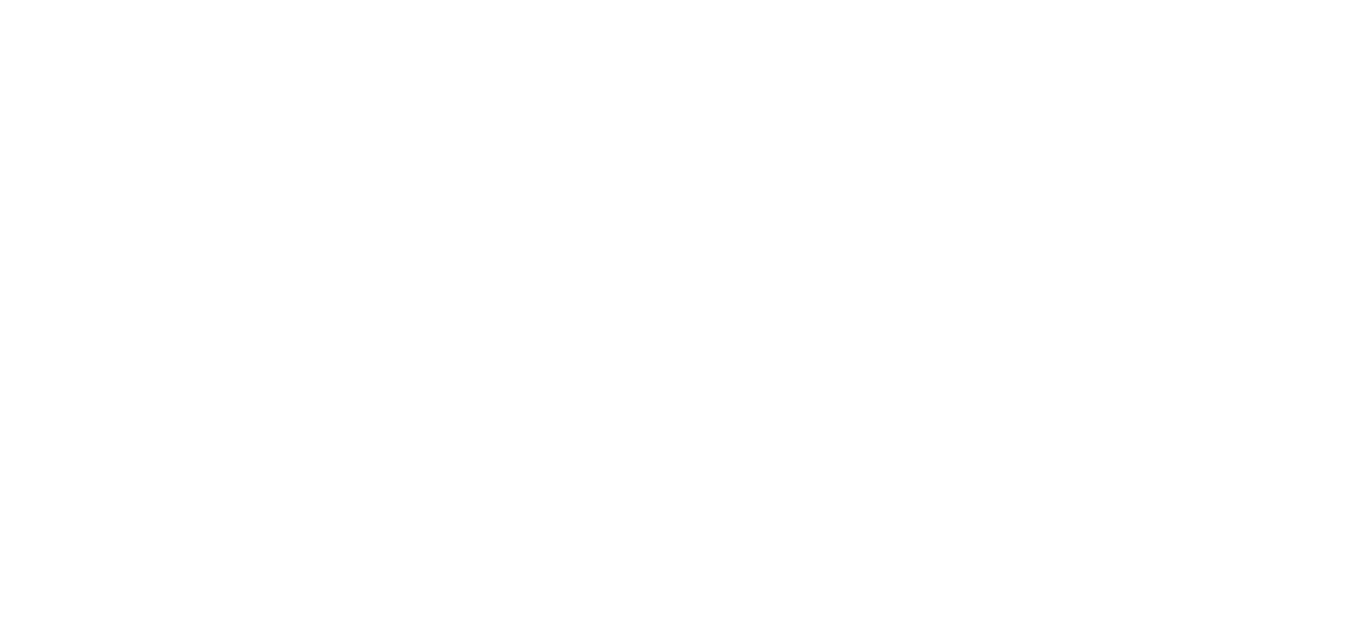 scroll, scrollTop: 0, scrollLeft: 0, axis: both 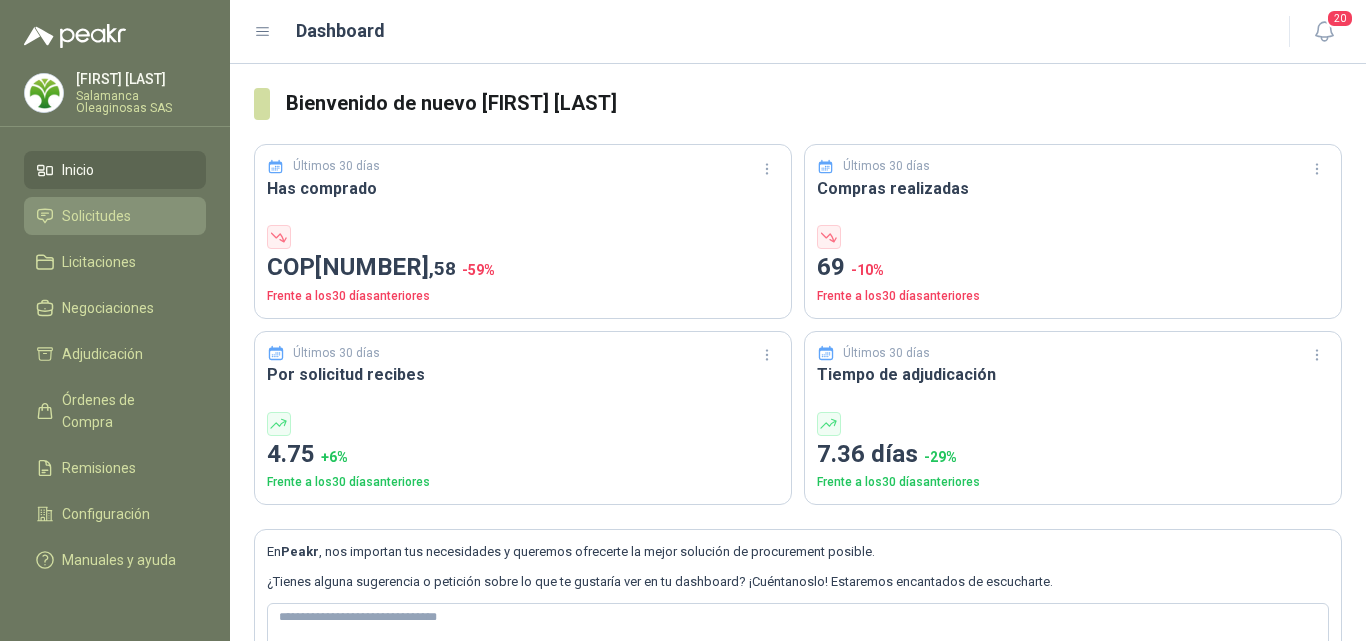 click on "Solicitudes" at bounding box center (96, 216) 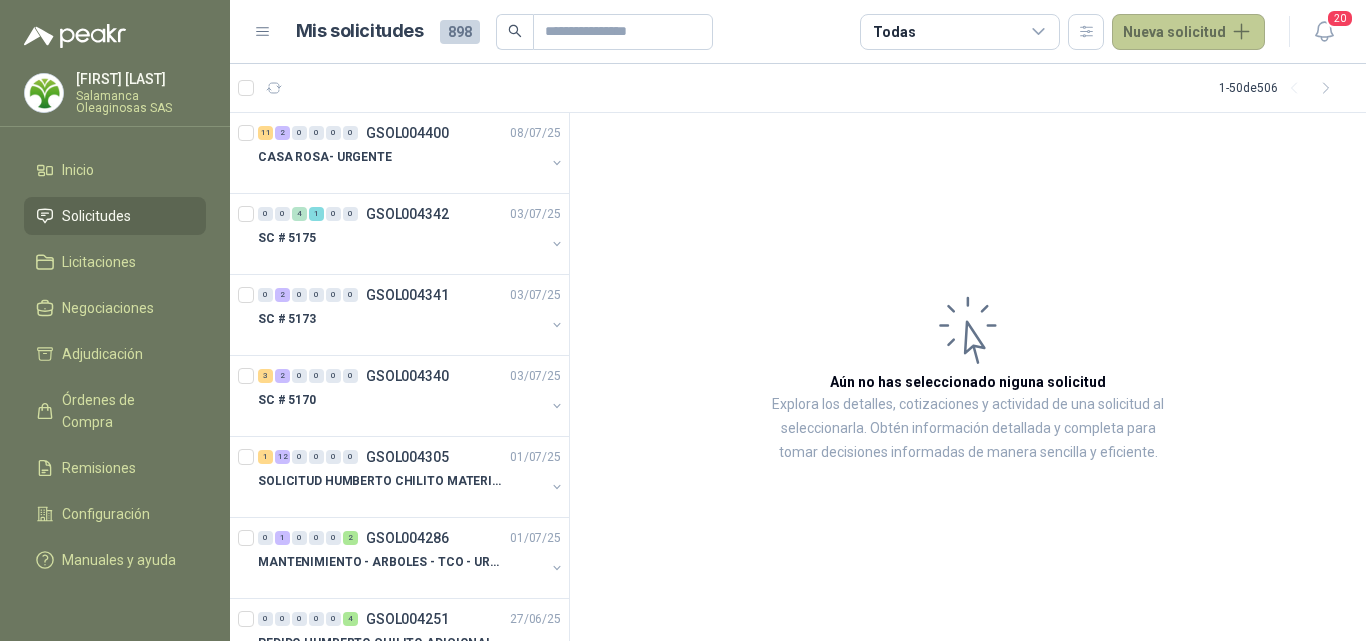 click on "Nueva solicitud" at bounding box center [1188, 32] 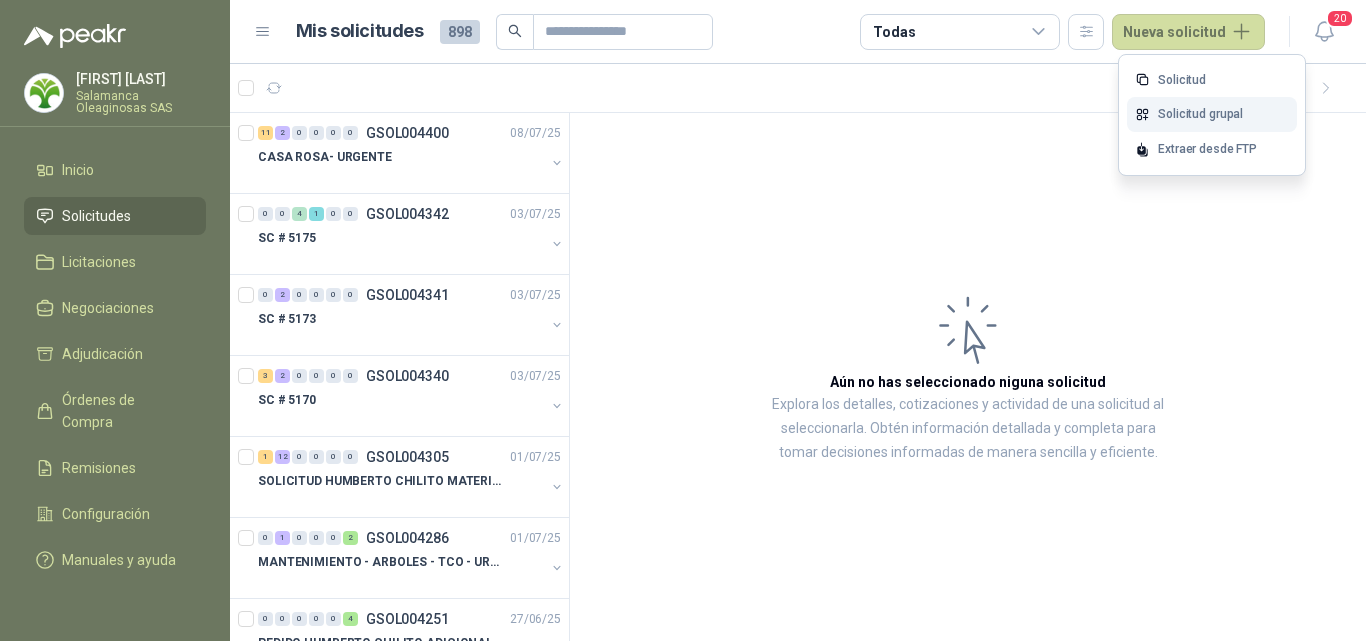 click on "Solicitud grupal" at bounding box center [1212, 114] 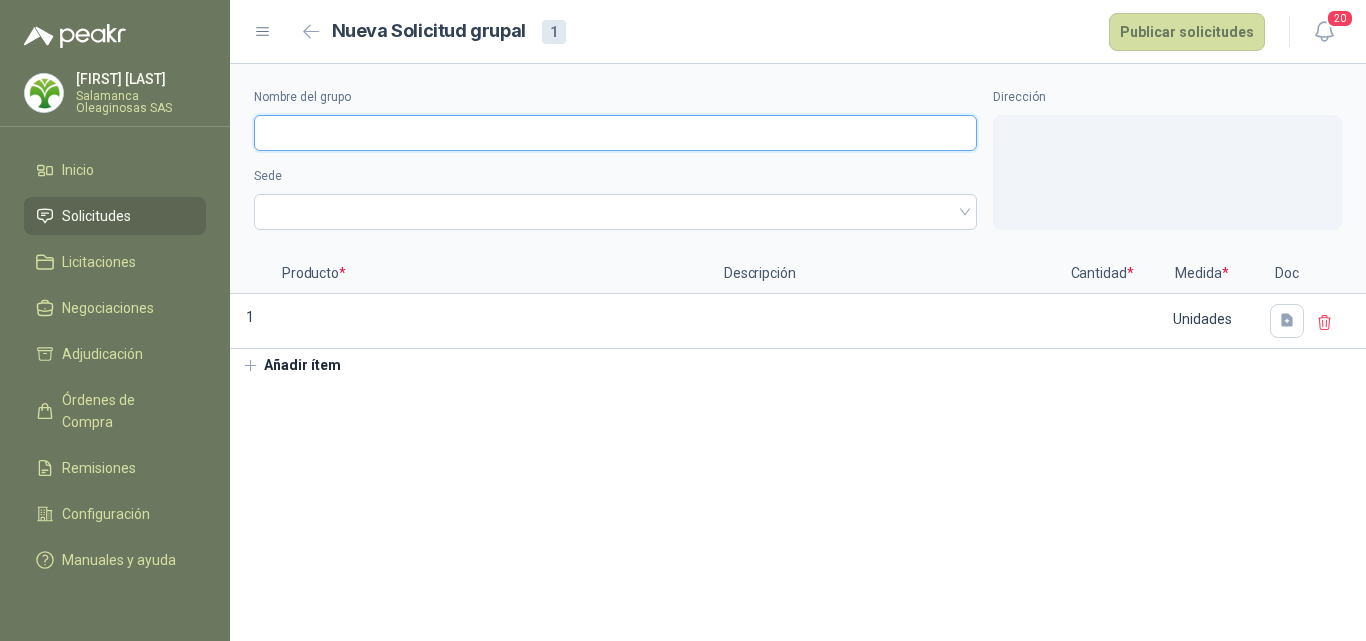 click on "Nombre del grupo" at bounding box center [615, 133] 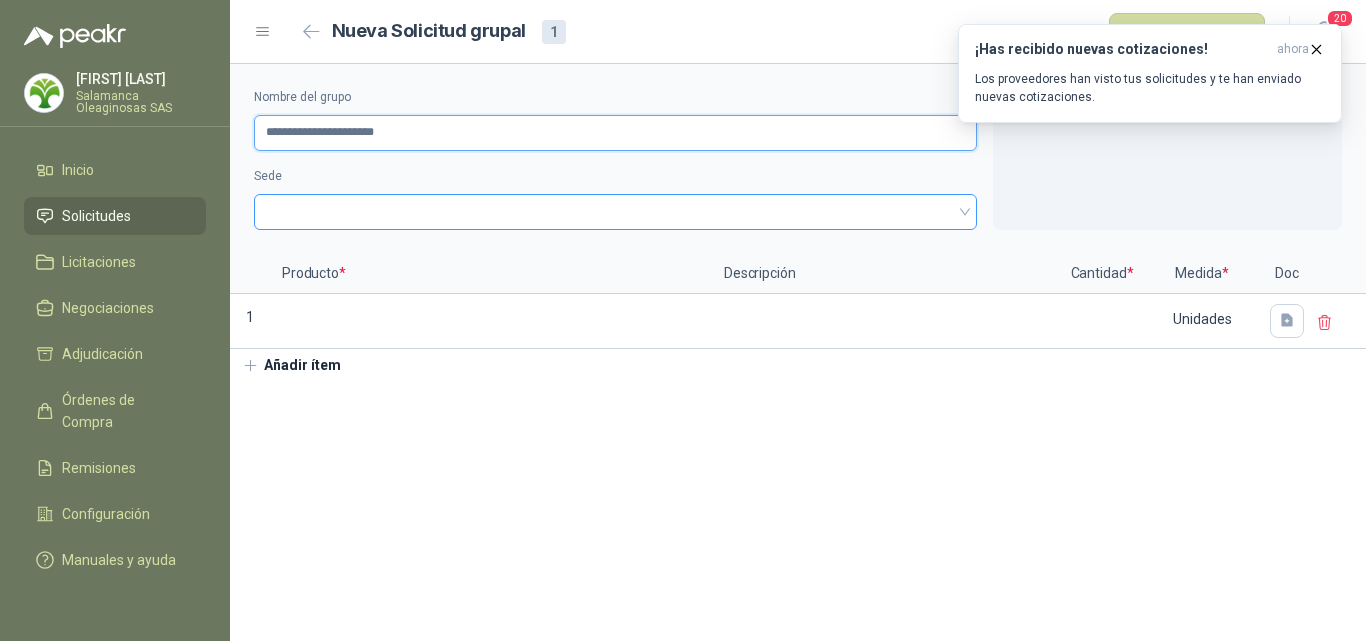 click at bounding box center [615, 212] 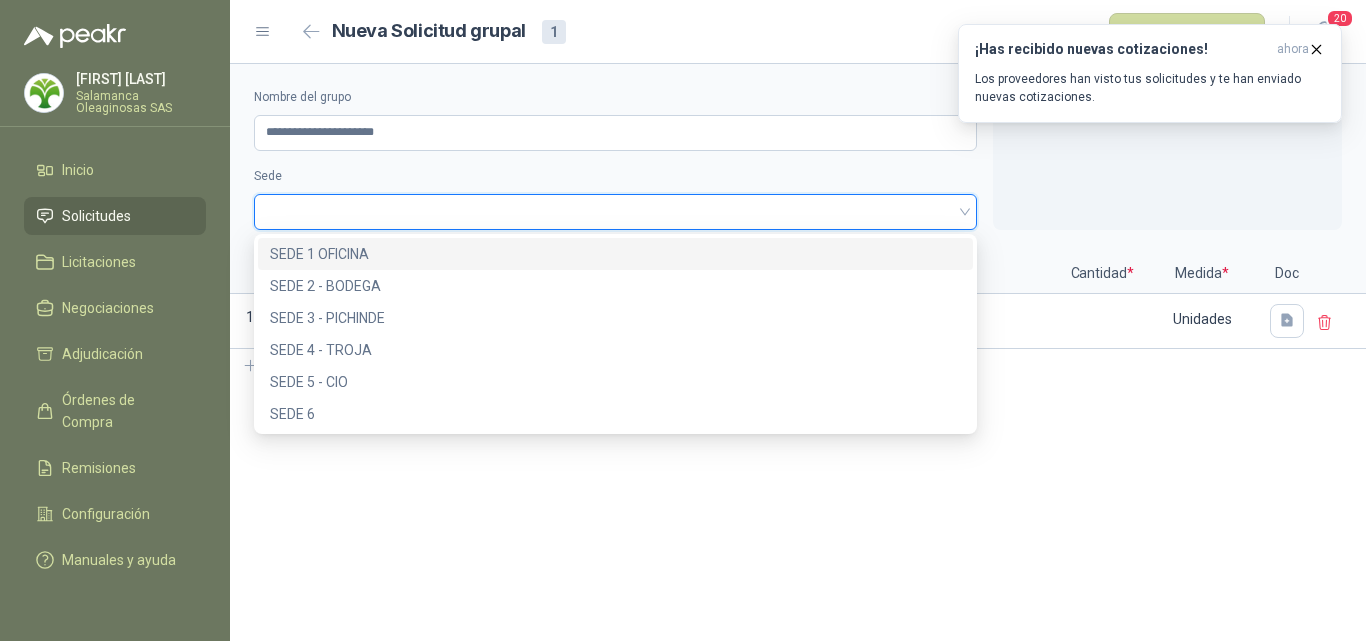 click on "SEDE 1 OFICINA" at bounding box center [615, 254] 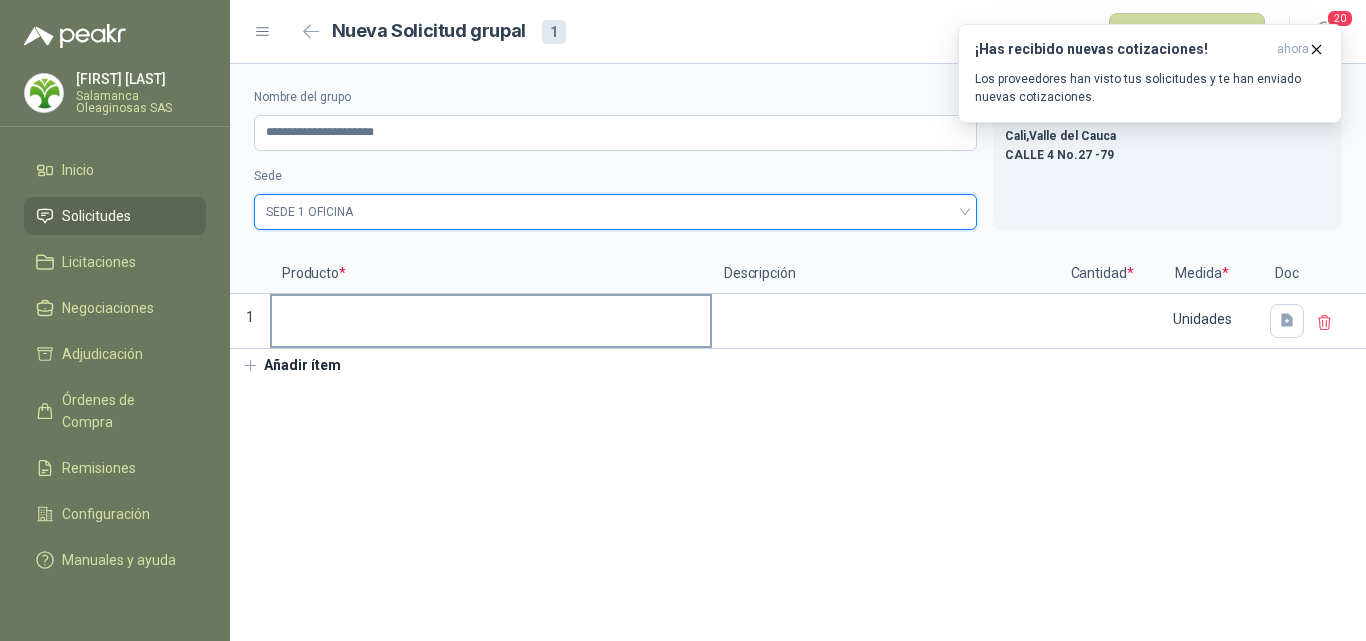 click at bounding box center [491, 315] 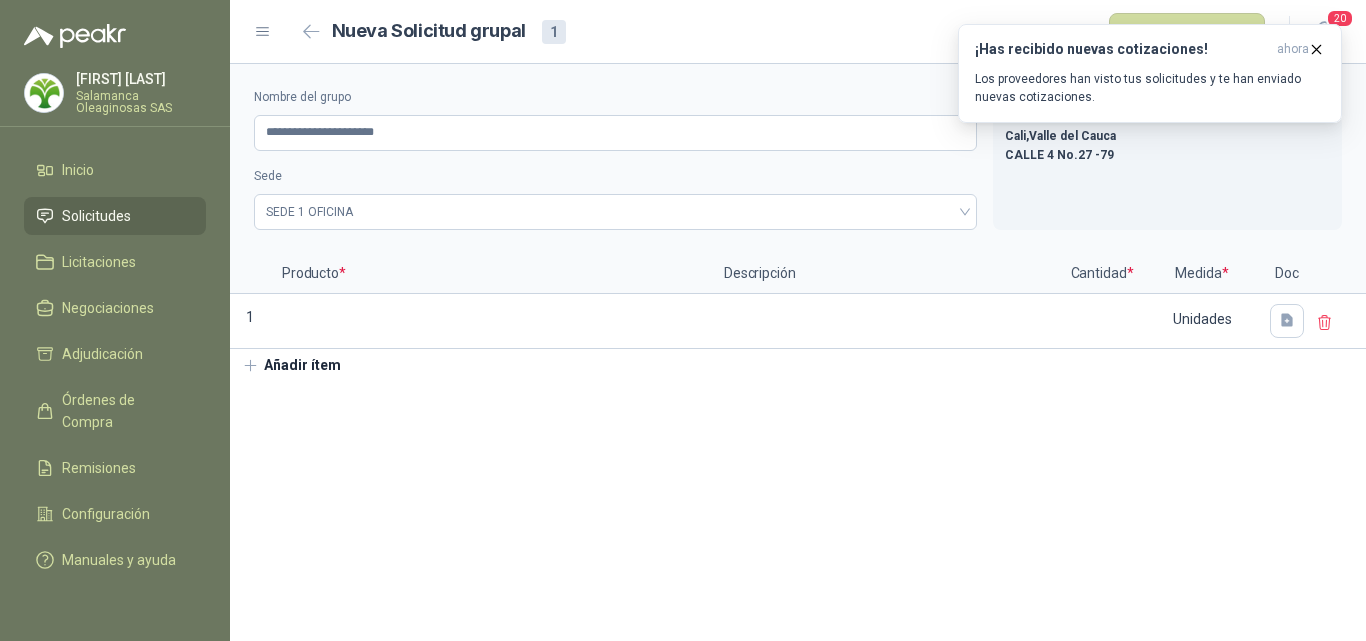 click on "**********" at bounding box center [798, 352] 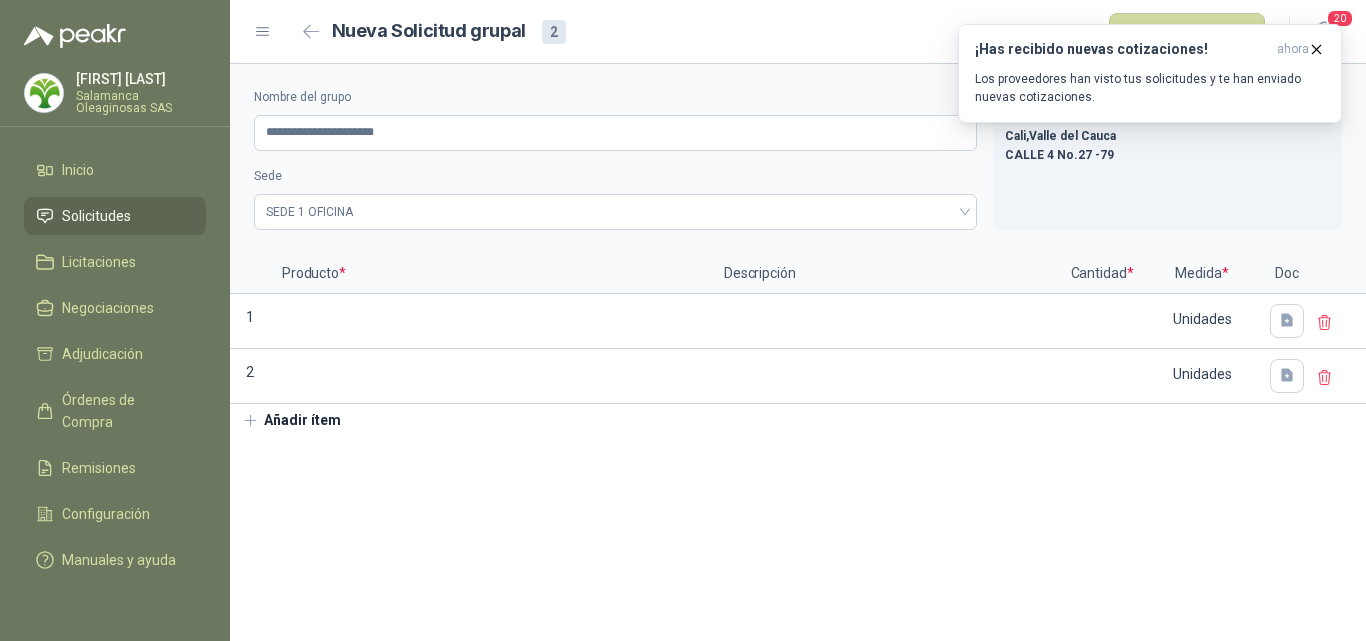 click on "Añadir ítem" at bounding box center [291, 421] 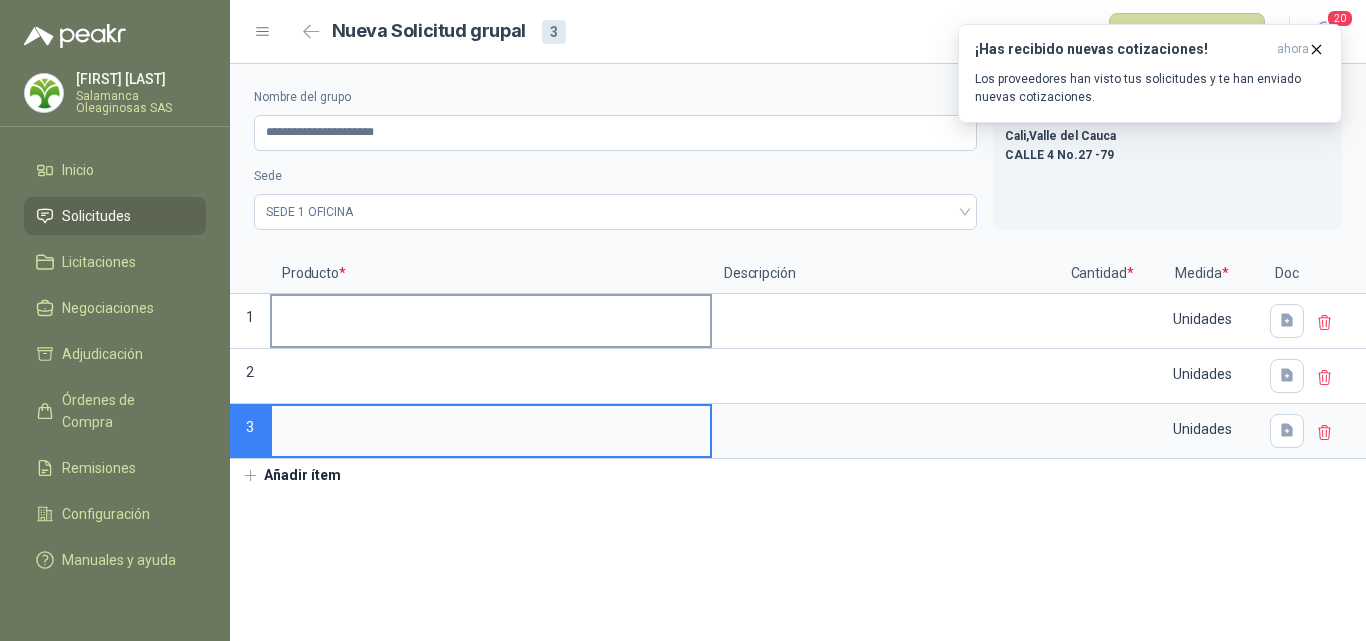 click at bounding box center (491, 315) 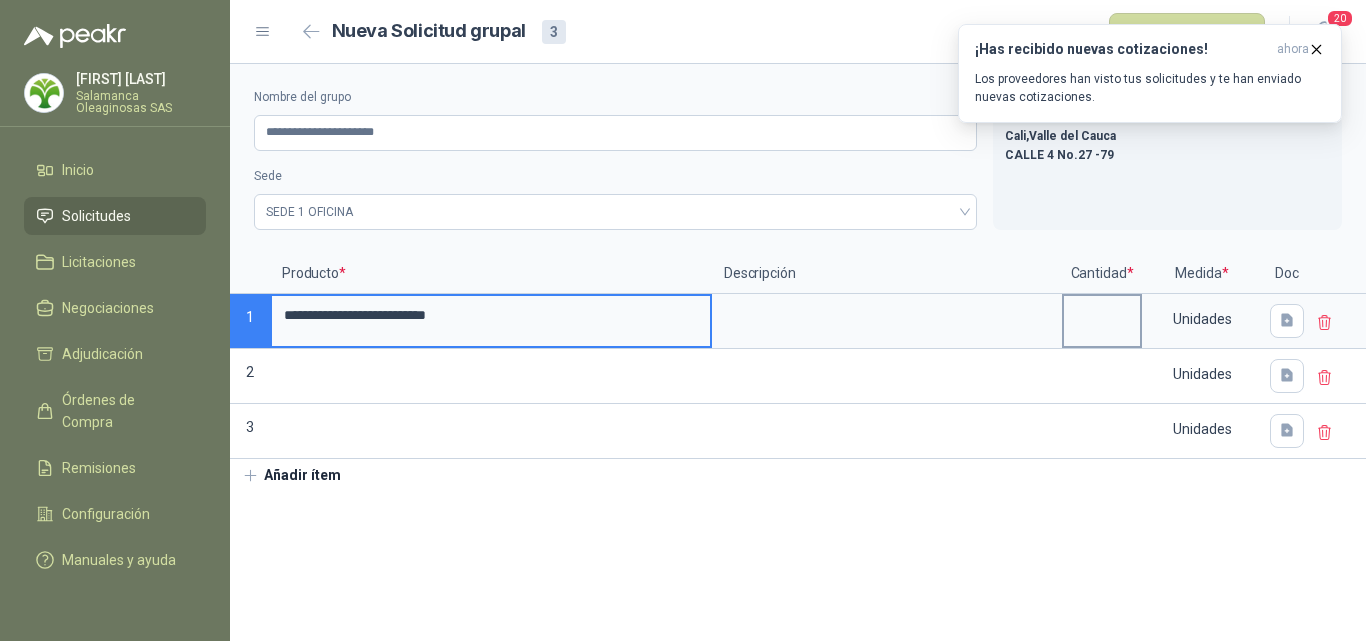 type on "**********" 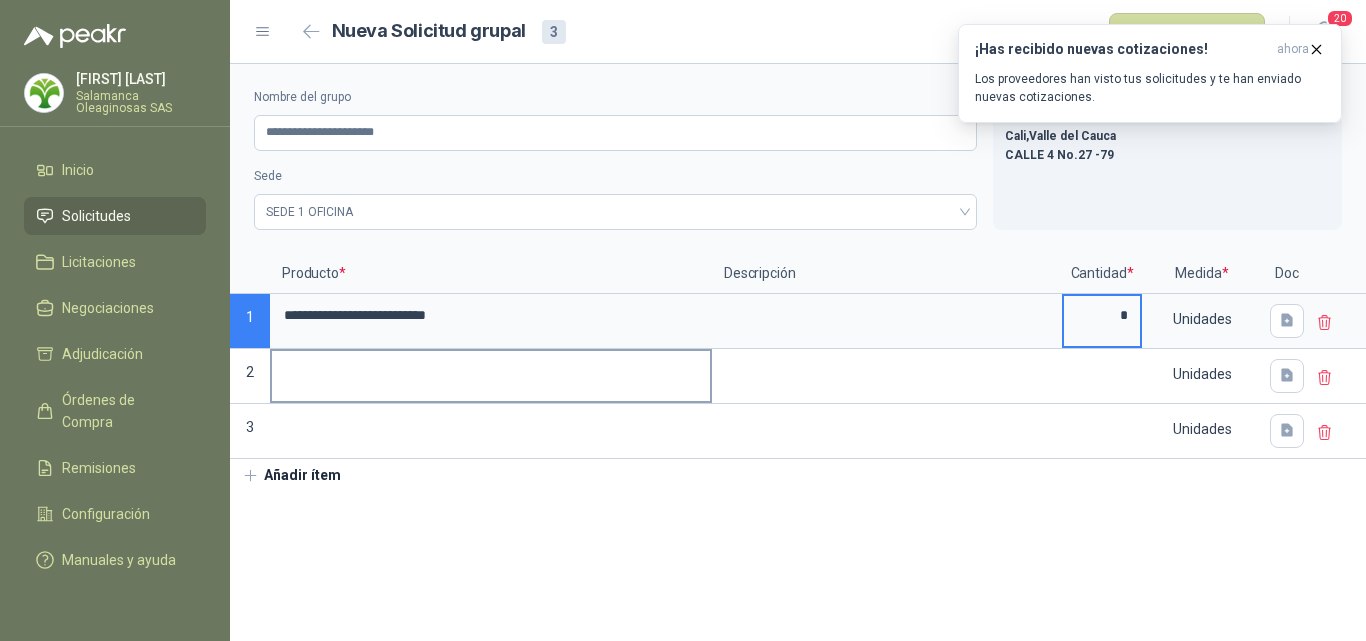 type on "*" 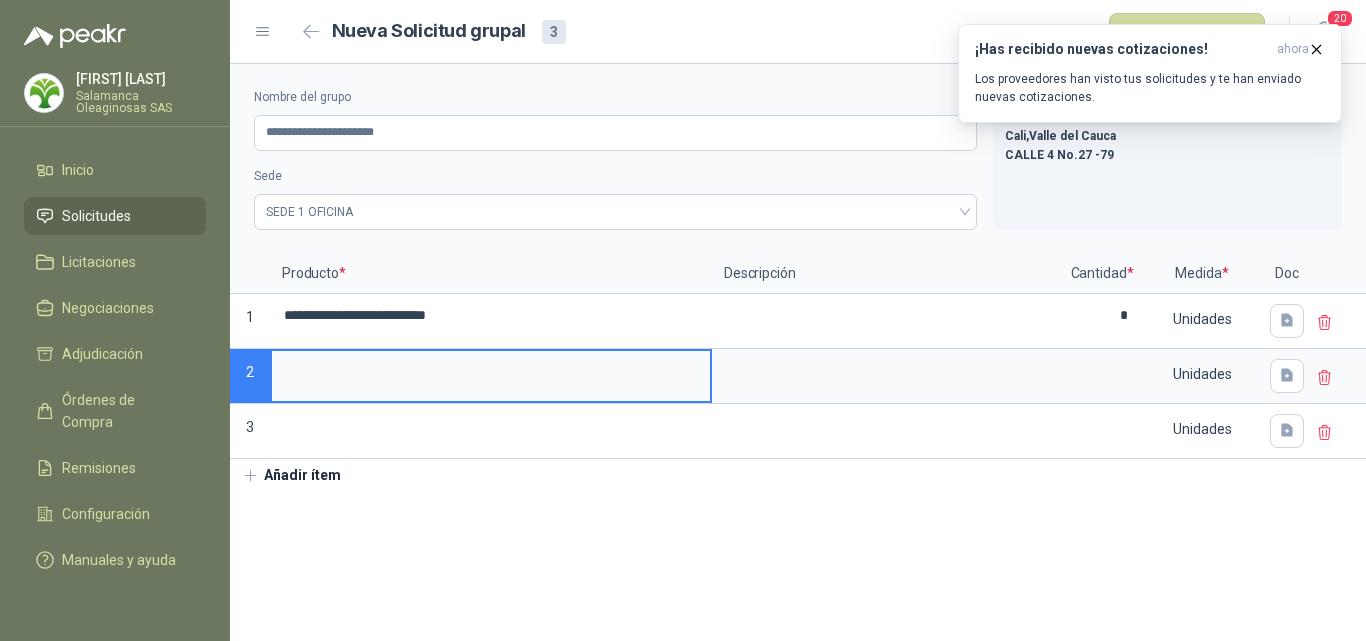 click at bounding box center (491, 370) 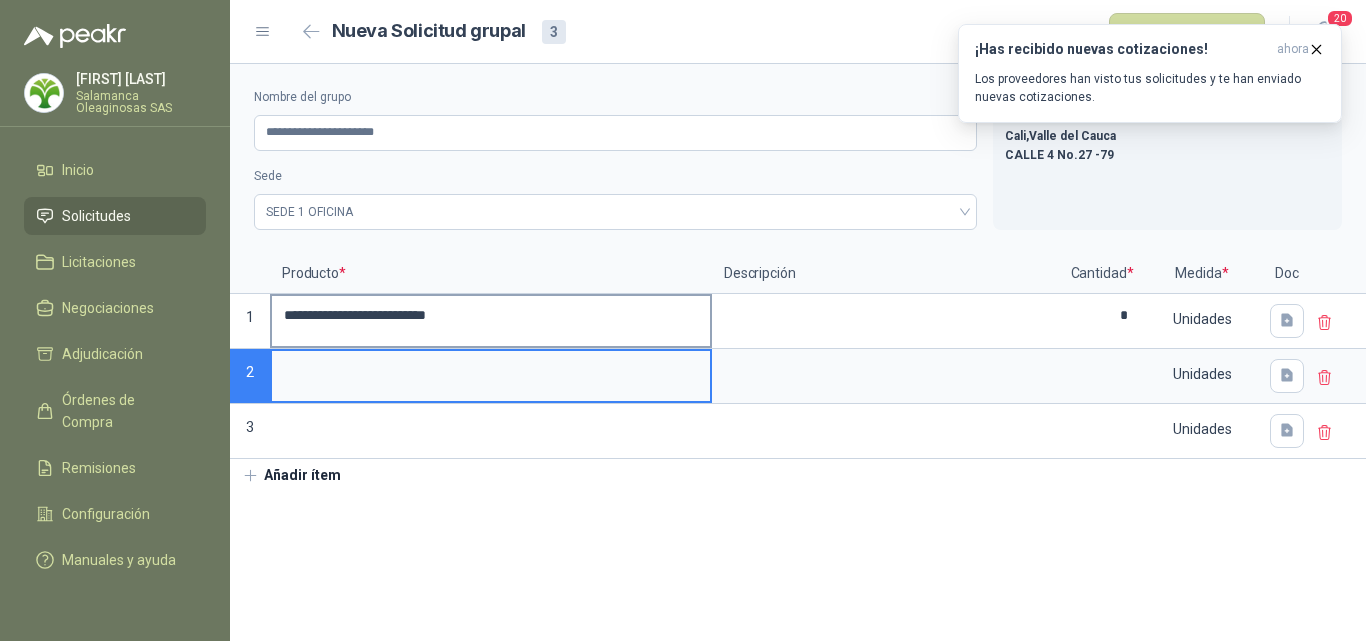 click on "**********" at bounding box center [491, 315] 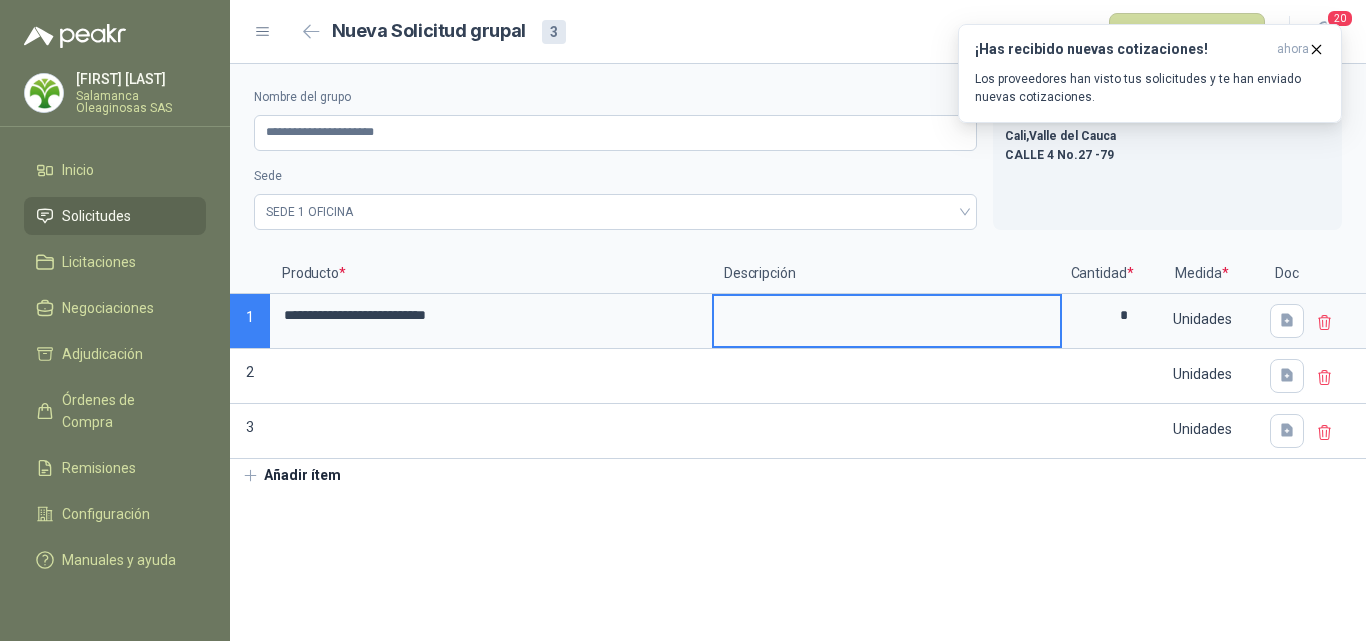 click at bounding box center [887, 319] 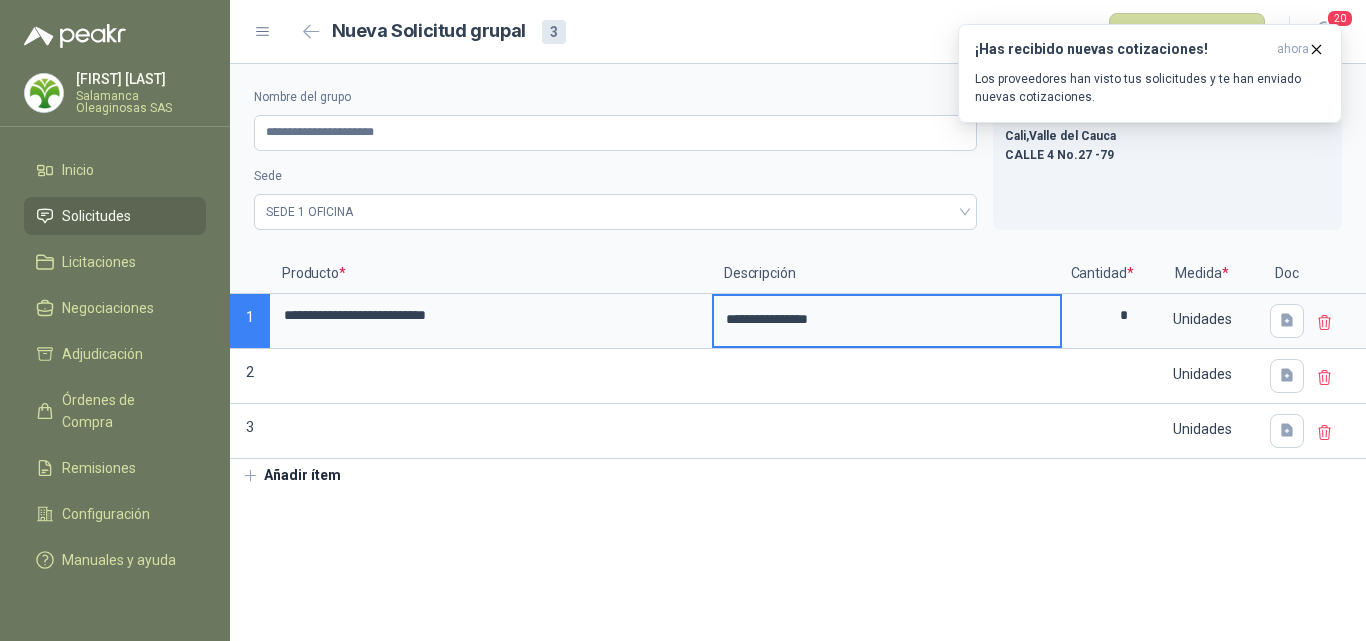 click on "**********" at bounding box center [887, 319] 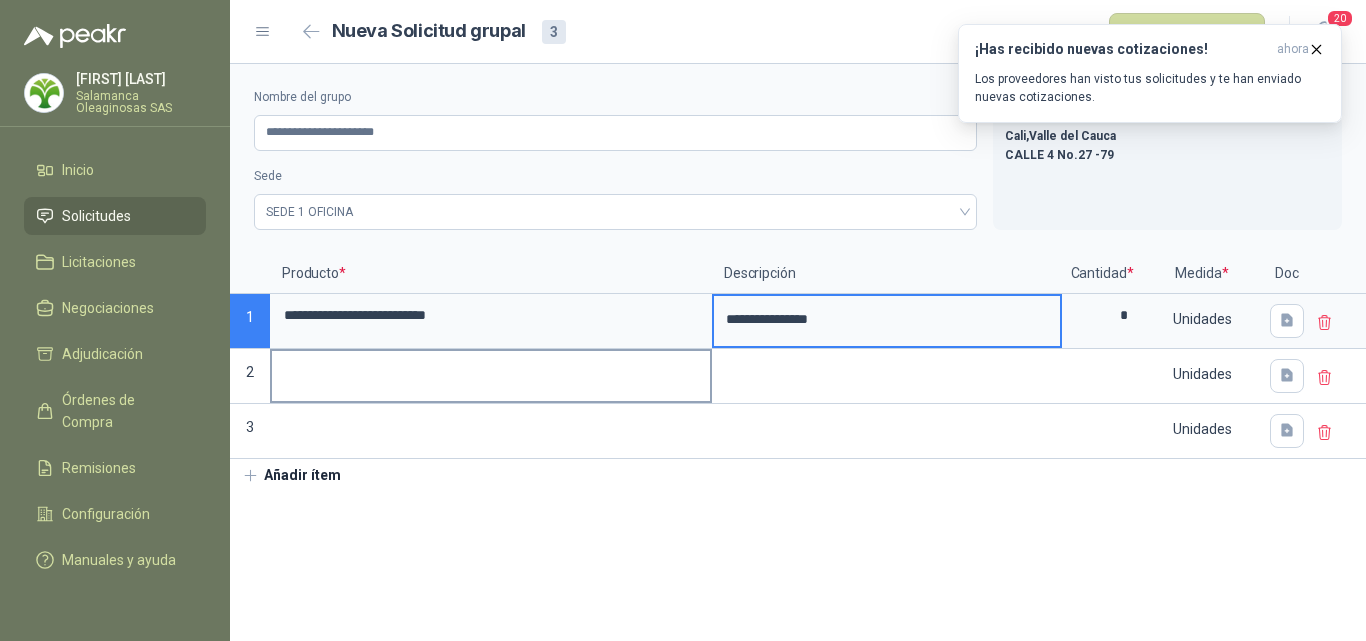 type on "**********" 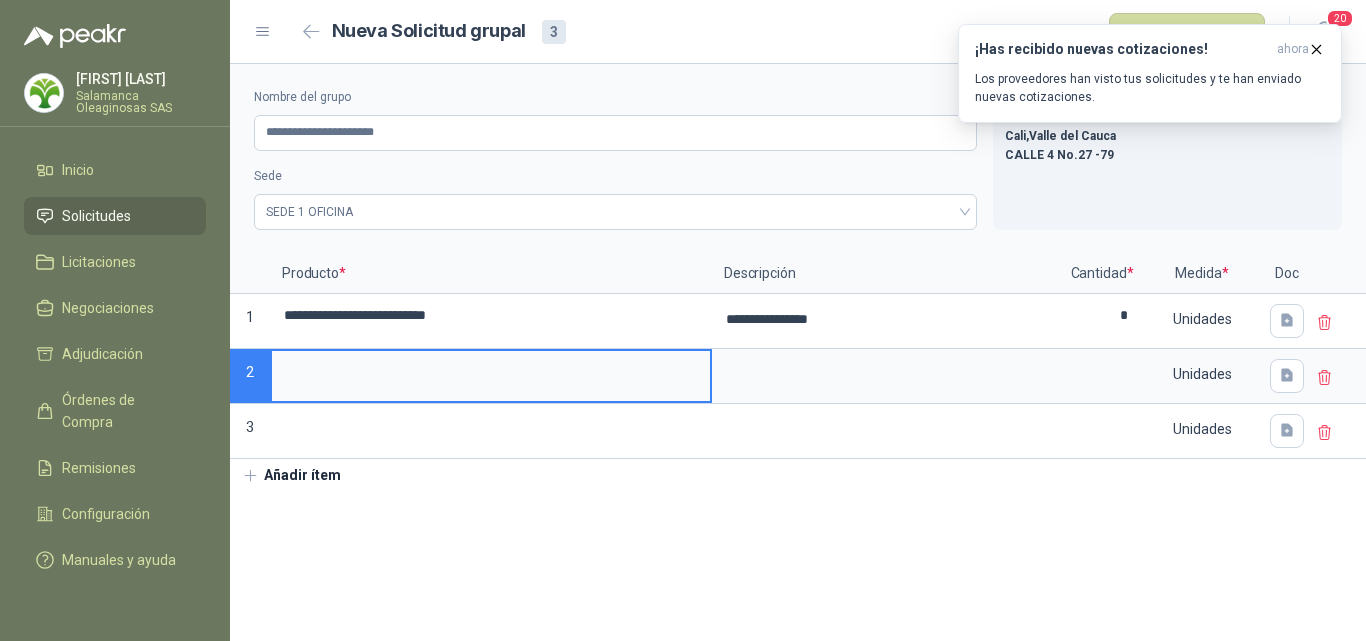 click at bounding box center [491, 370] 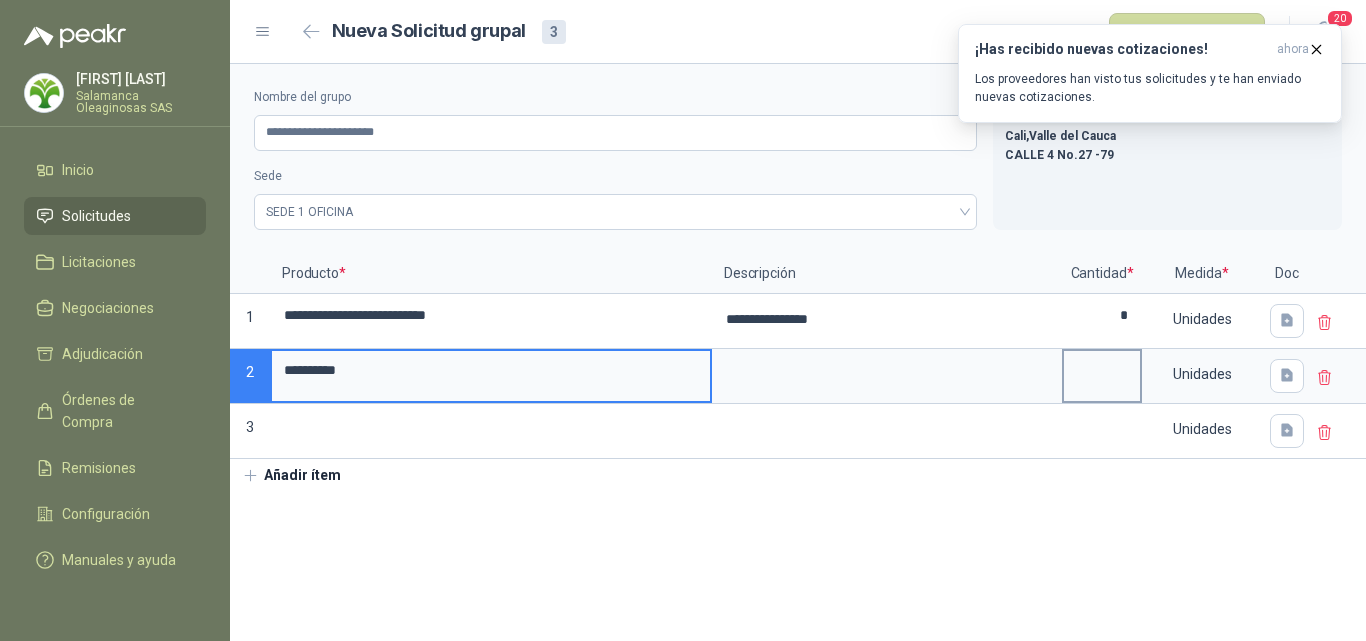 type on "**********" 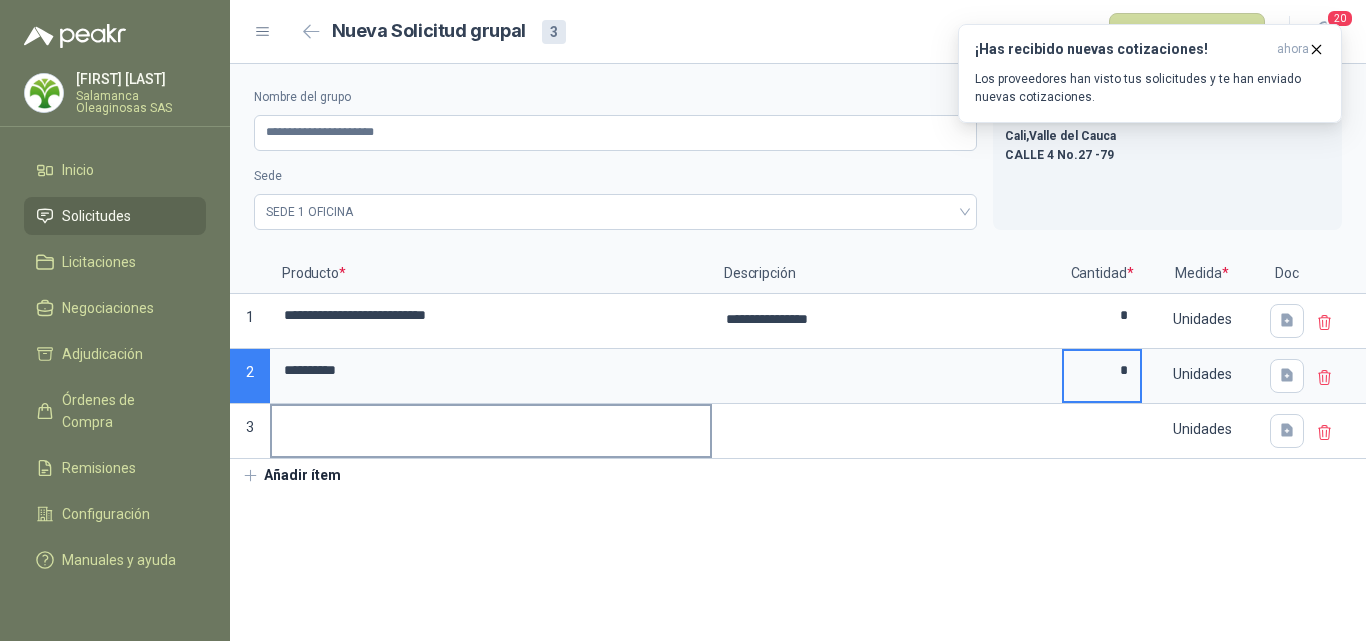 type on "*" 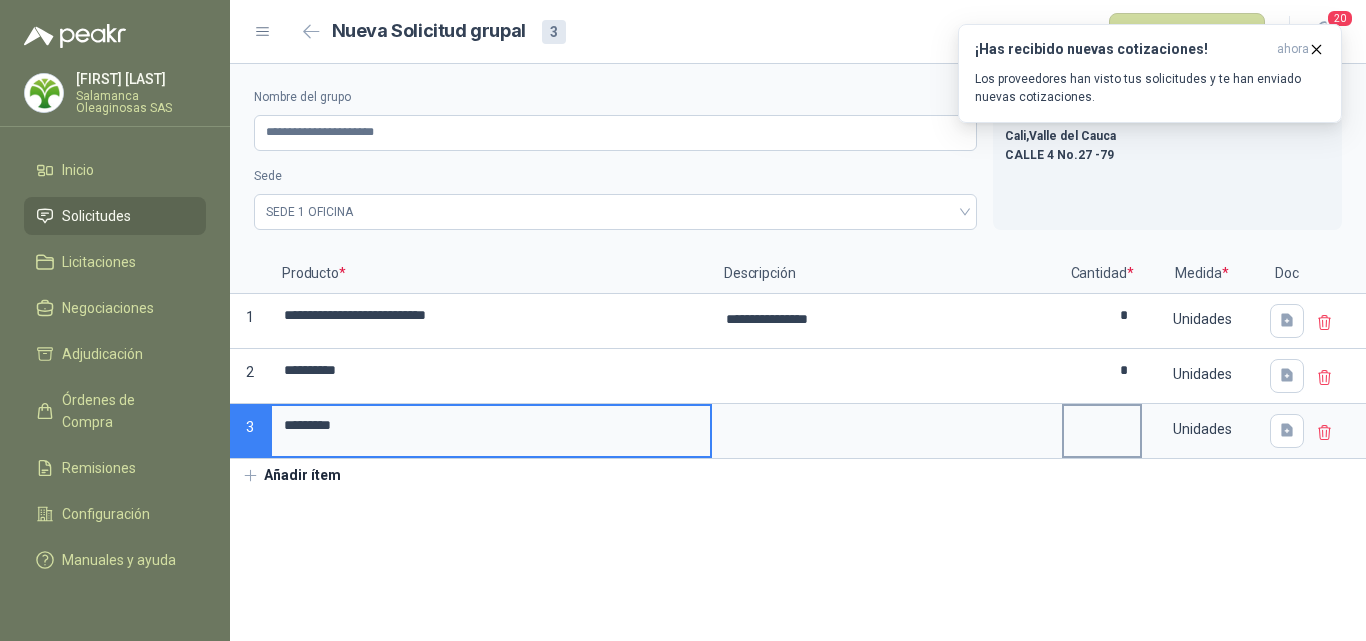 type on "*********" 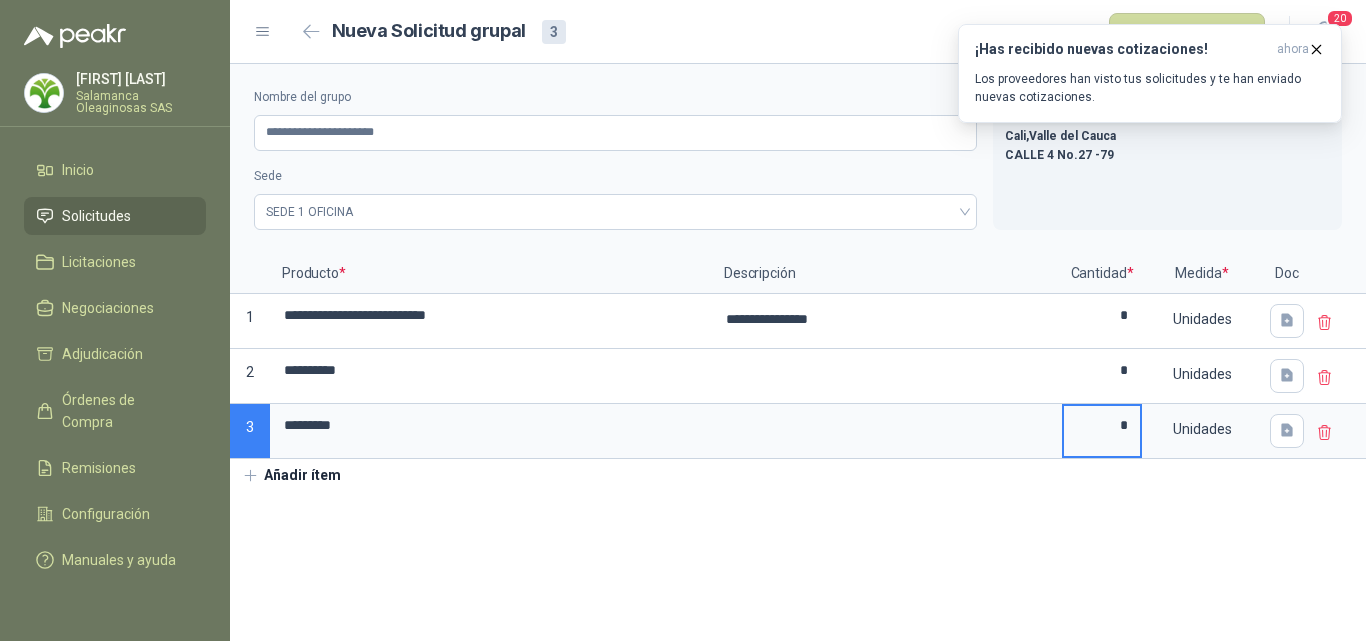type on "*" 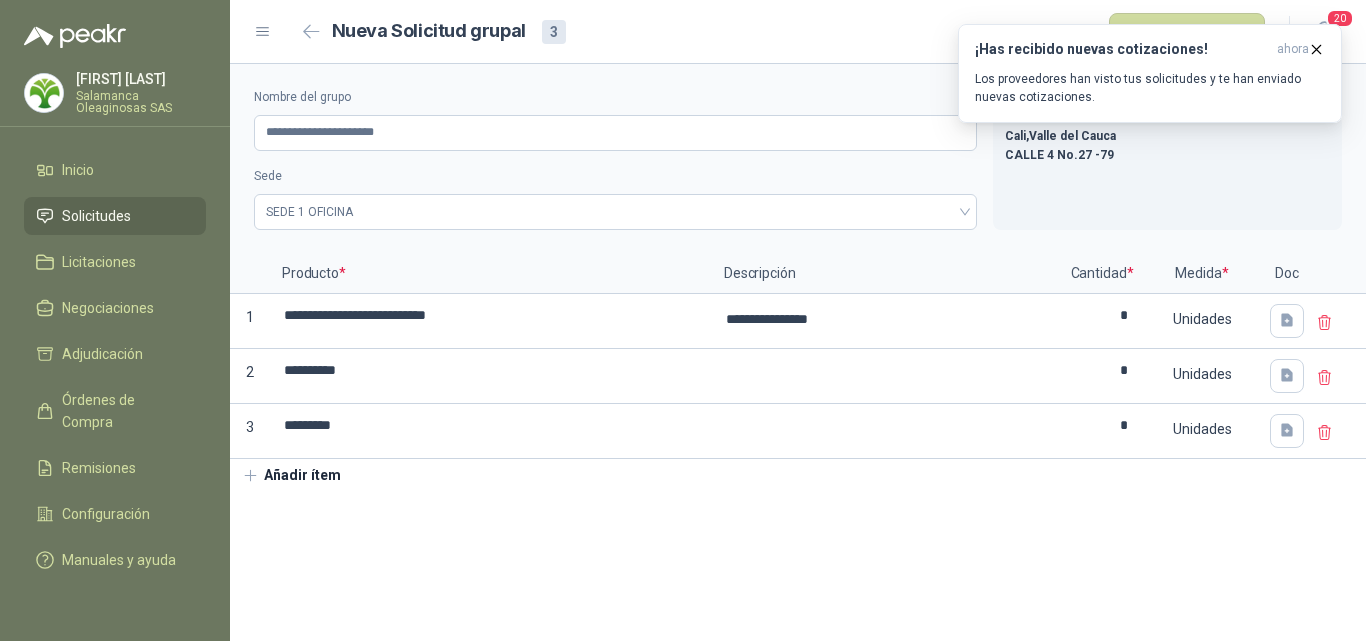 click on "Nueva Solicitud grupal 3 Publicar solicitudes" at bounding box center (781, 32) 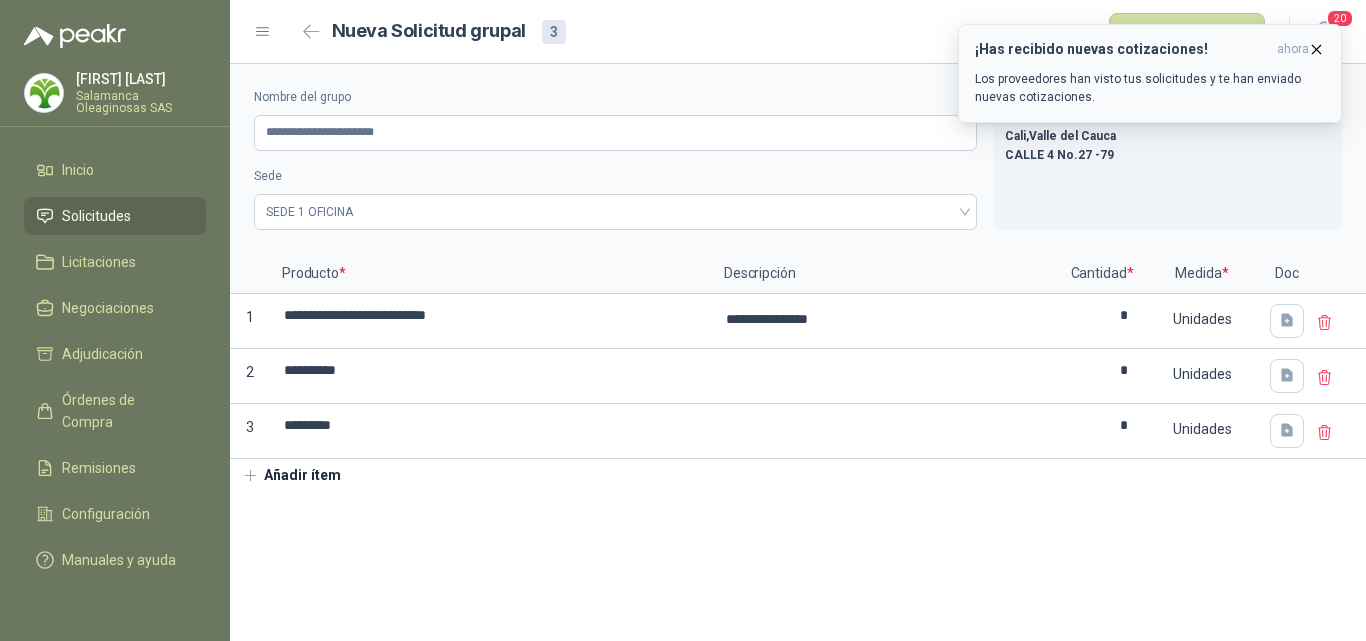 click at bounding box center [1316, 49] 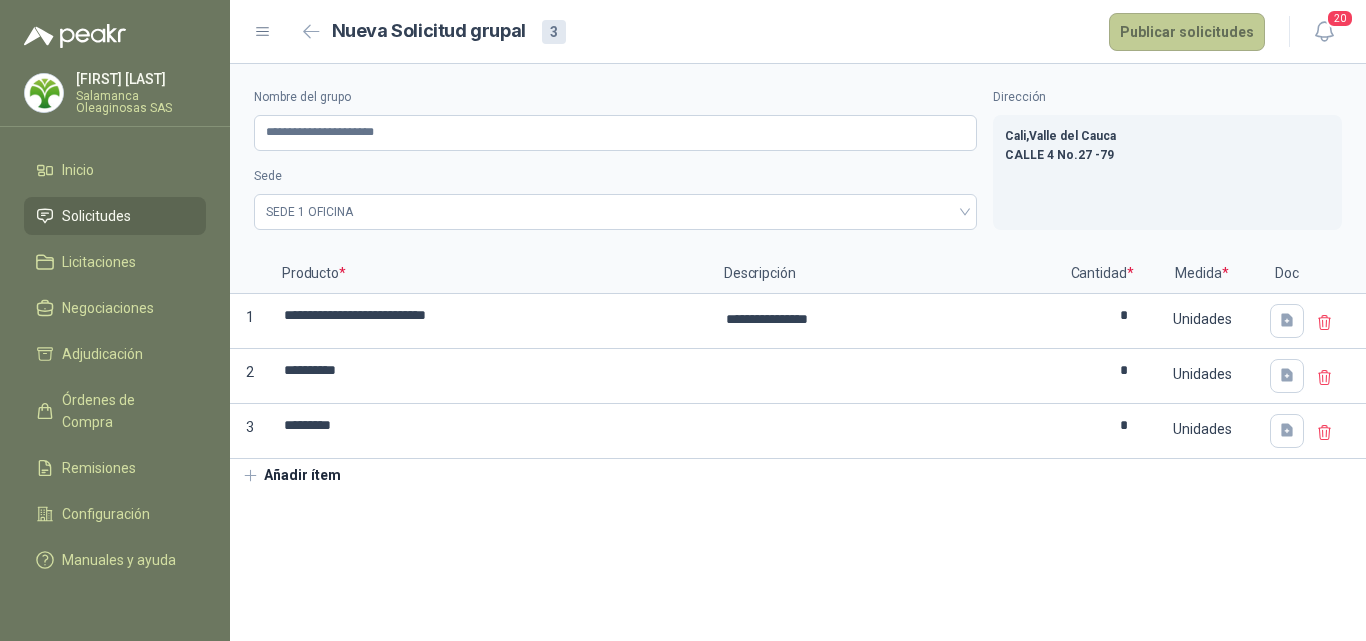 click on "Publicar solicitudes" at bounding box center (1187, 32) 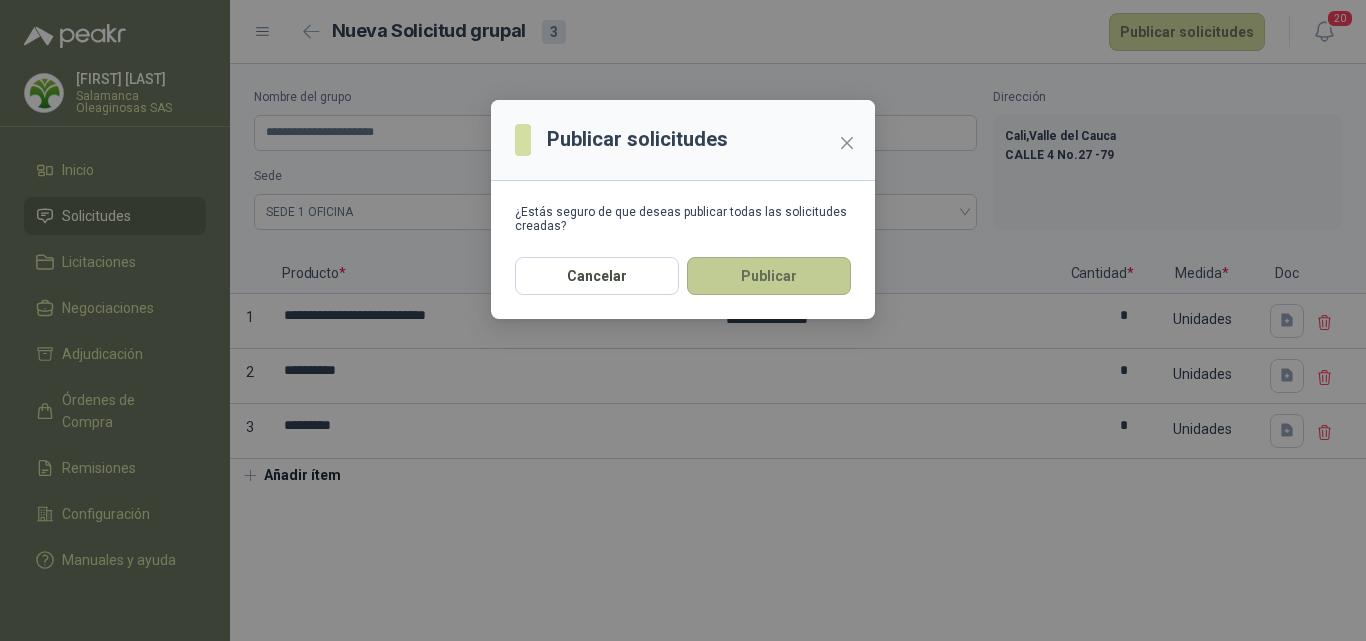 click on "Publicar" at bounding box center (769, 276) 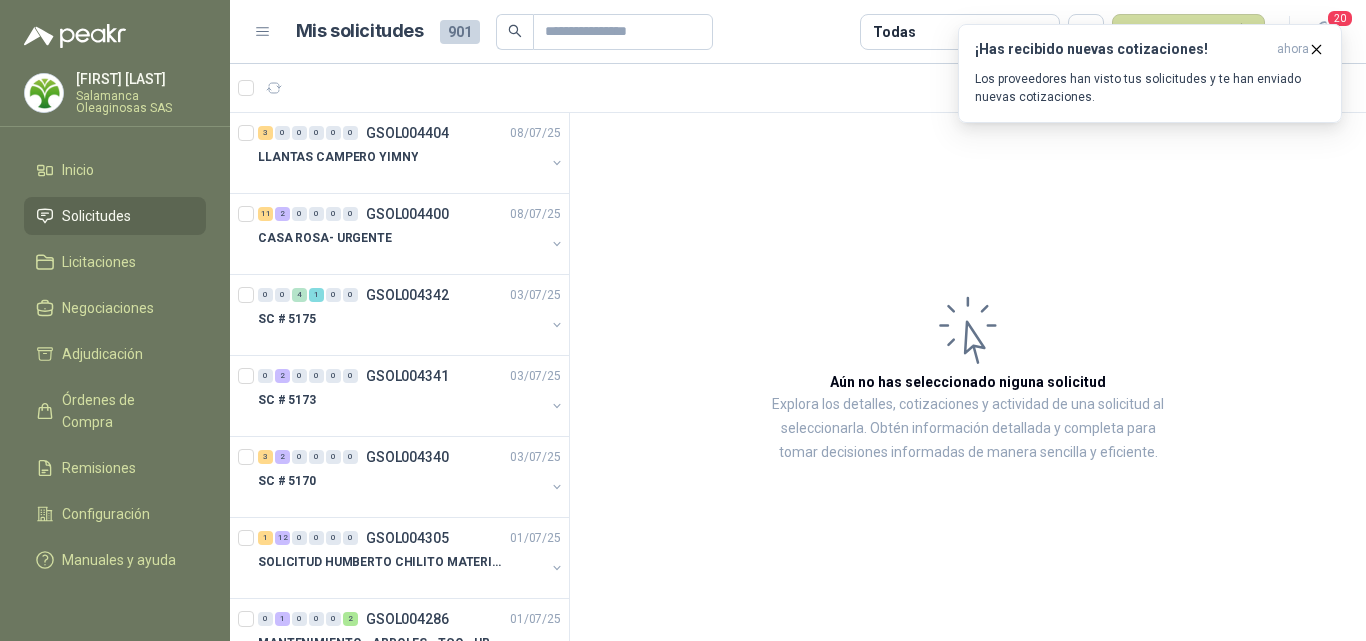 click on "[FIRST] [LAST]" at bounding box center (141, 79) 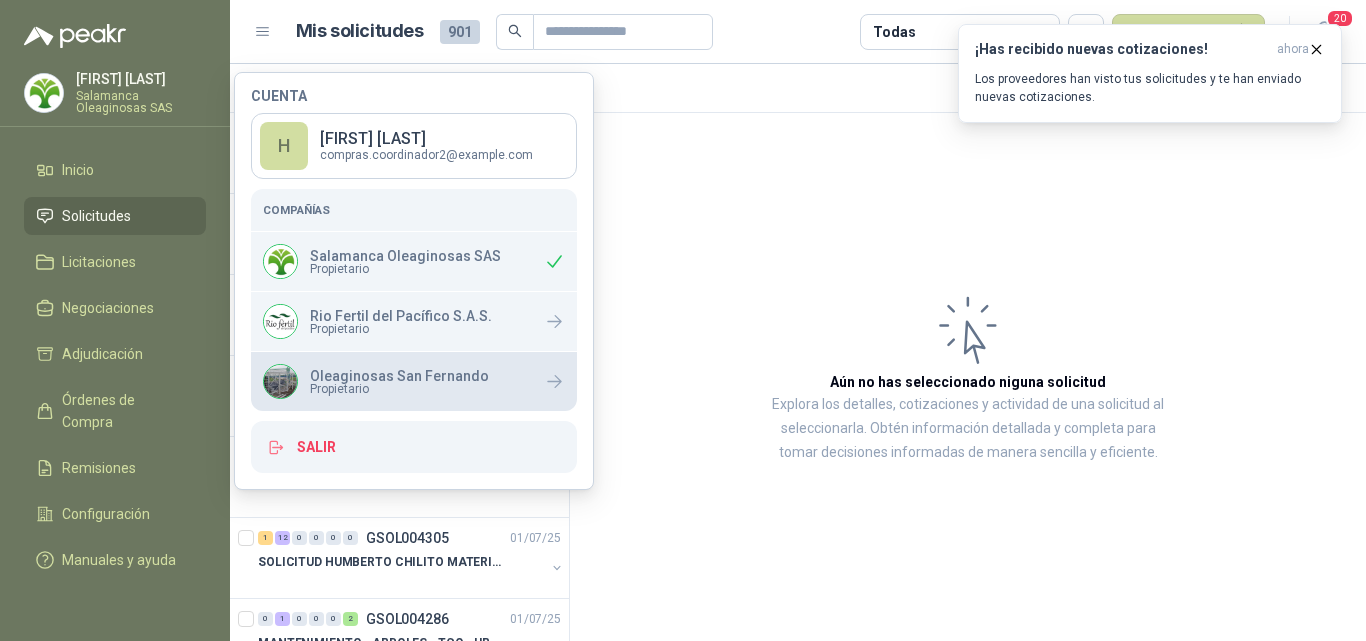 click on "Oleaginosas San Fernando" at bounding box center (399, 376) 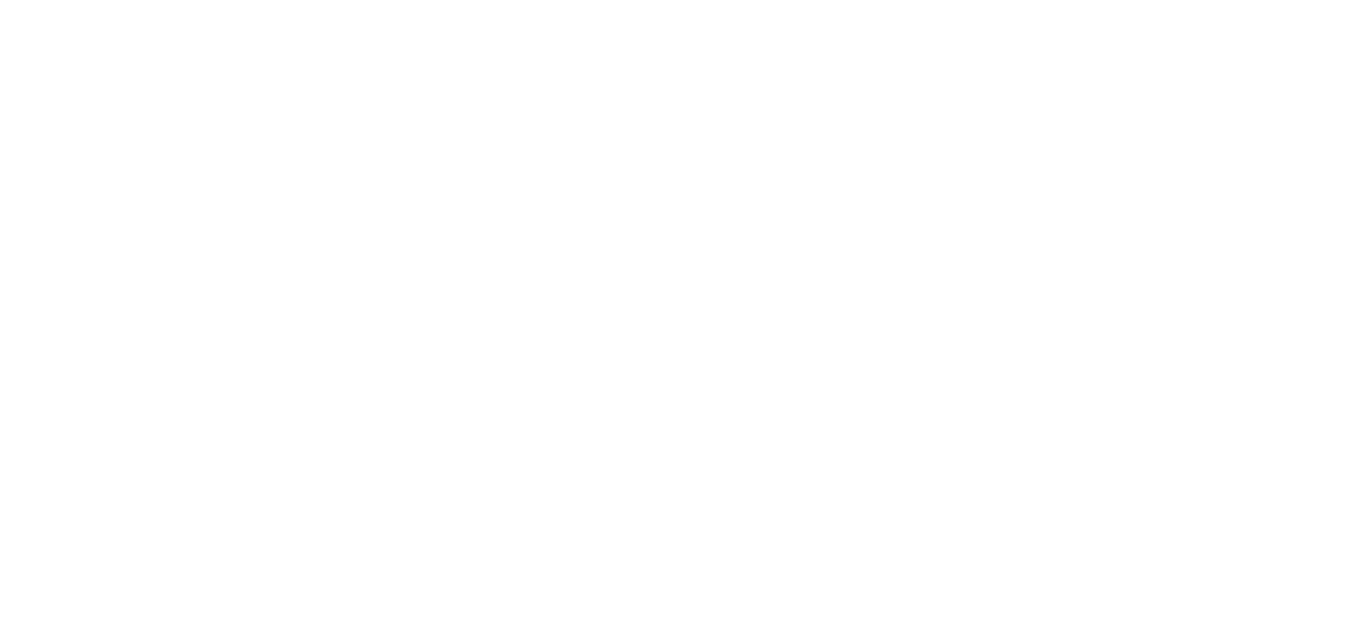 scroll, scrollTop: 0, scrollLeft: 0, axis: both 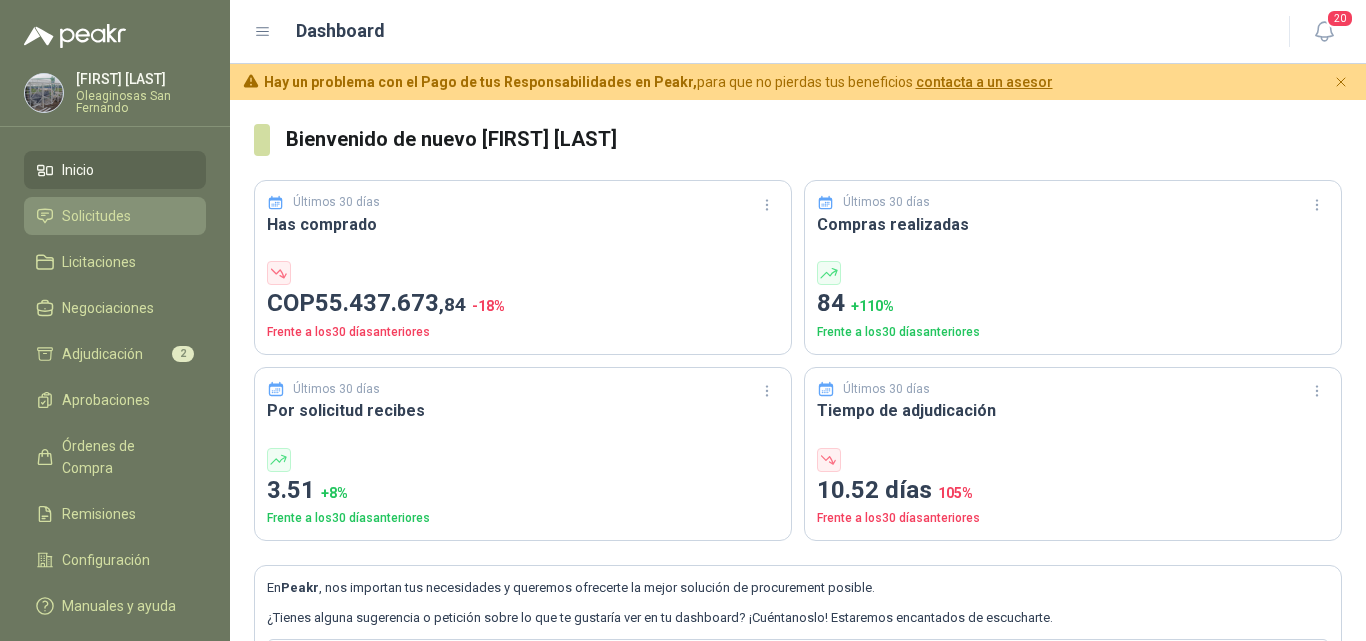 click on "Solicitudes" at bounding box center (96, 216) 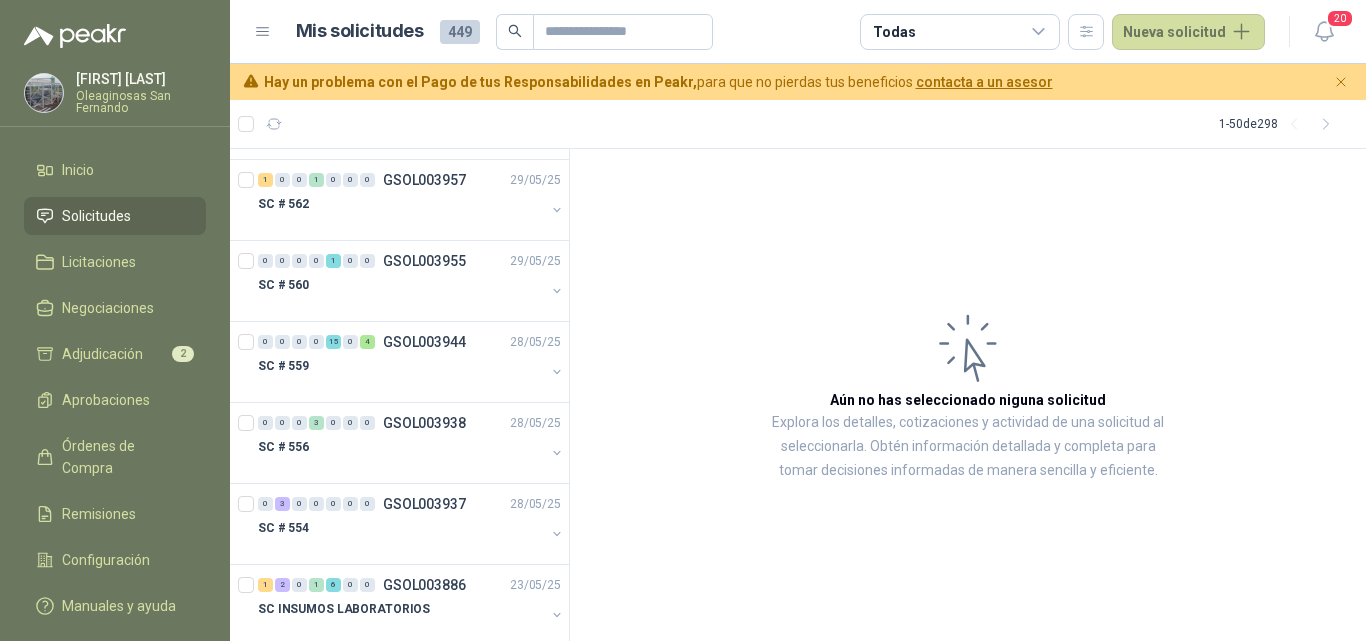 scroll, scrollTop: 2500, scrollLeft: 0, axis: vertical 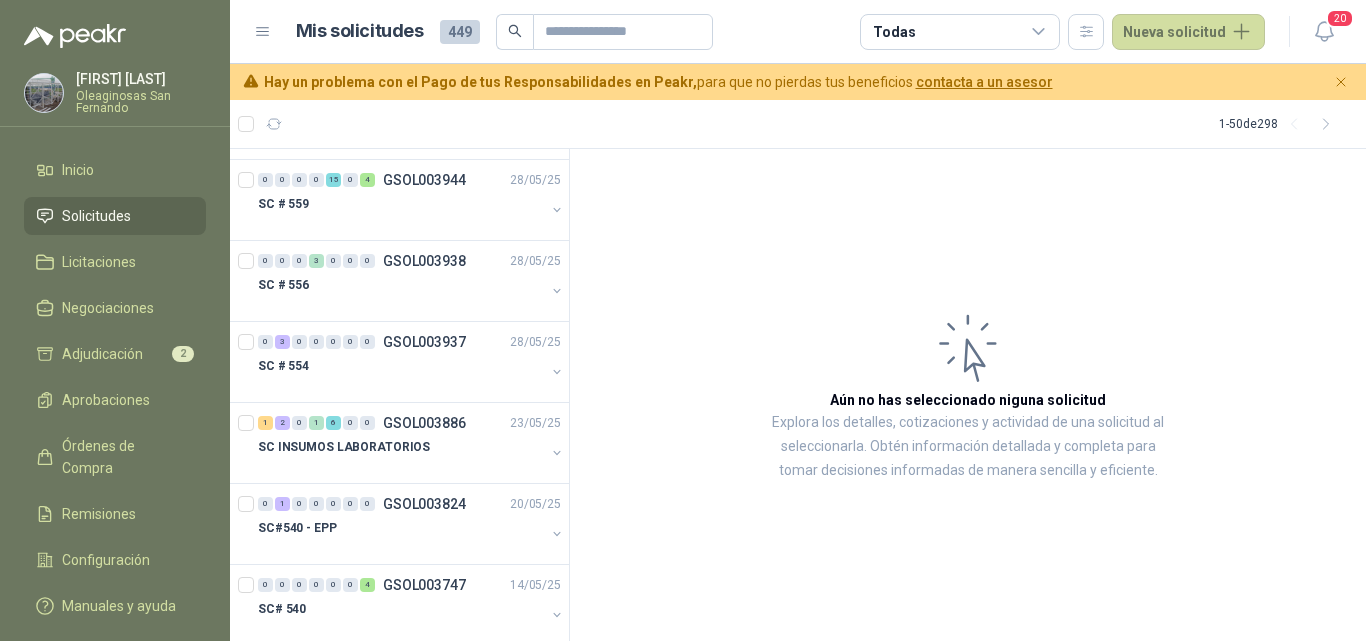 click on "SC # 554" at bounding box center (401, 366) 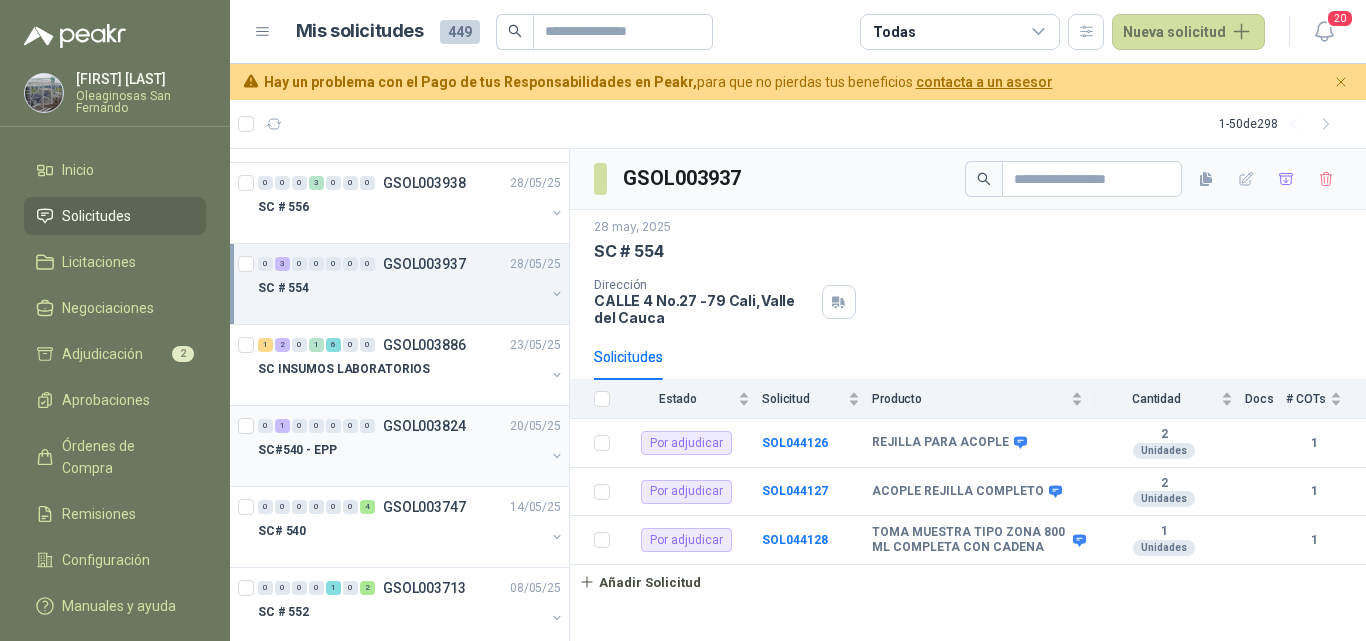 scroll, scrollTop: 2600, scrollLeft: 0, axis: vertical 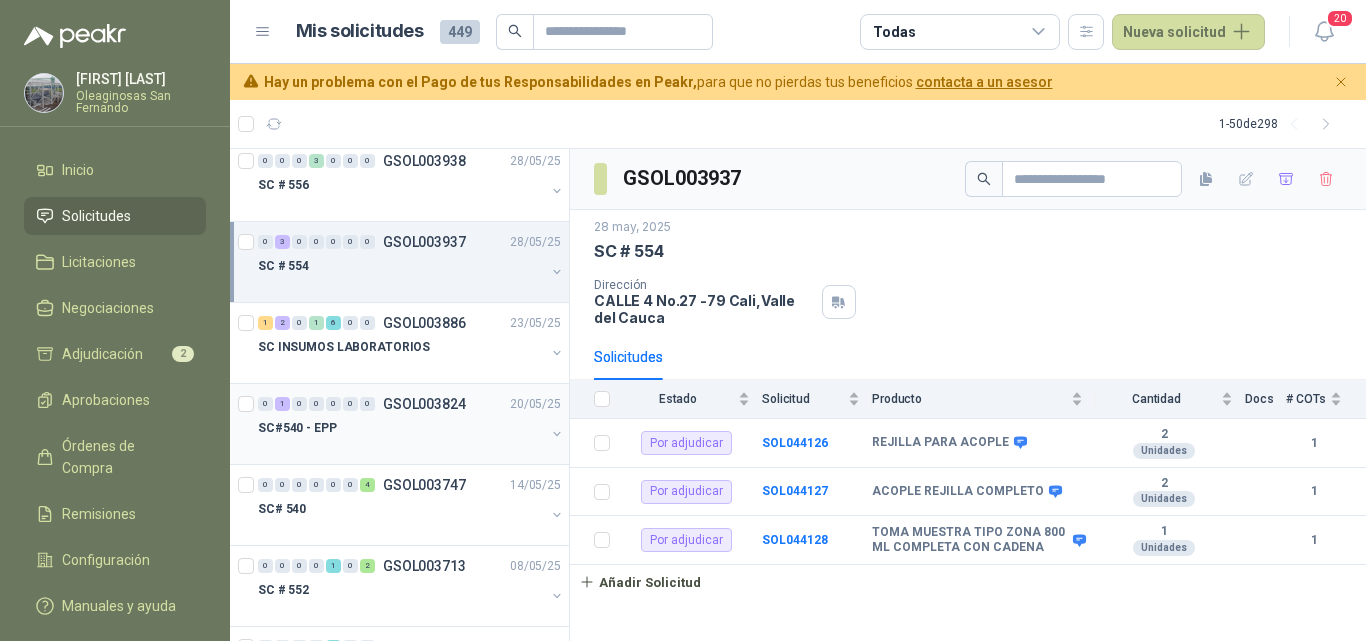 click on "SC# 540" at bounding box center (401, 509) 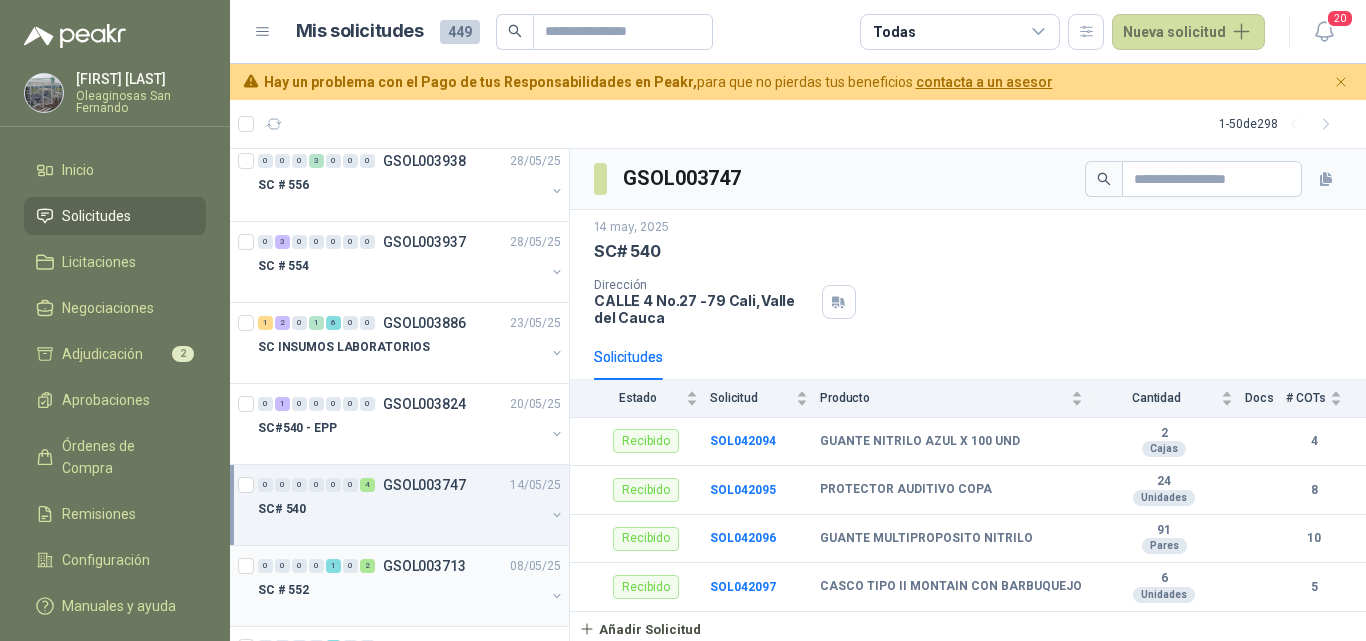 click on "SC # 552" at bounding box center (401, 590) 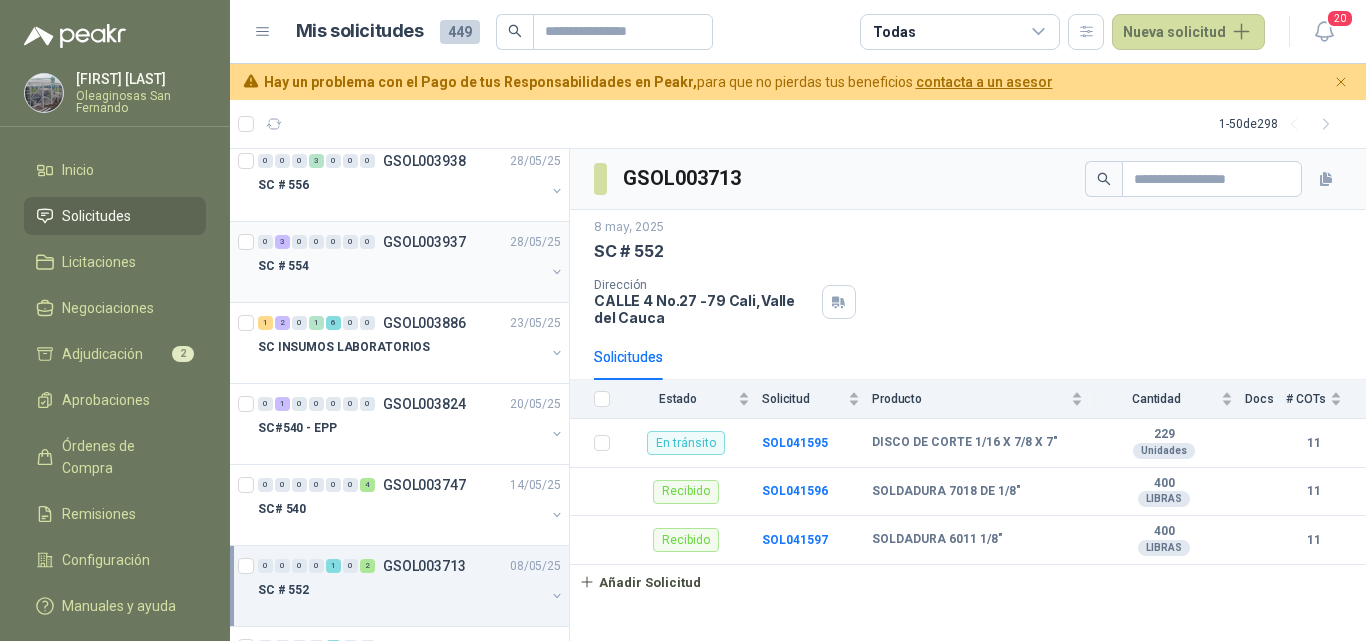 click on "SC # 554" at bounding box center [401, 266] 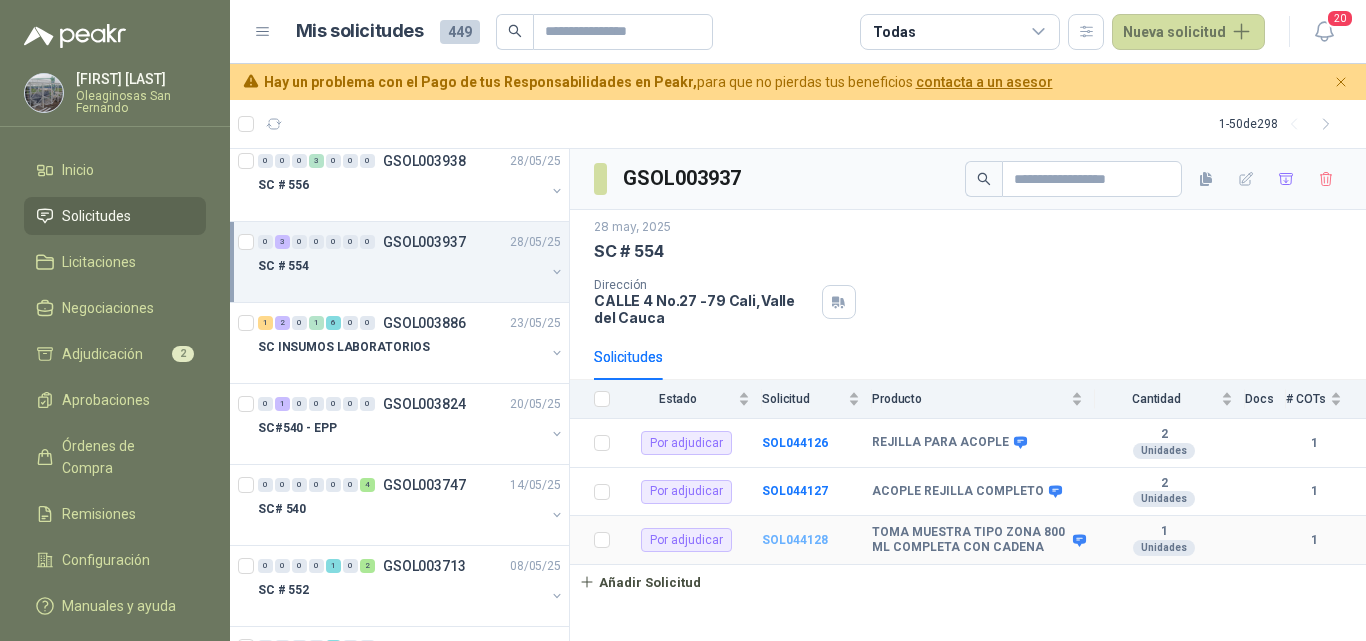 click on "SOL044128" at bounding box center [795, 540] 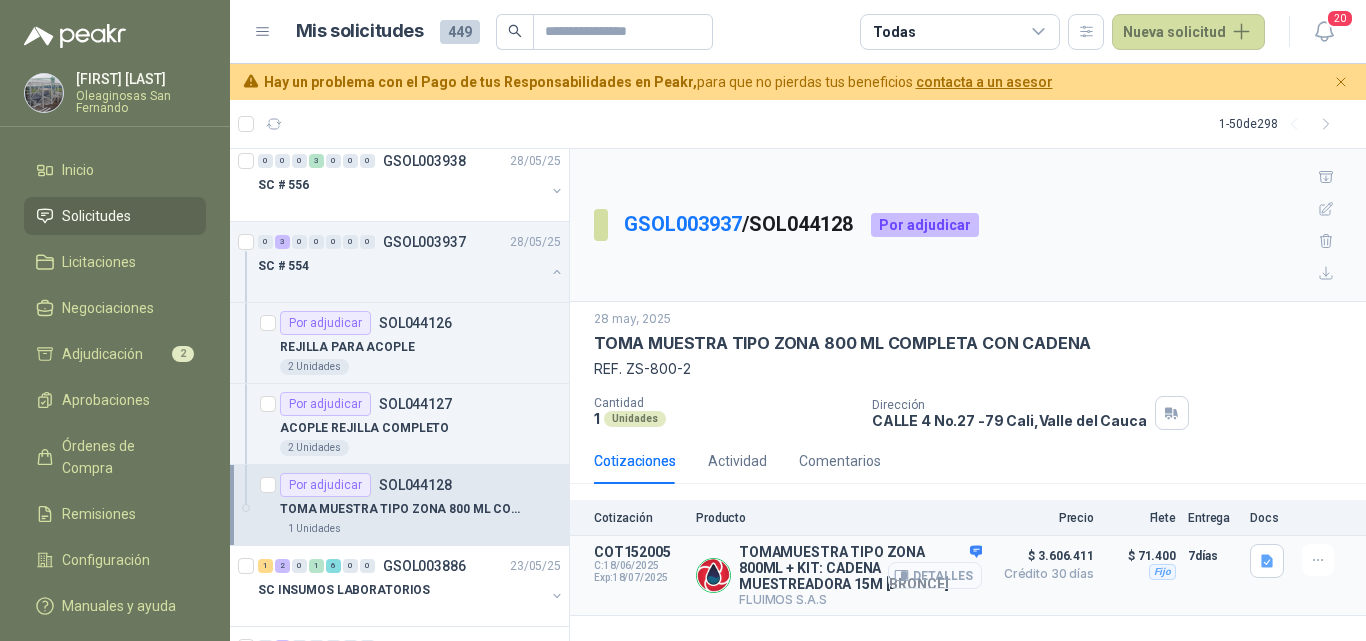 click on "Detalles" at bounding box center (935, 575) 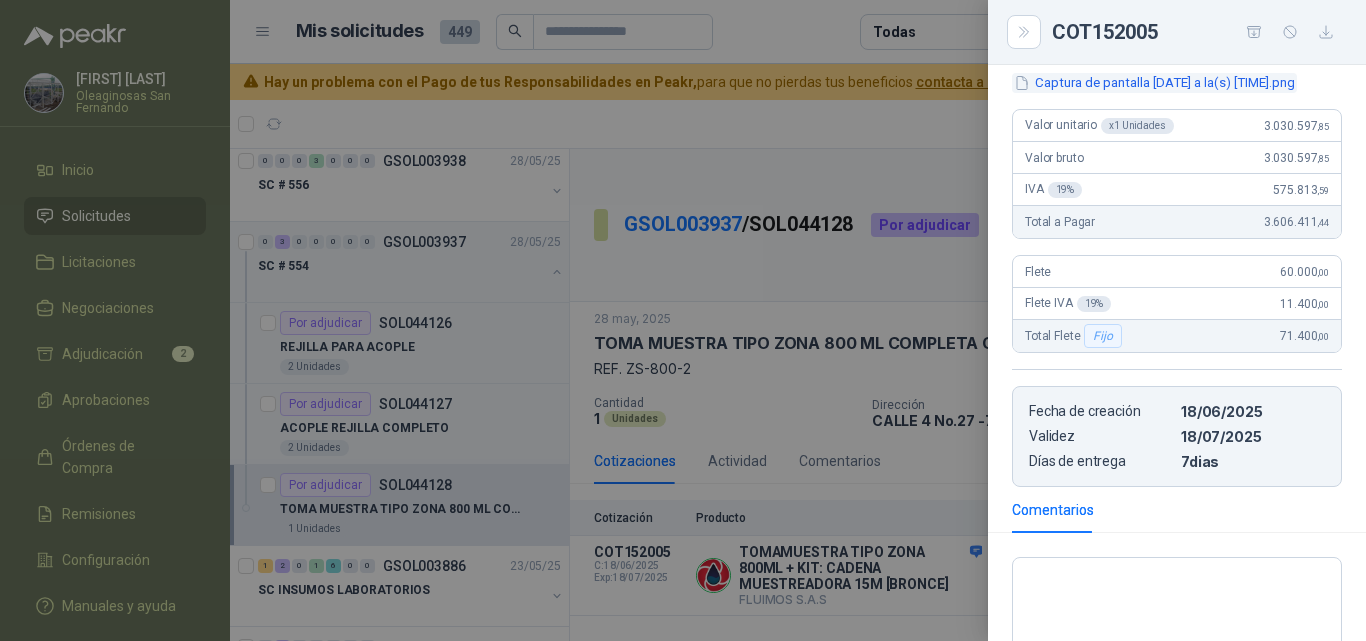 scroll, scrollTop: 300, scrollLeft: 0, axis: vertical 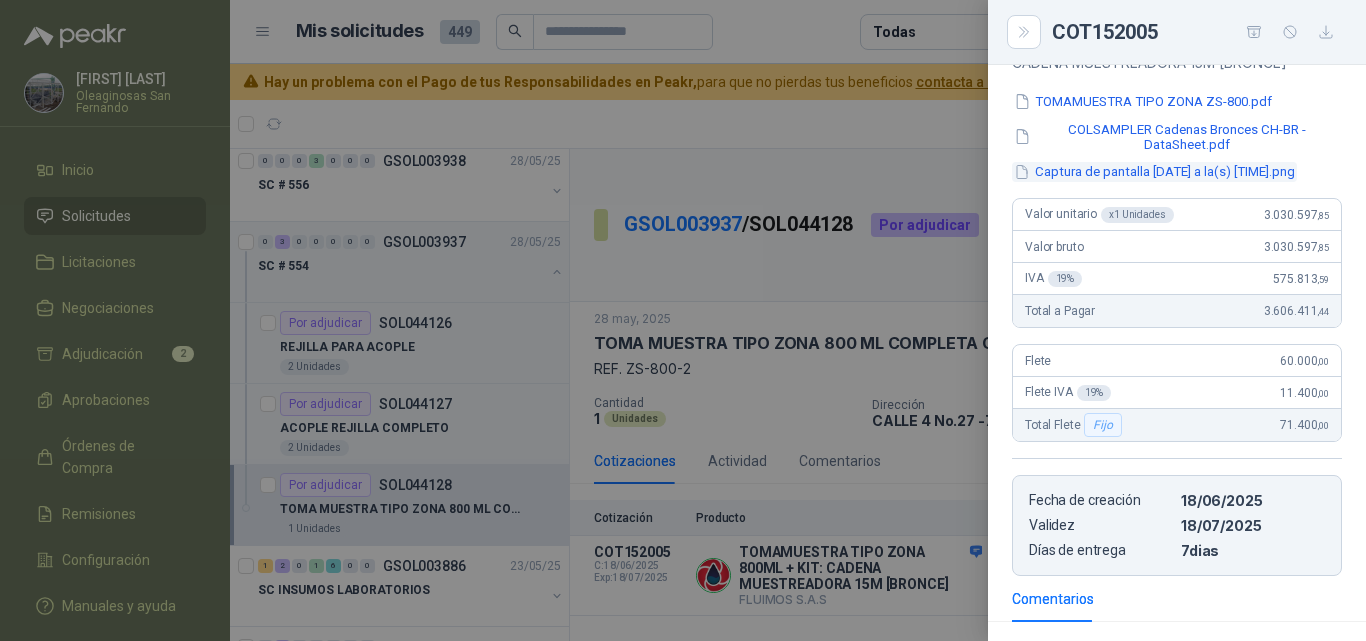 click on "Captura de pantalla [DATE] a la(s) [TIME].png" at bounding box center (1154, 172) 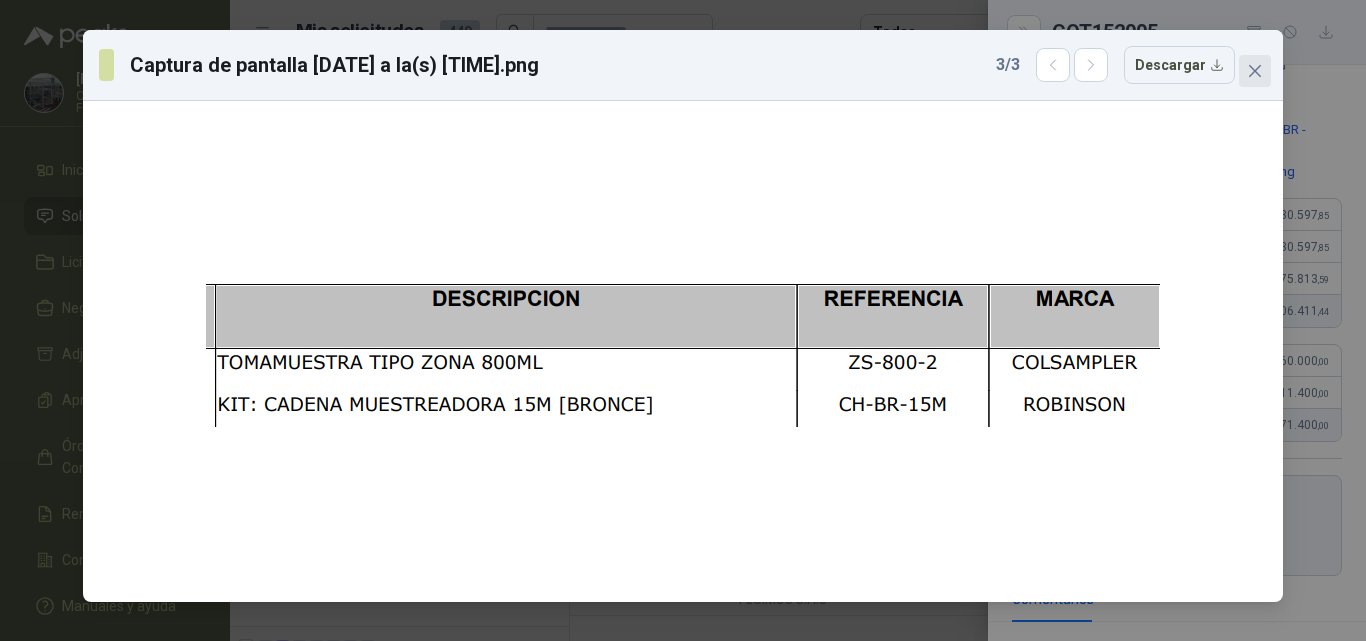 click at bounding box center [1255, 71] 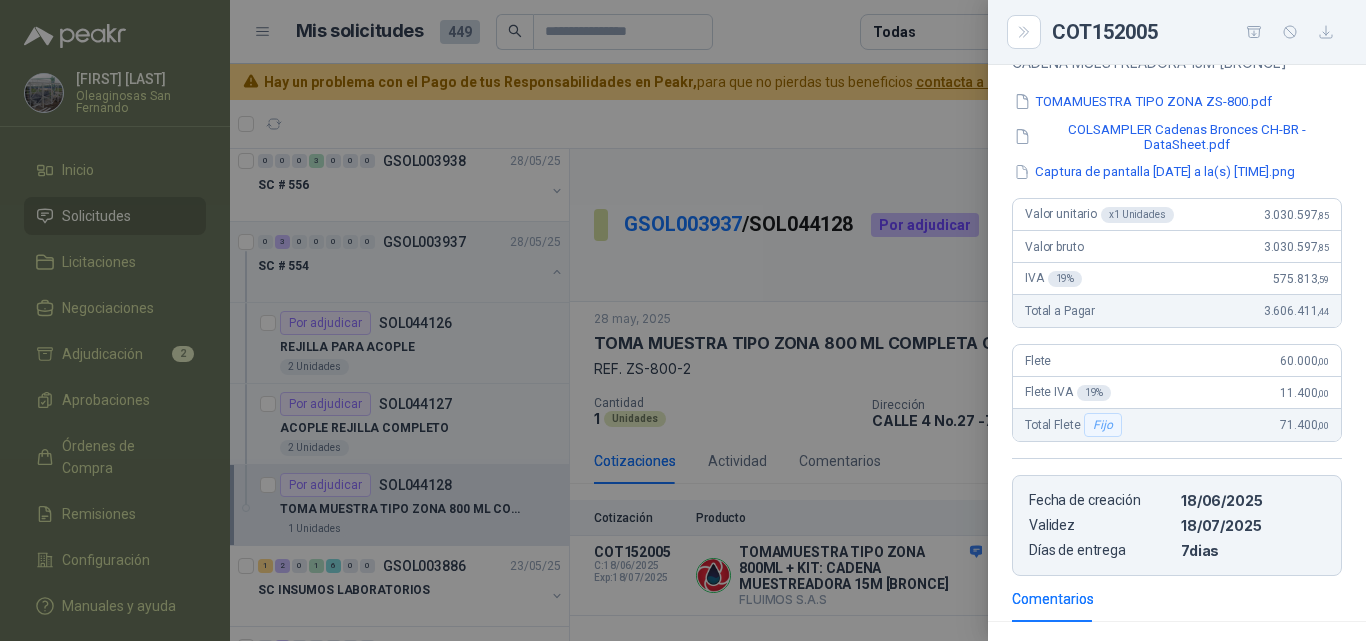 click at bounding box center (683, 320) 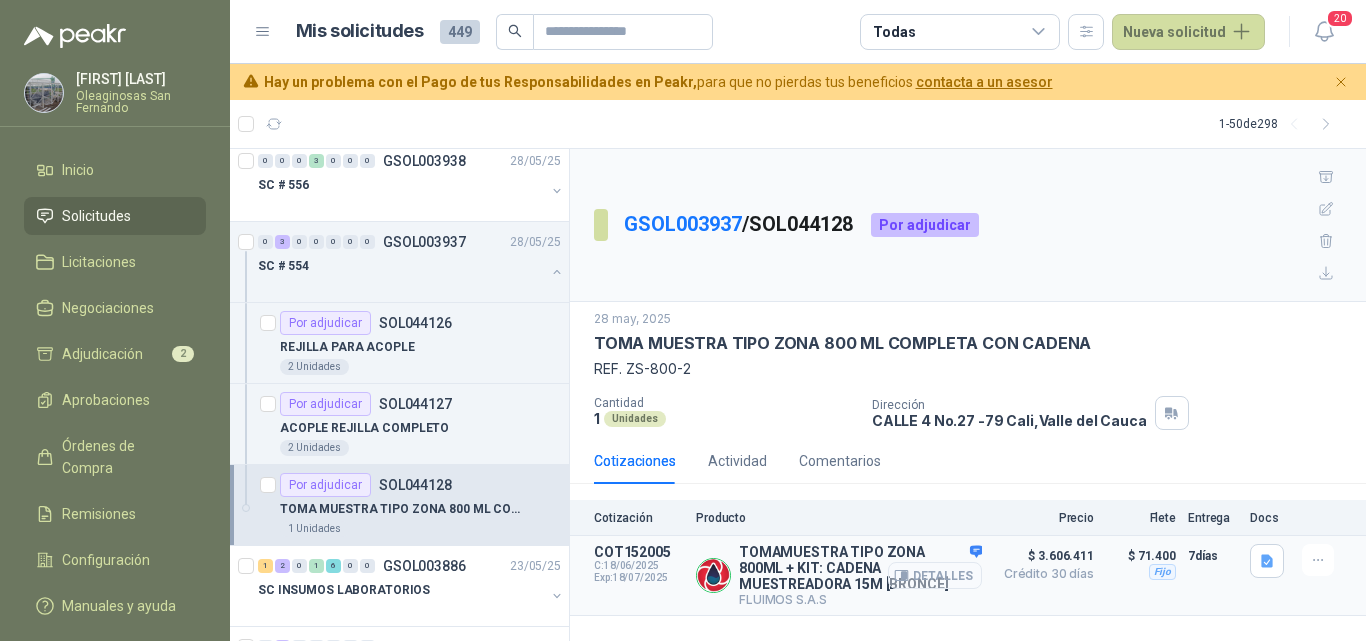 click on "Detalles" at bounding box center (935, 575) 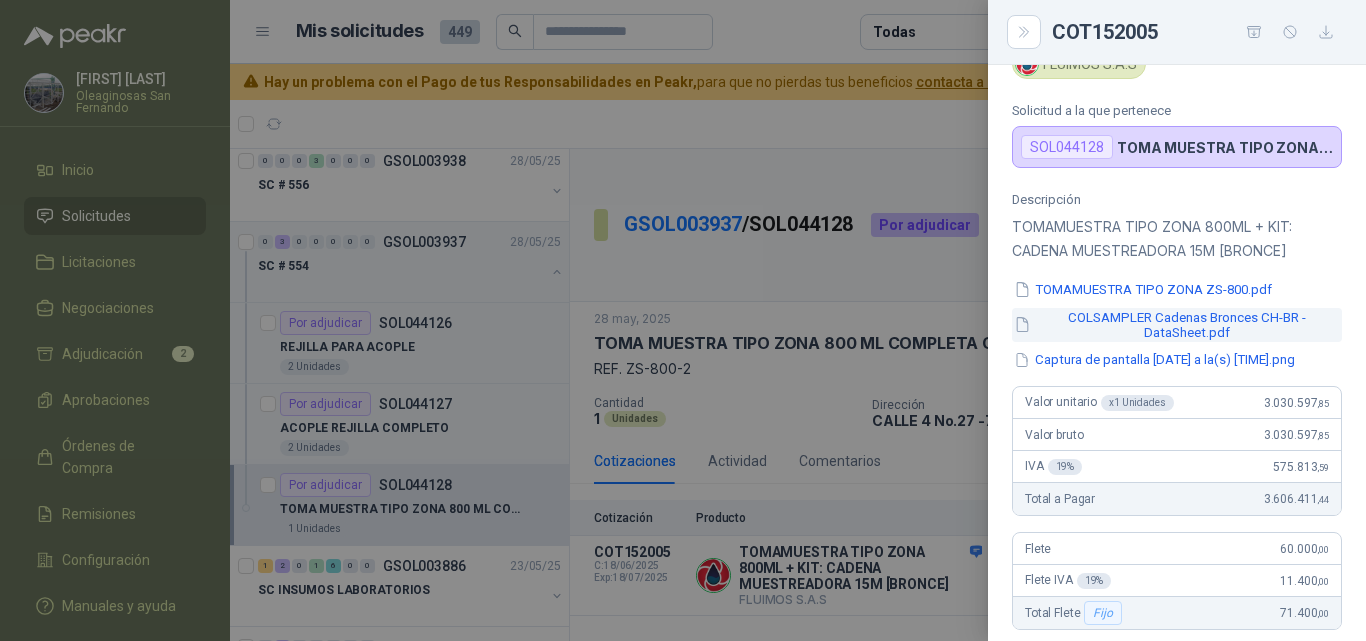 scroll, scrollTop: 100, scrollLeft: 0, axis: vertical 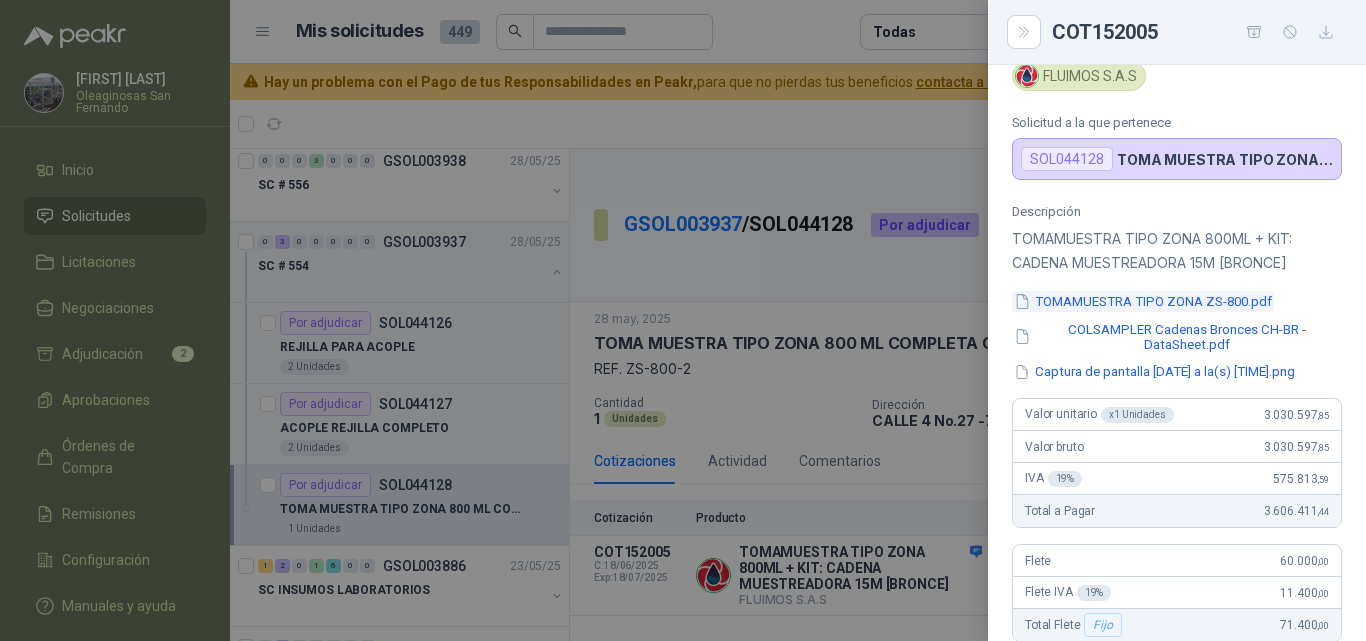 click on "TOMAMUESTRA TIPO ZONA ZS-800.pdf" at bounding box center (1143, 301) 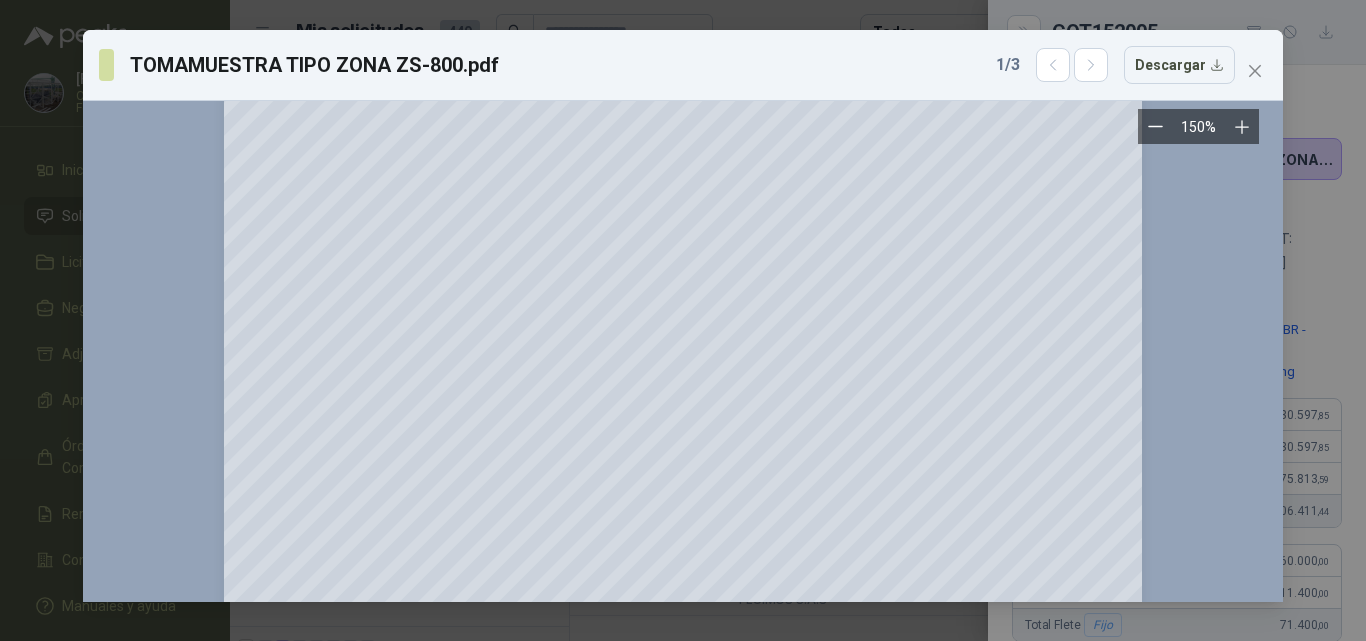 scroll, scrollTop: 300, scrollLeft: 0, axis: vertical 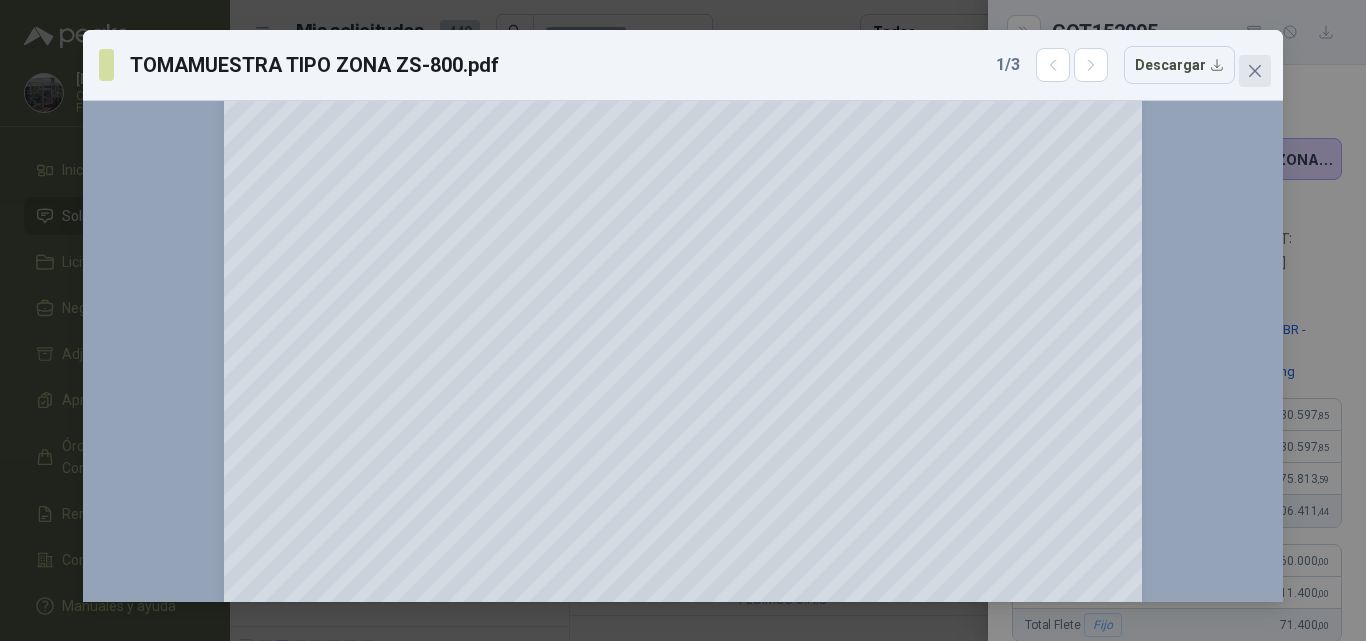click at bounding box center [1255, 71] 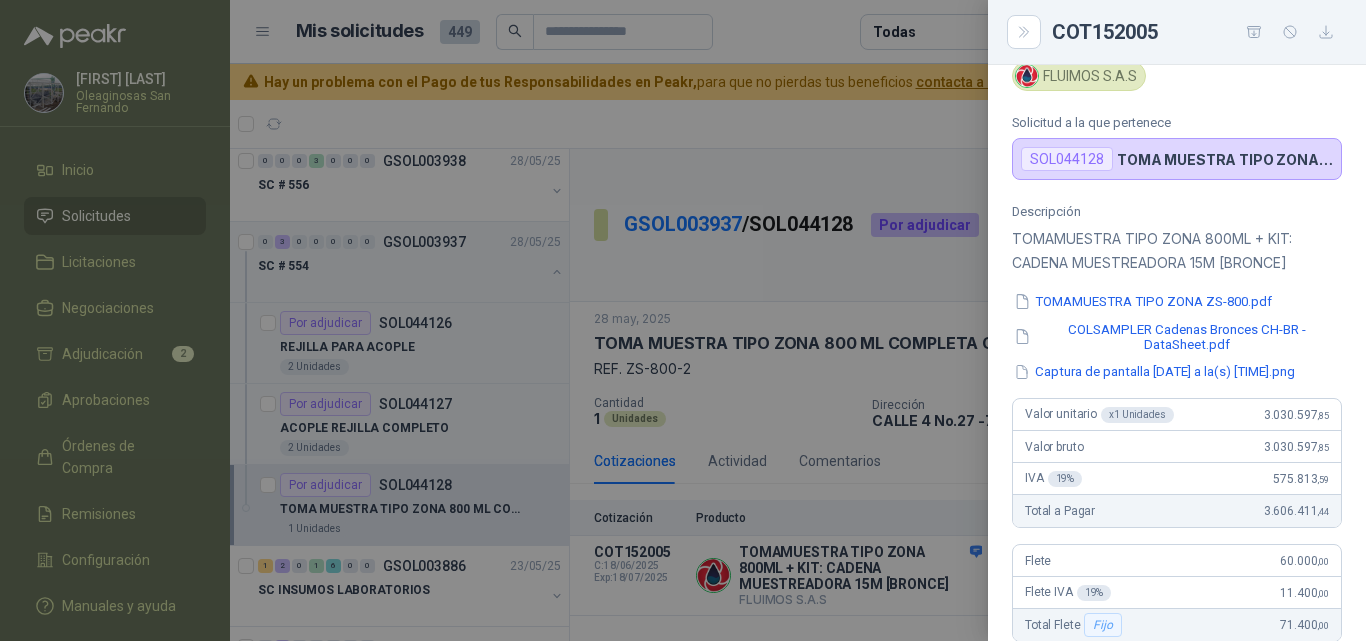 click at bounding box center [683, 320] 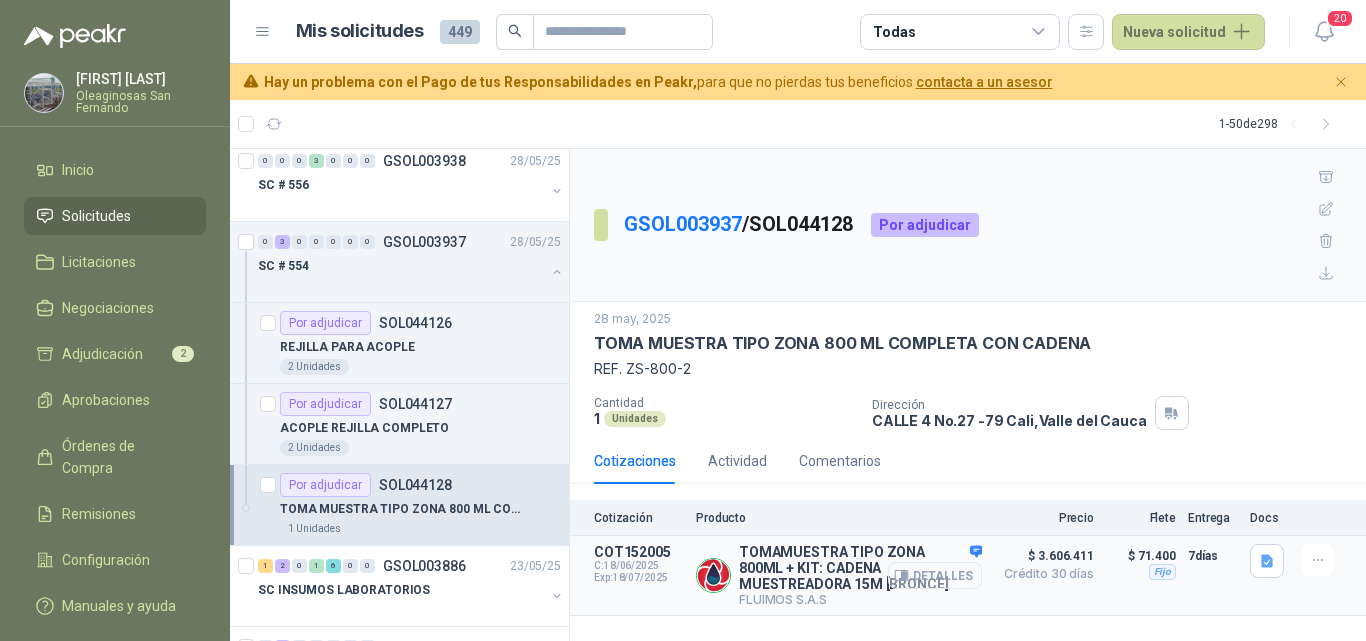 click on "Detalles" at bounding box center (935, 575) 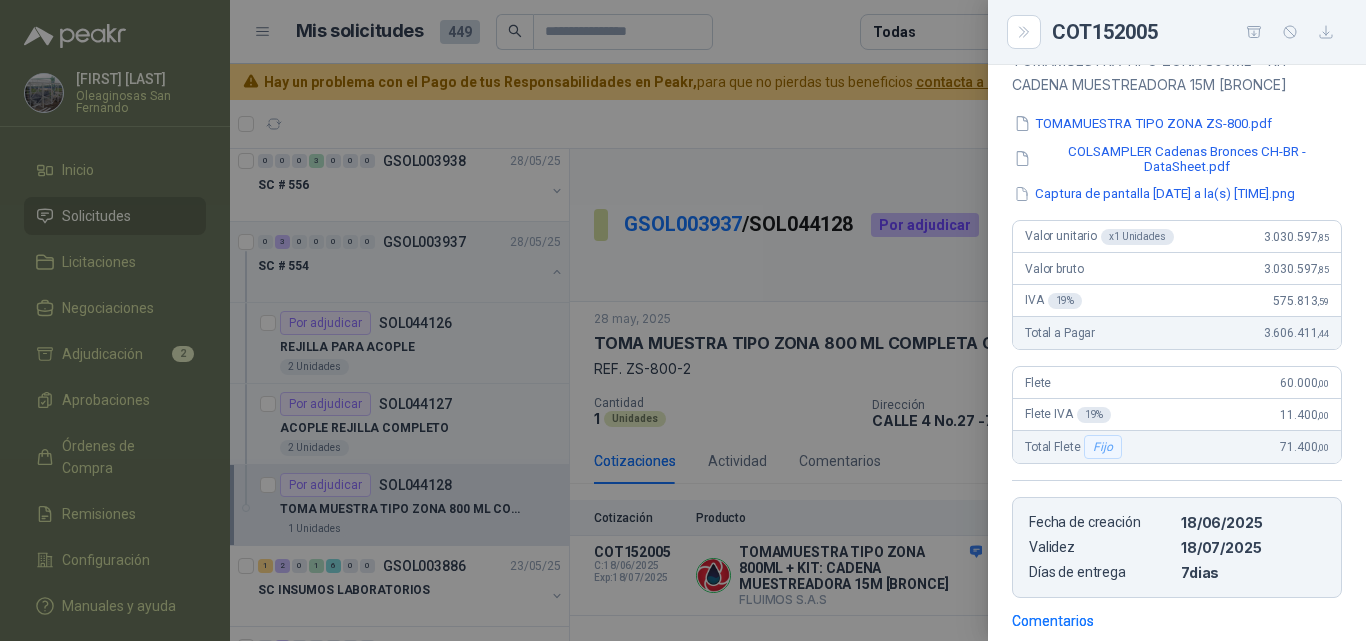 scroll, scrollTop: 300, scrollLeft: 0, axis: vertical 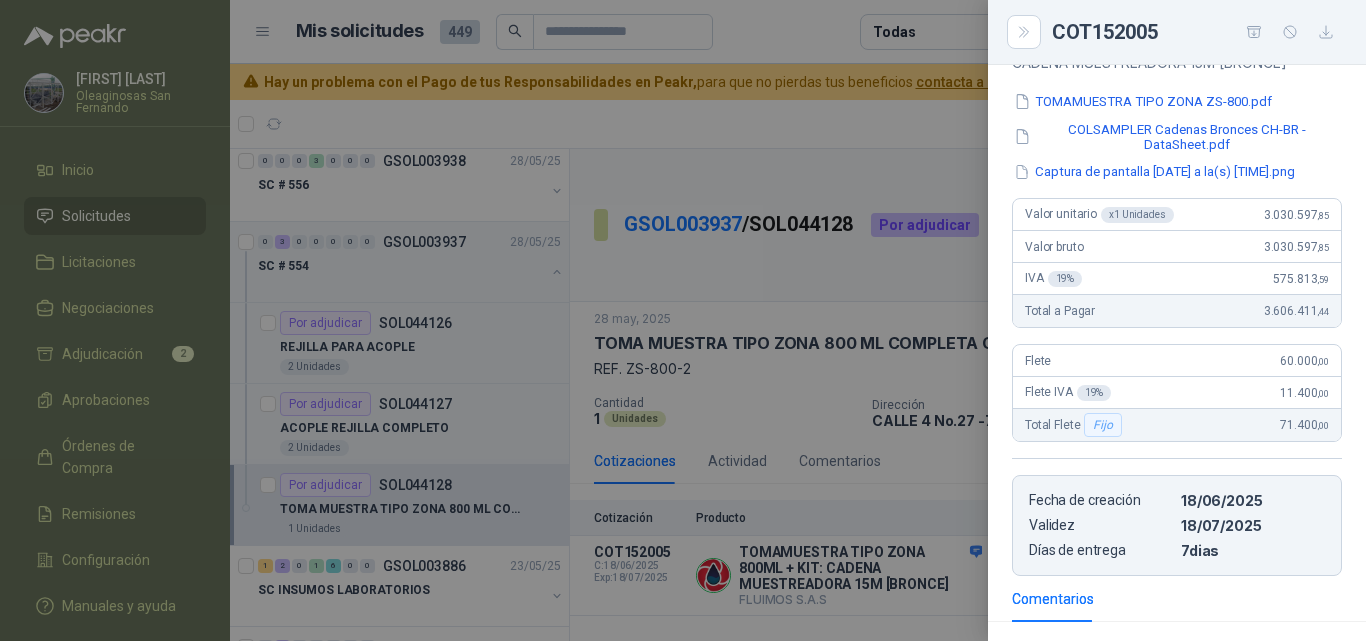 click at bounding box center [683, 320] 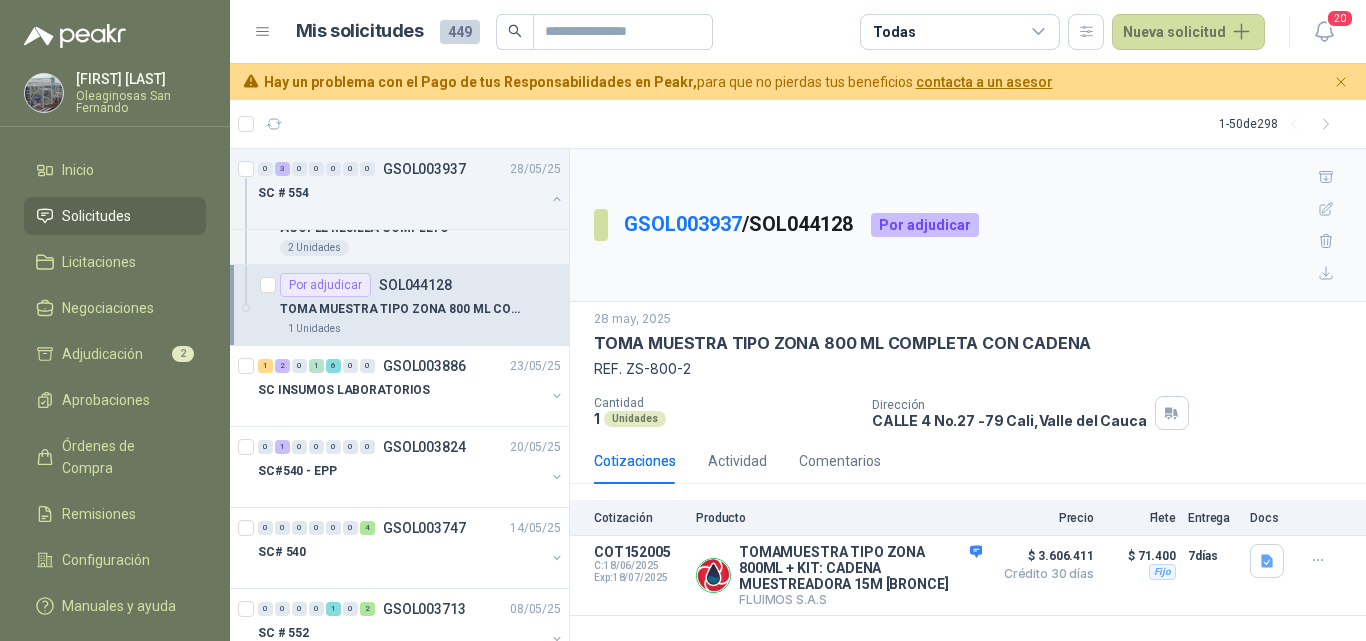 scroll, scrollTop: 2900, scrollLeft: 0, axis: vertical 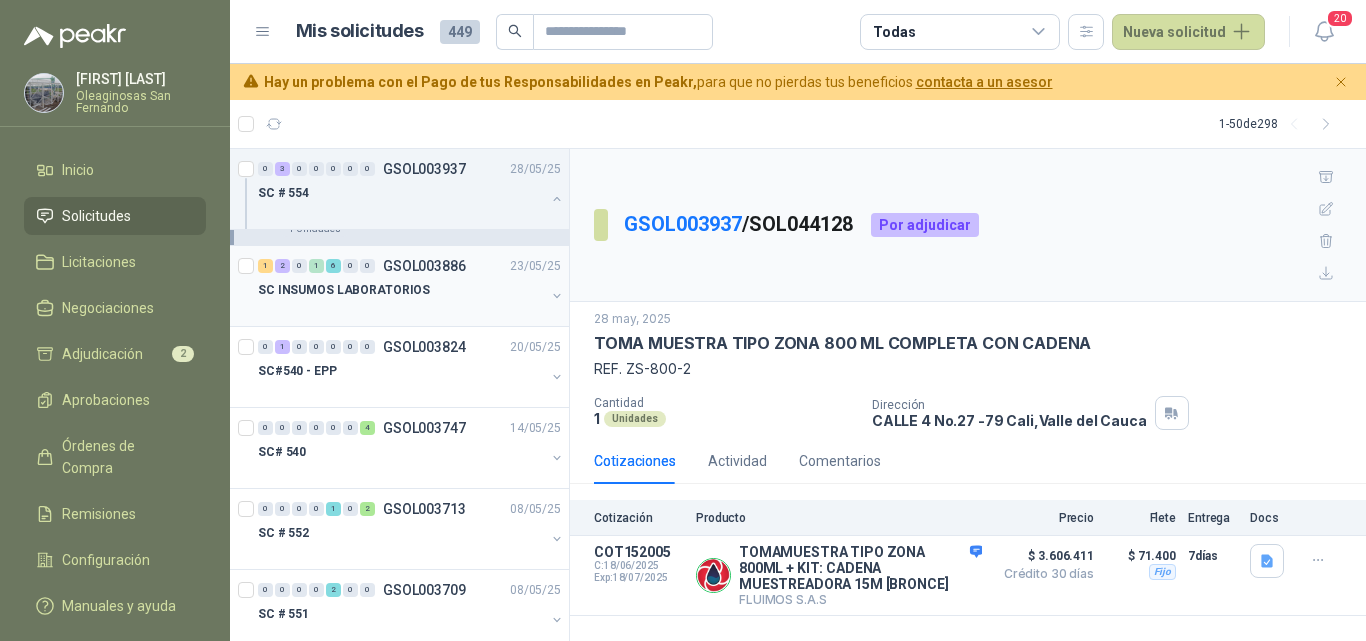 click on "SC INSUMOS LABORATORIOS" at bounding box center [401, 290] 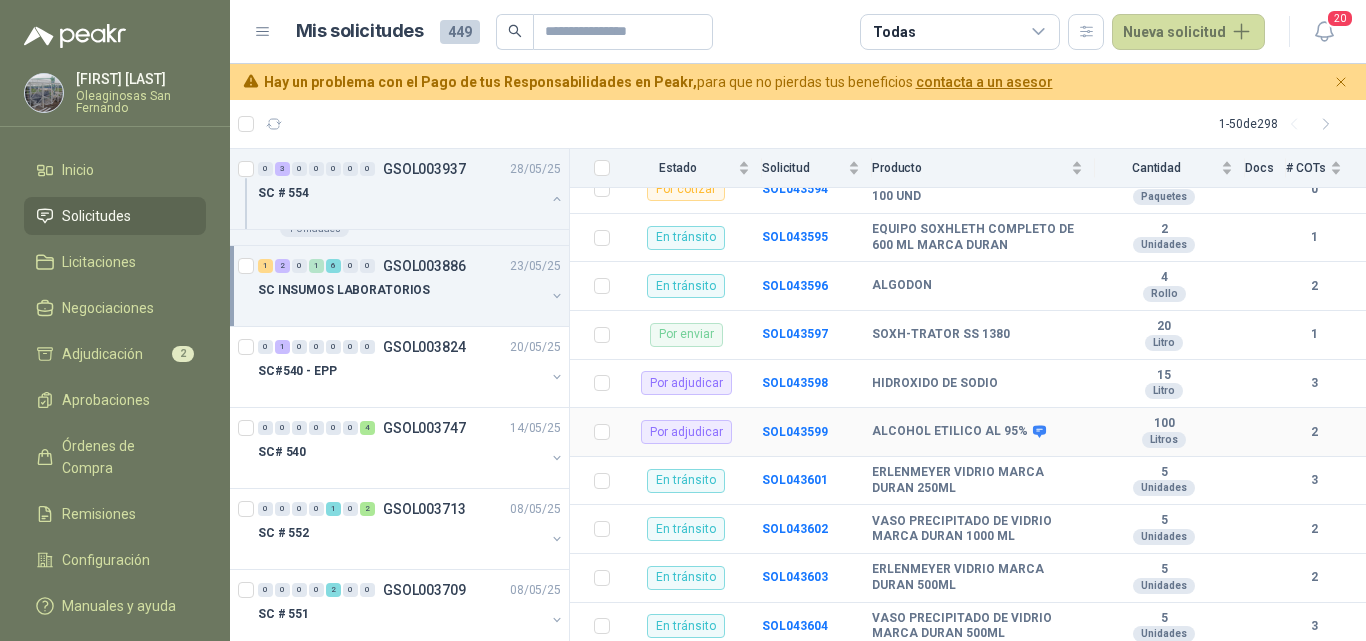 scroll, scrollTop: 297, scrollLeft: 0, axis: vertical 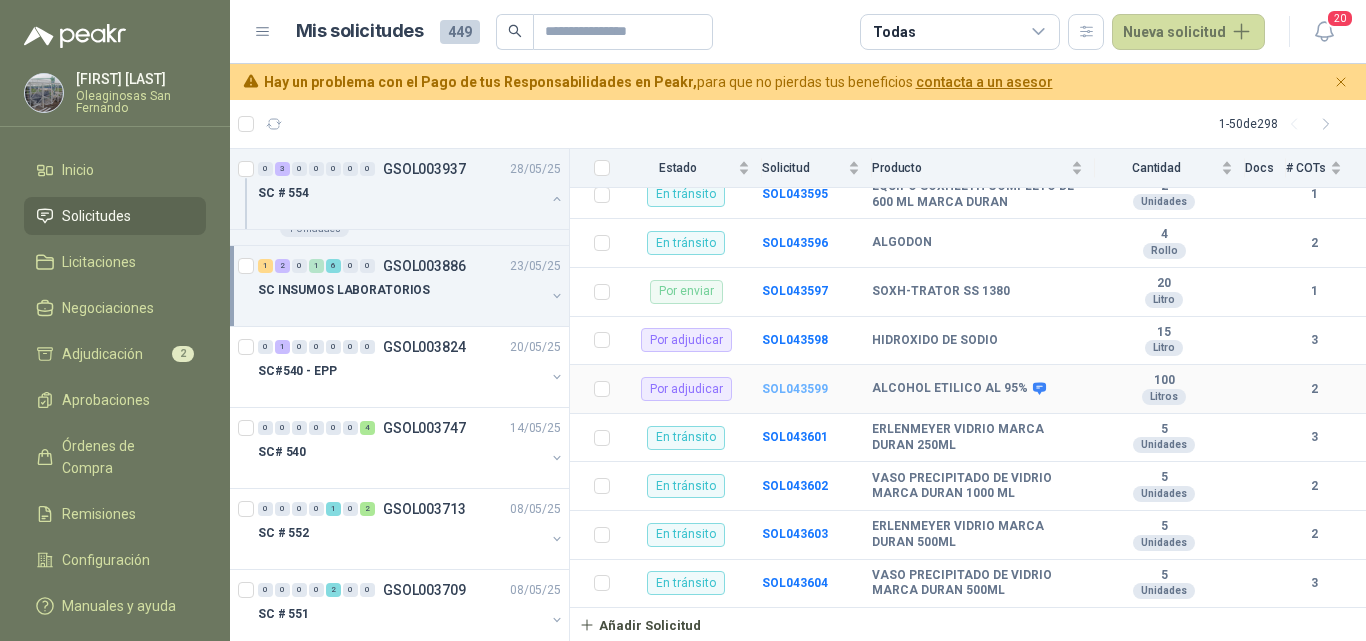 click on "SOL043599" at bounding box center [795, 389] 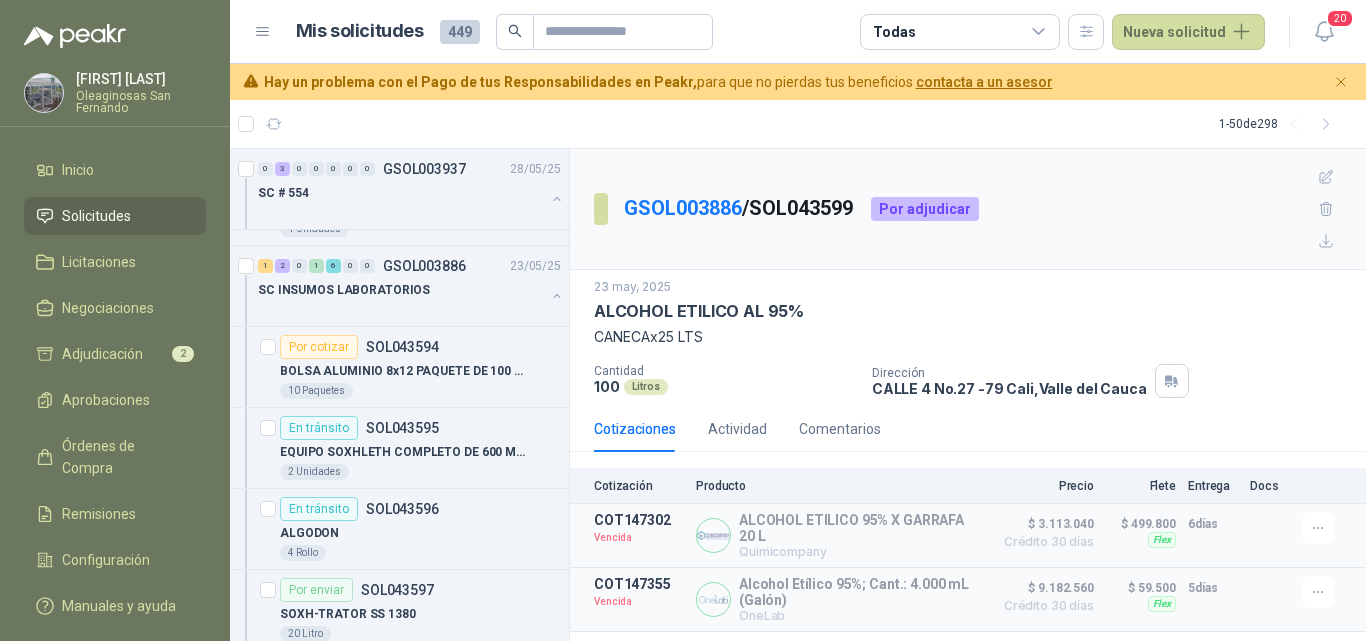 click on "Cotizaciones Actividad Comentarios Cotización Producto Precio Flete Entrega Docs COT147302 Vencida ALCOHOL ETILICO 95% X GARRAFA 20 L Quimicompany Detalles $[PRICE] Crédito 30 días $[PRICE] Crédito 30 días Flex $[PRICE] Entrega: 6 días $[PRICE] Flex 6 días COT147355 Vencida Alcohol Etílico 95%; Cant.: 4.000 mL (Galón) OneLab Detalles $[PRICE] Crédito 30 días $[PRICE] Crédito 30 días Flex $[PRICE] Entrega: 5 días $[PRICE] Flex 5 días" at bounding box center [968, 519] 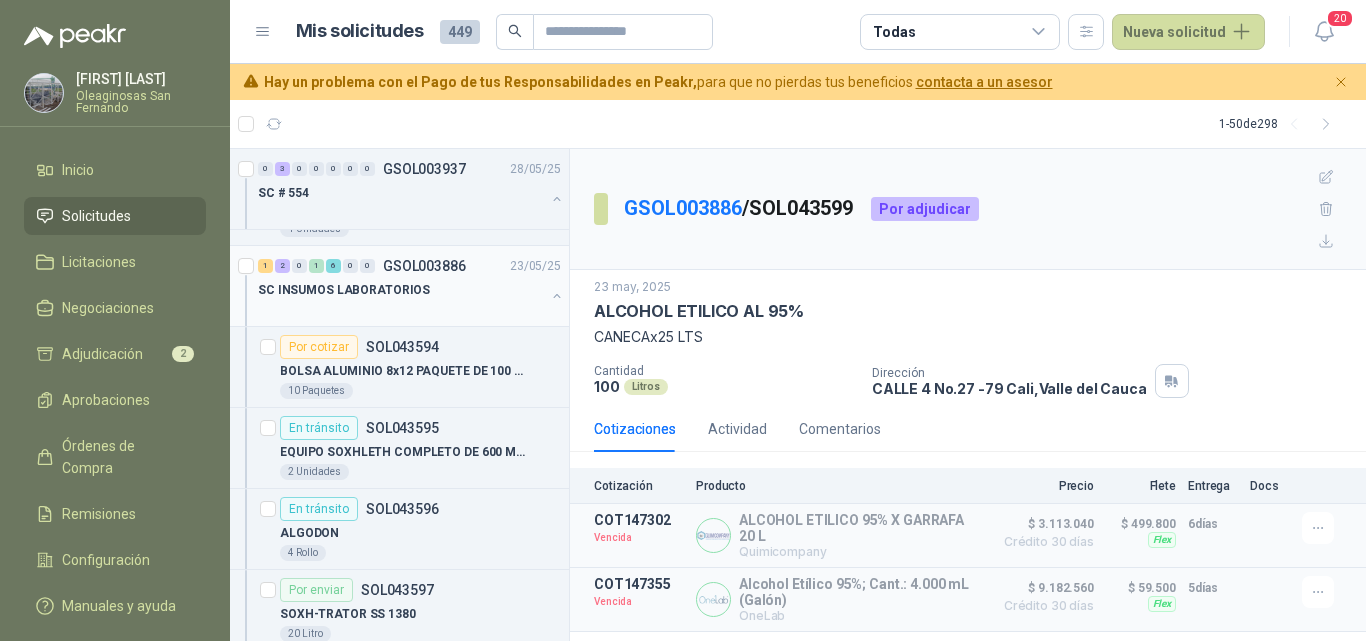 click on "SC INSUMOS LABORATORIOS" at bounding box center [411, 298] 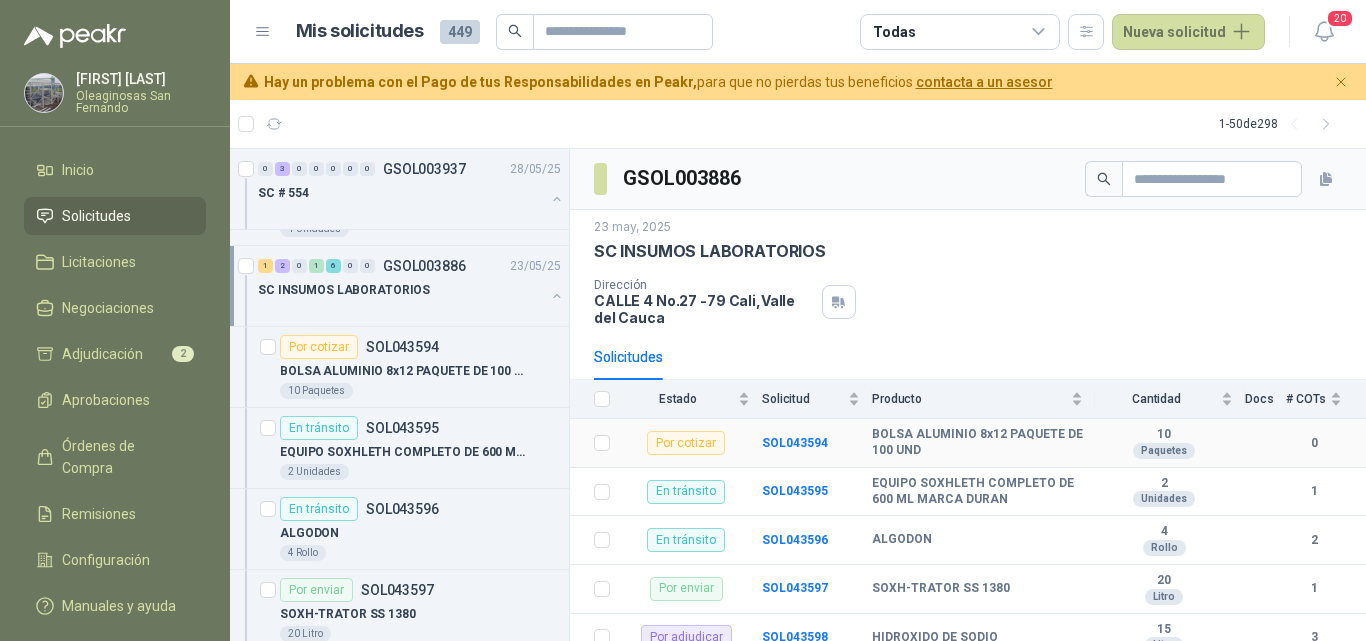 click on "Por cotizar" at bounding box center [692, 443] 